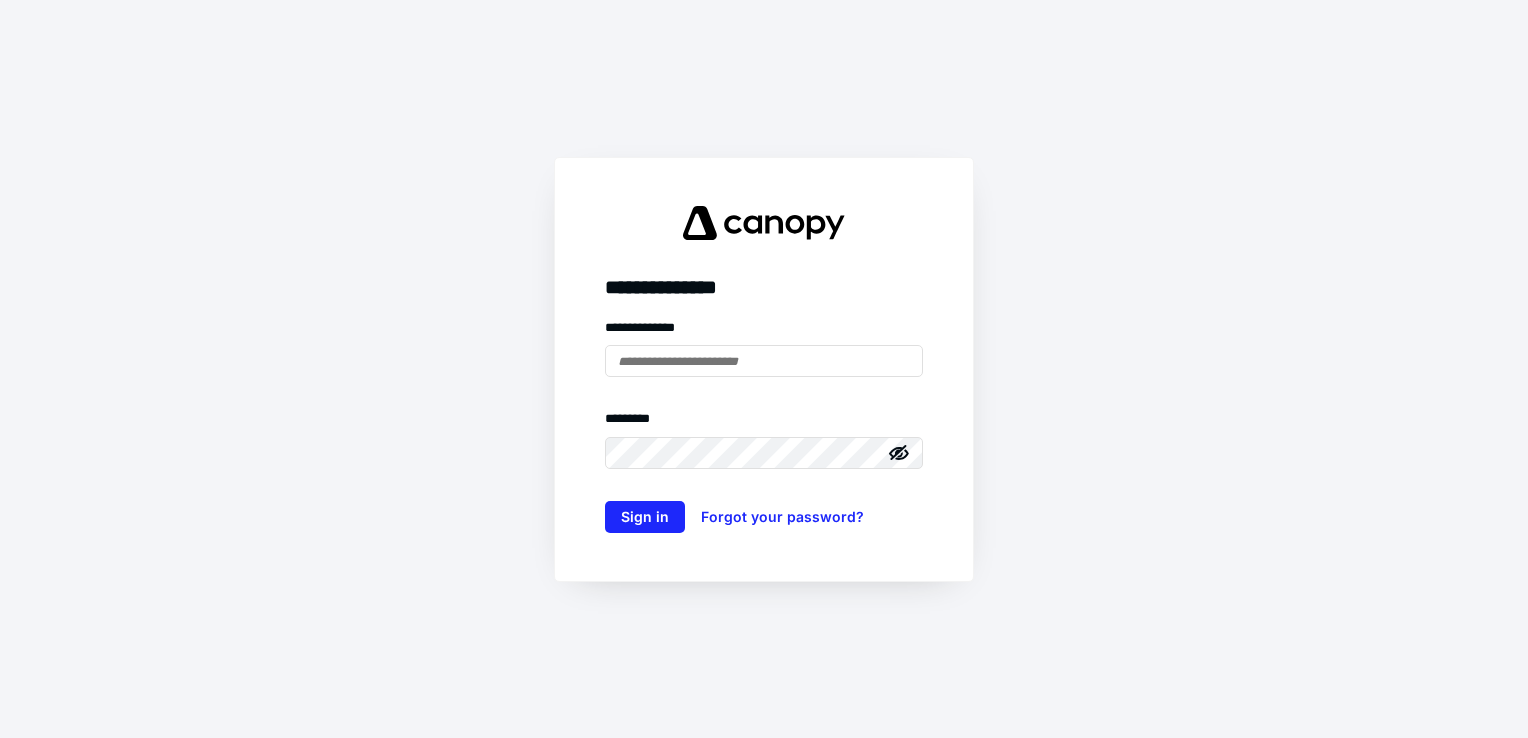 scroll, scrollTop: 0, scrollLeft: 0, axis: both 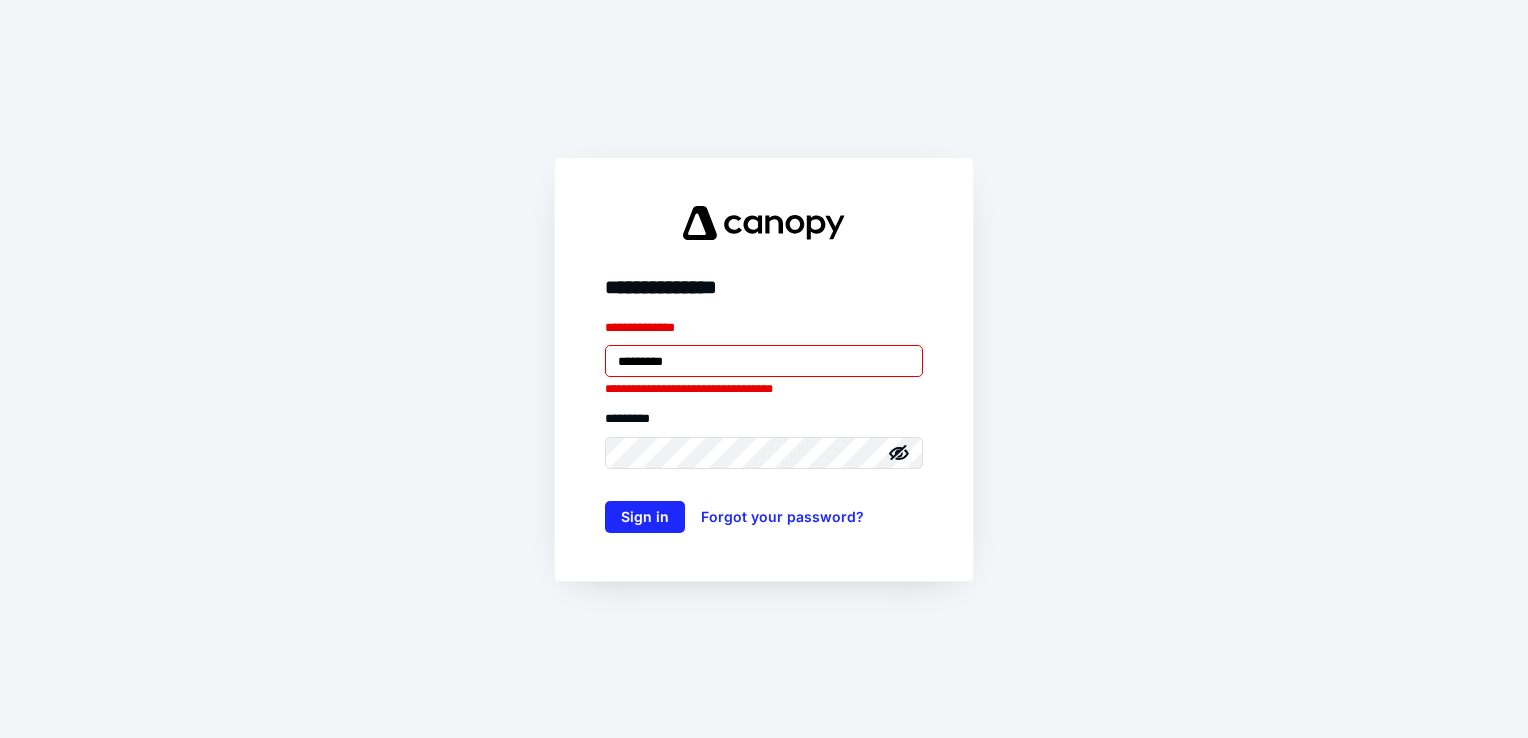 click on "*********" at bounding box center (764, 361) 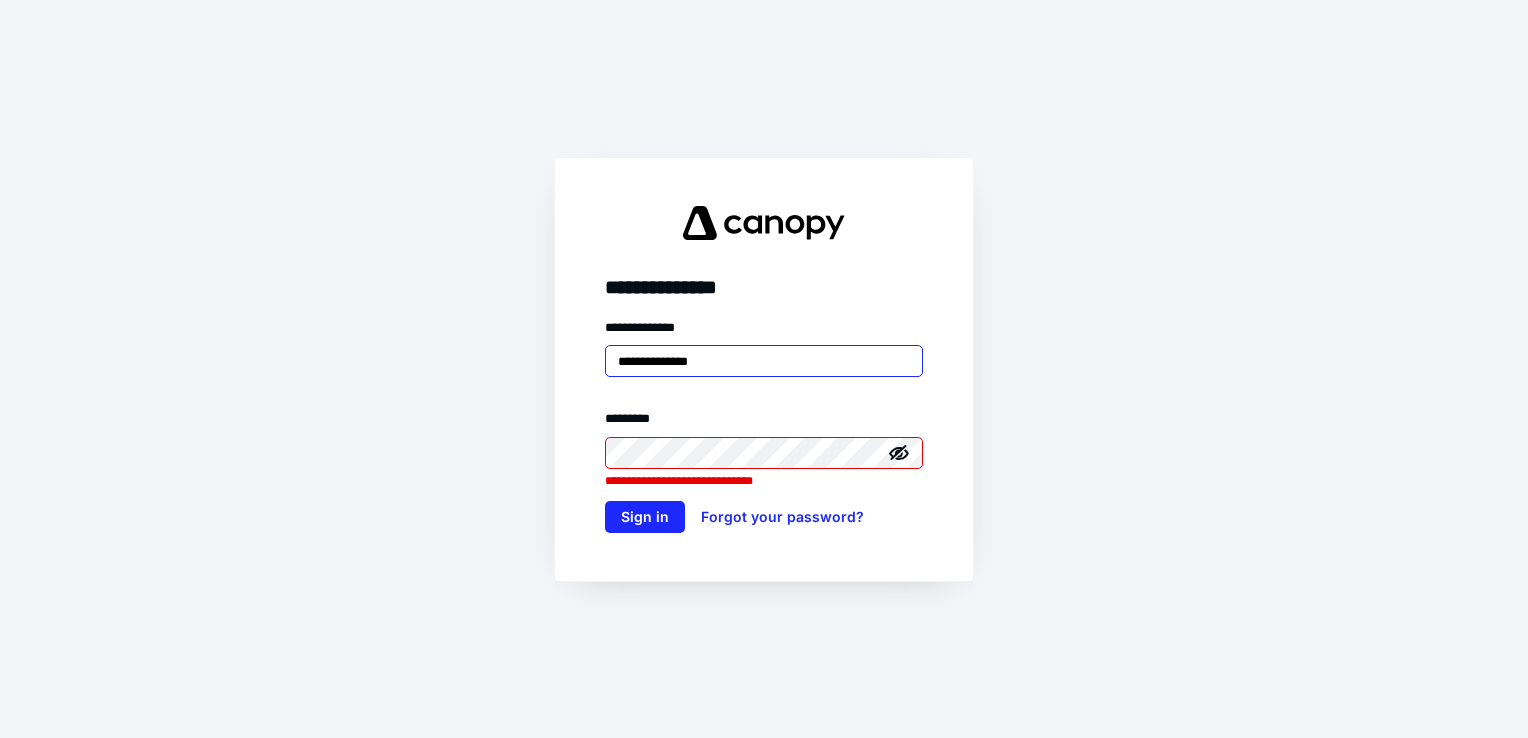 type on "**********" 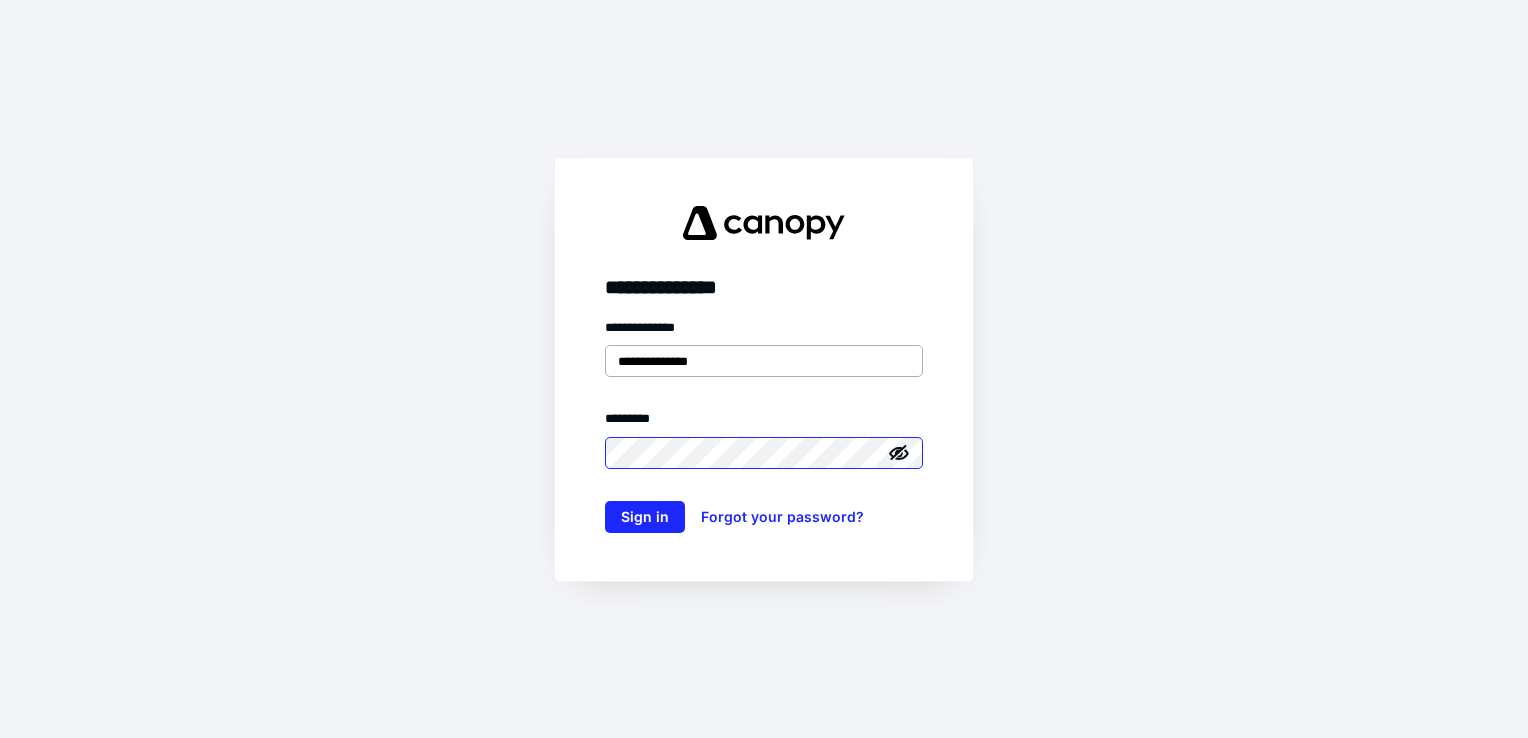 click on "Sign in" at bounding box center [645, 517] 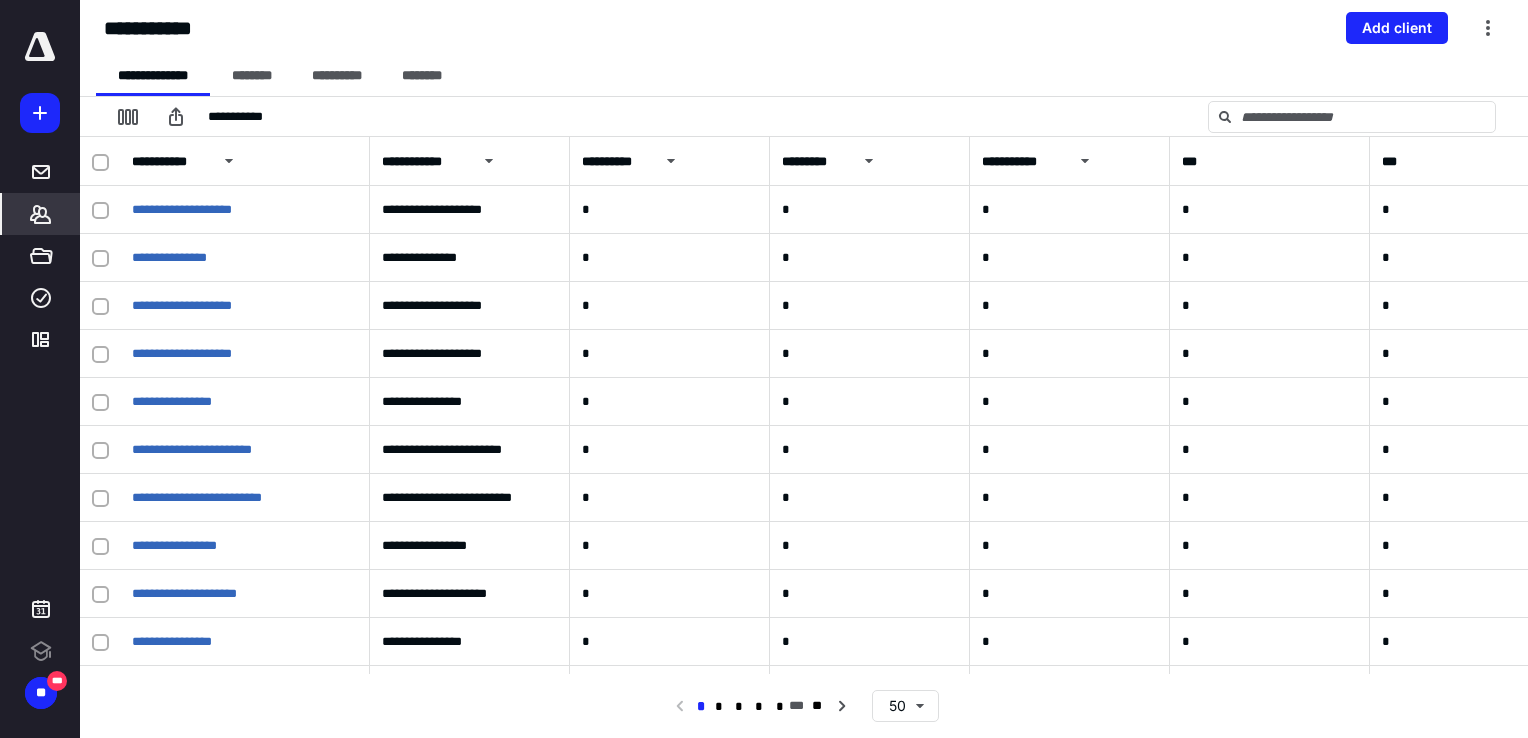 scroll, scrollTop: 0, scrollLeft: 0, axis: both 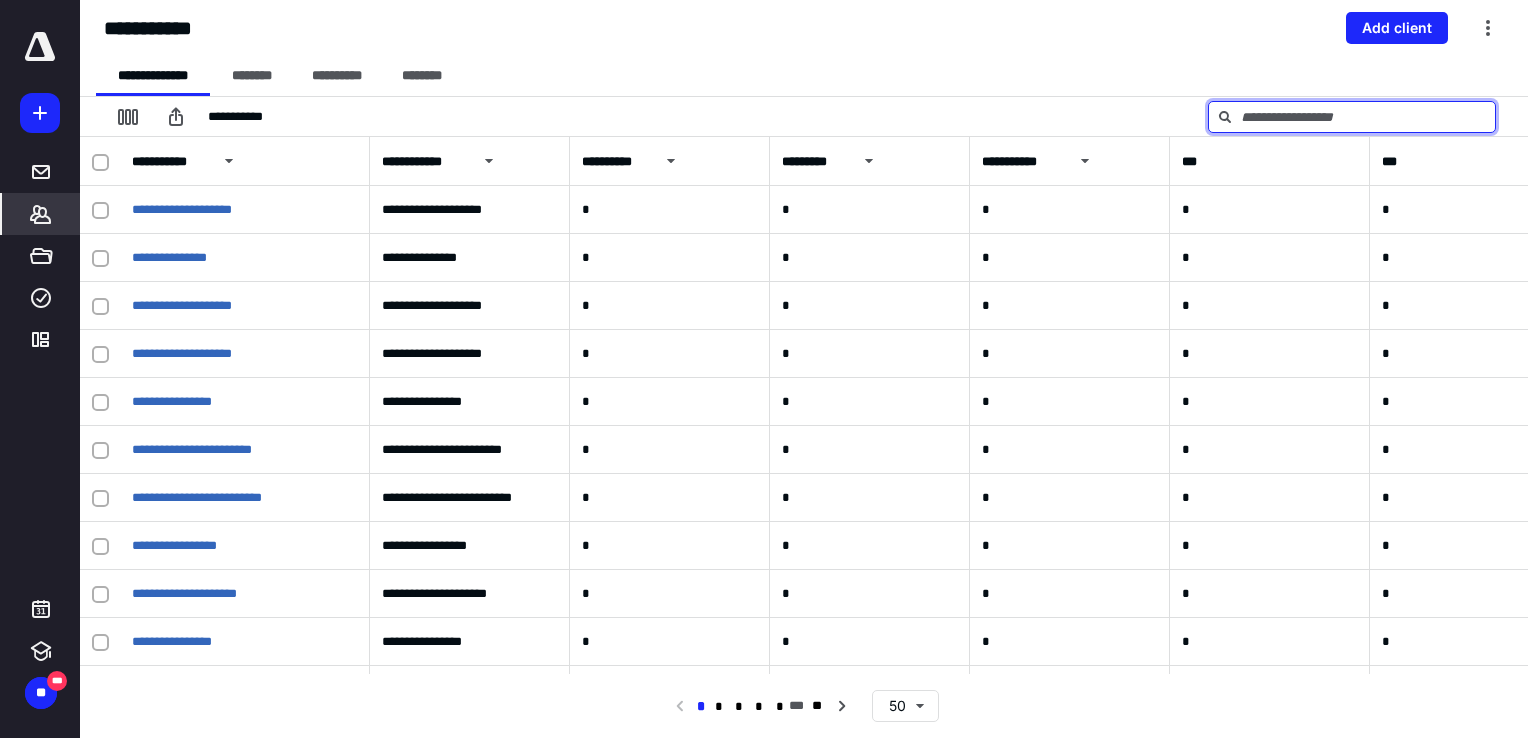 click at bounding box center (1352, 117) 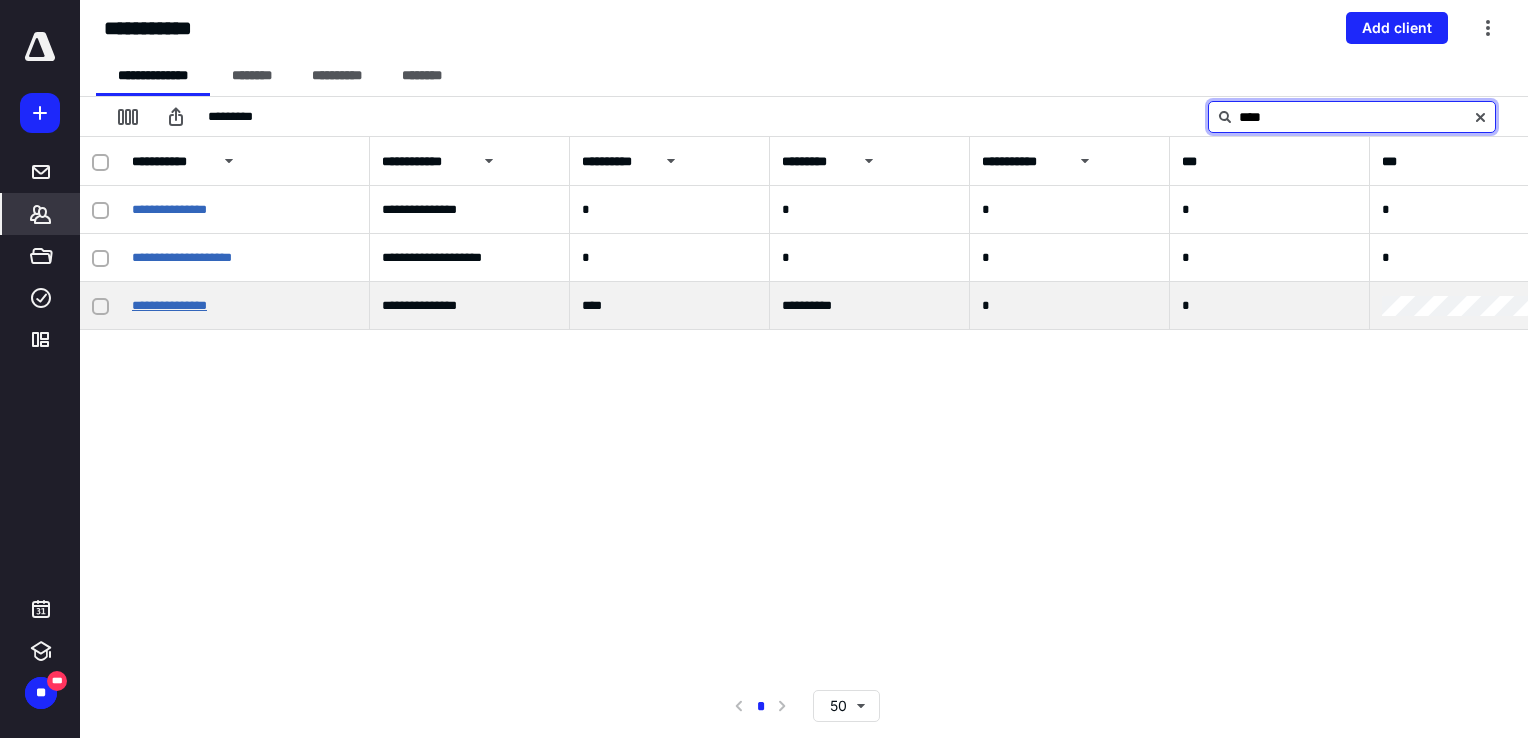 type on "****" 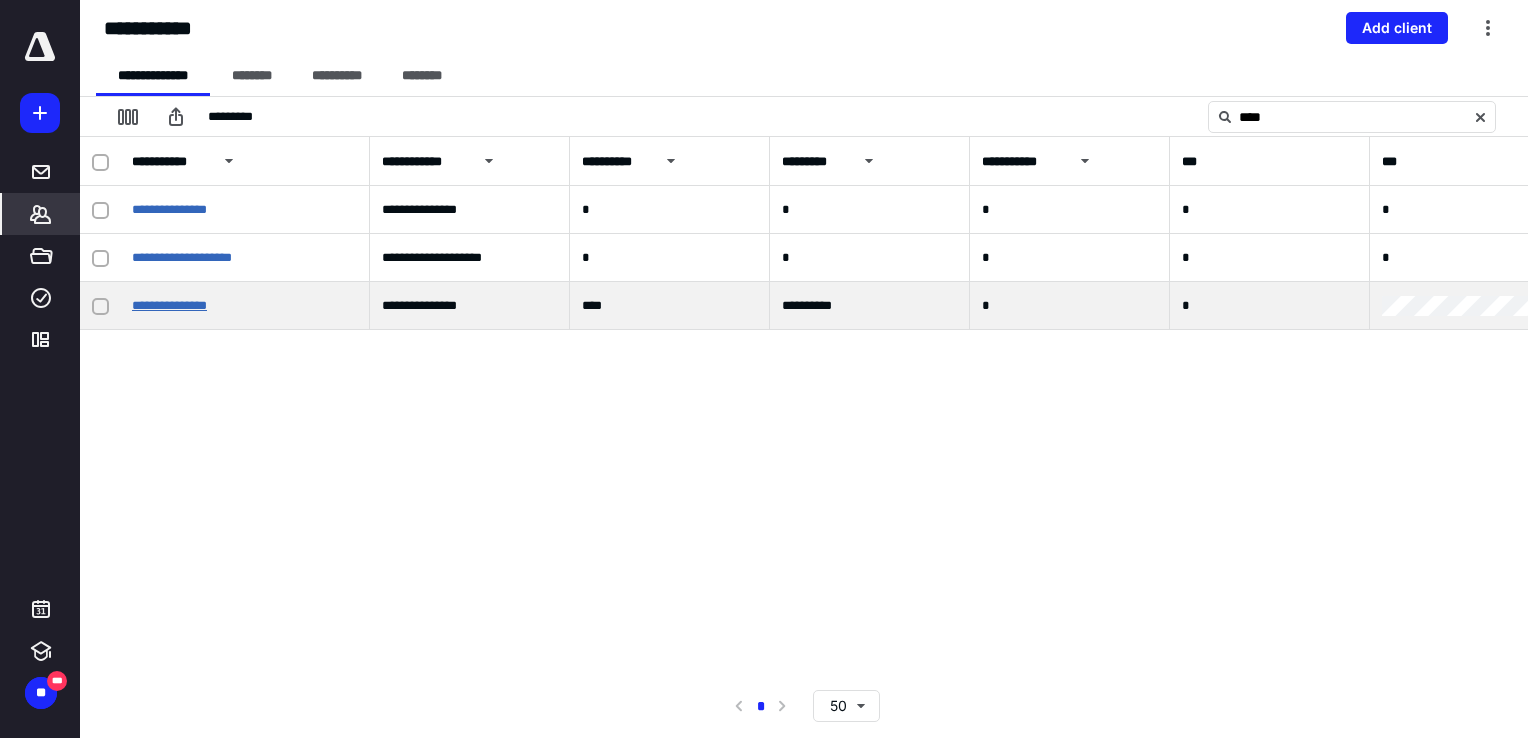 click on "**********" at bounding box center (169, 305) 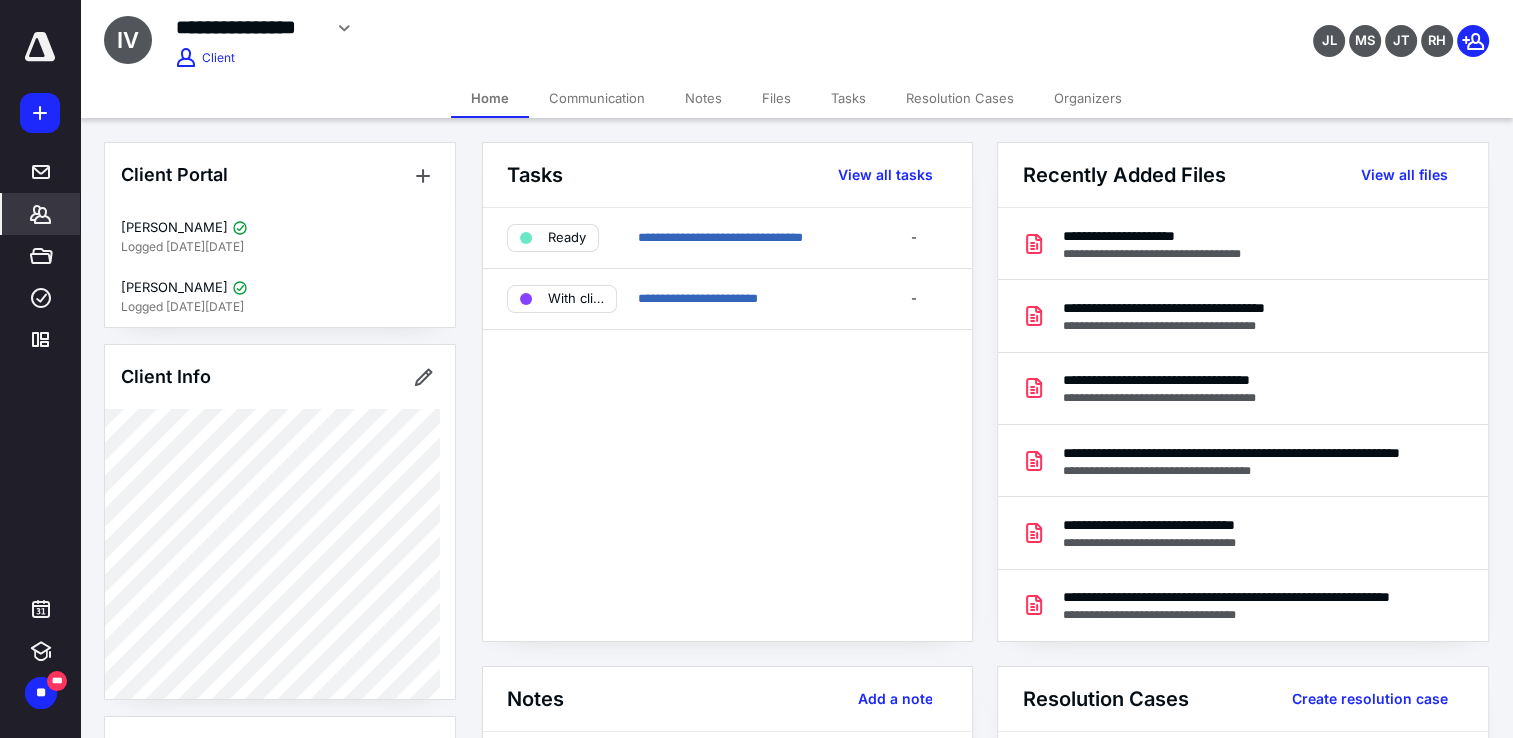 click on "Files" at bounding box center [776, 98] 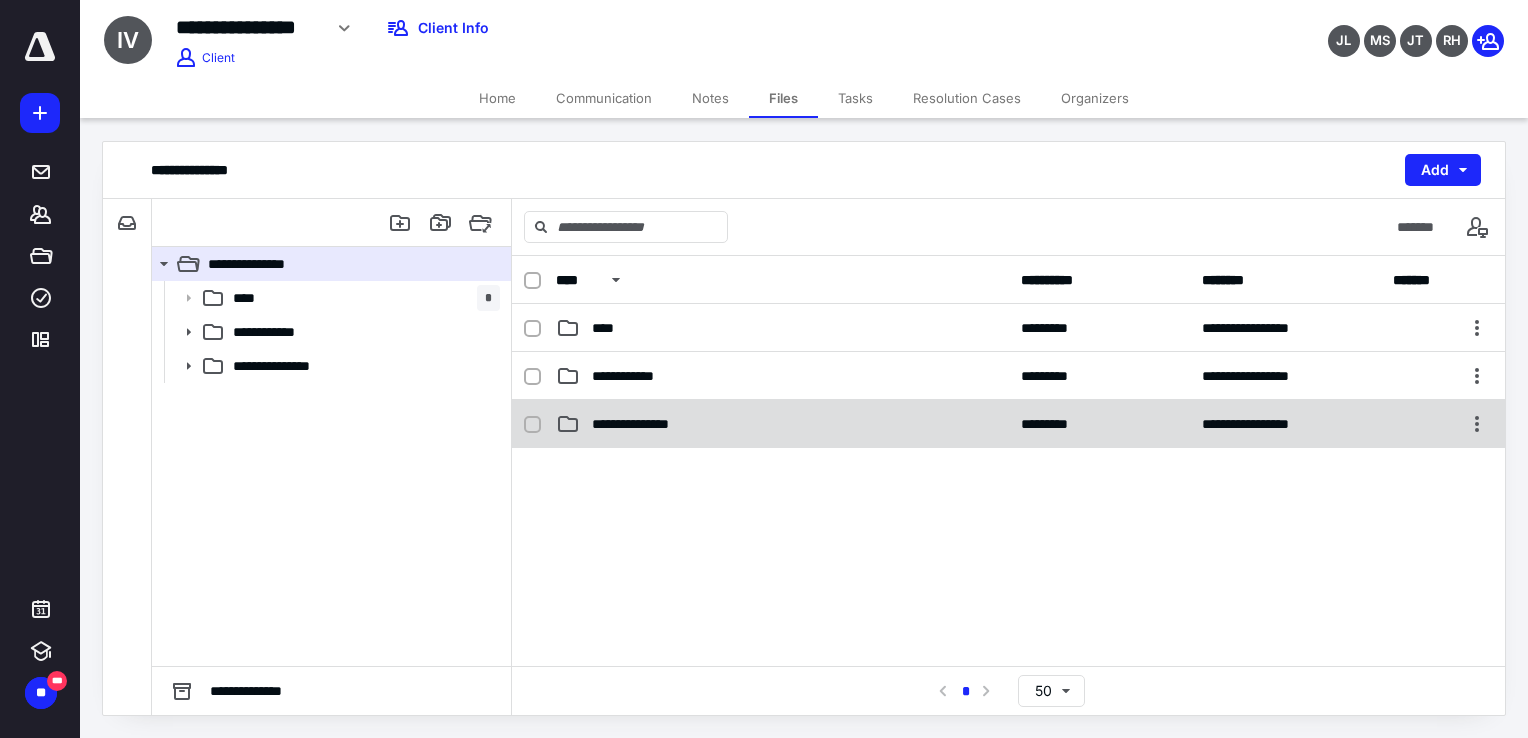 click on "**********" at bounding box center (644, 424) 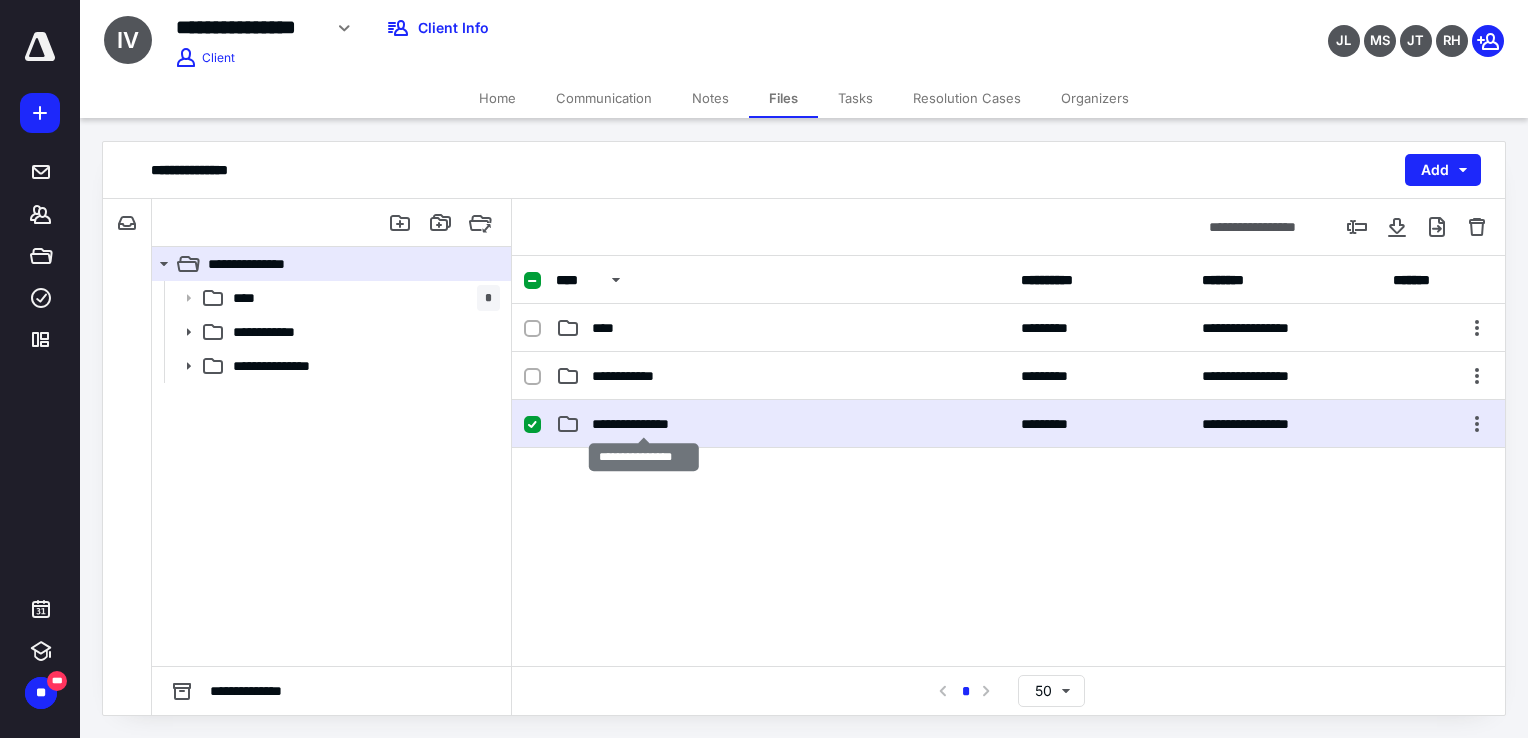 click on "**********" at bounding box center [644, 424] 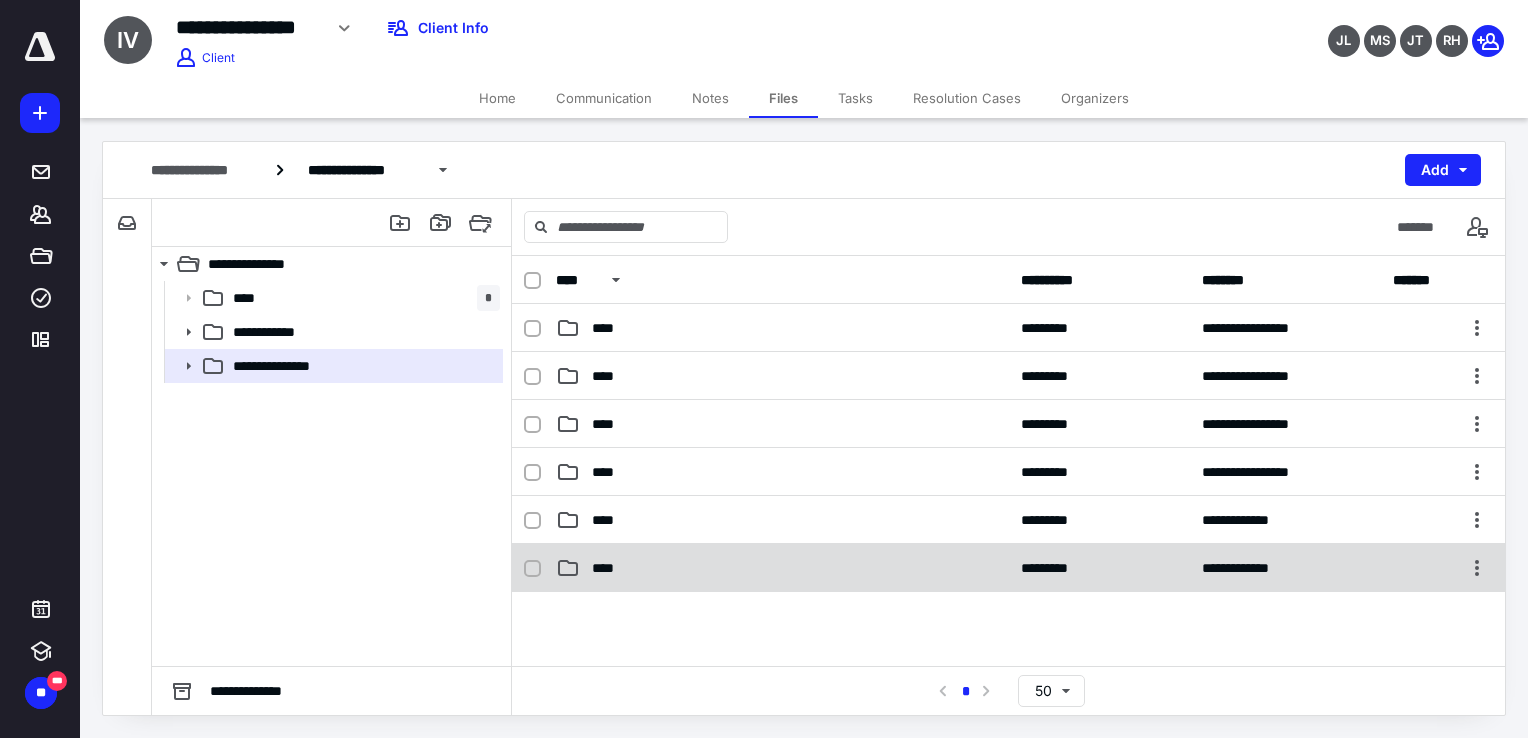 click on "****" at bounding box center (609, 568) 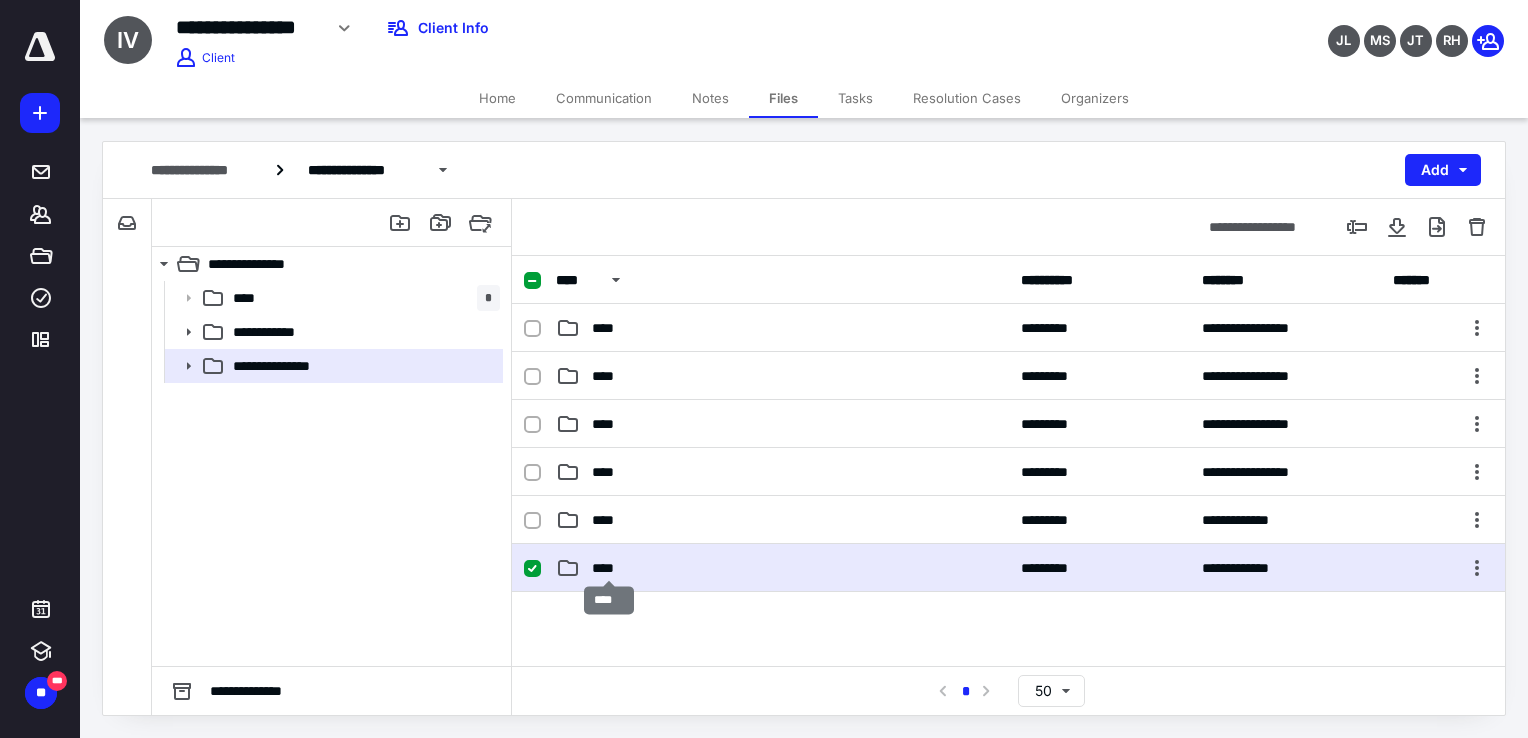 click on "****" at bounding box center [609, 568] 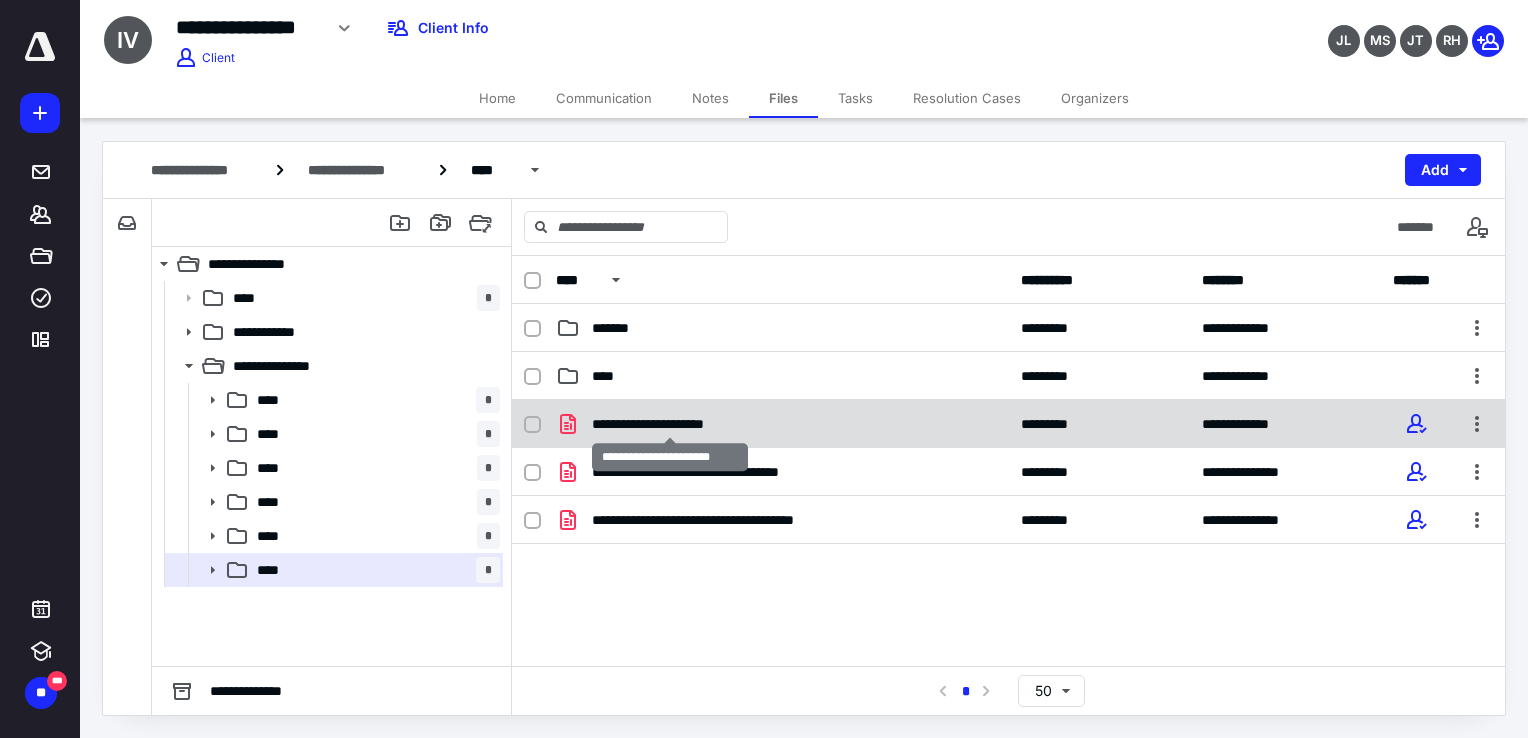 click on "**********" at bounding box center [670, 424] 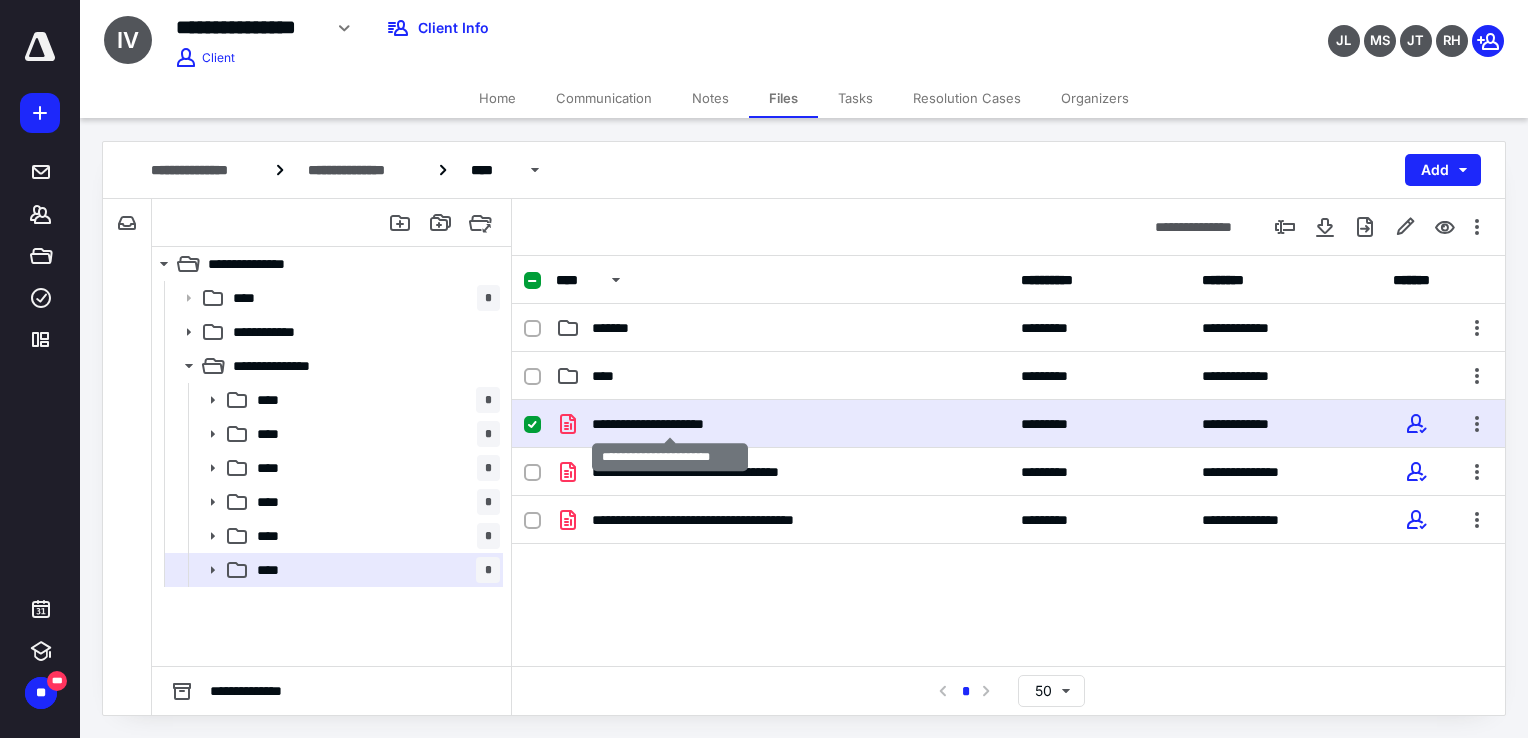 click on "**********" at bounding box center [670, 424] 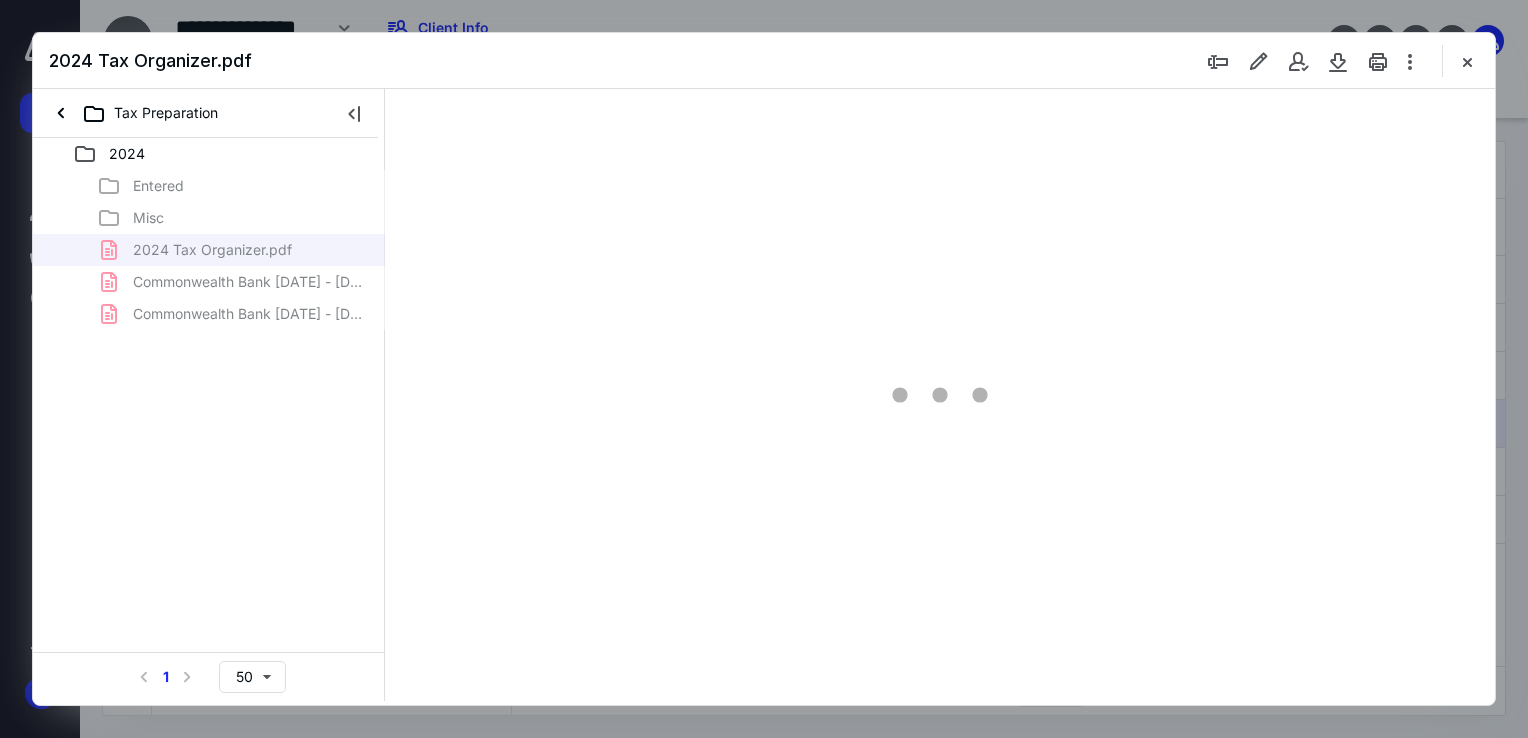 scroll, scrollTop: 0, scrollLeft: 0, axis: both 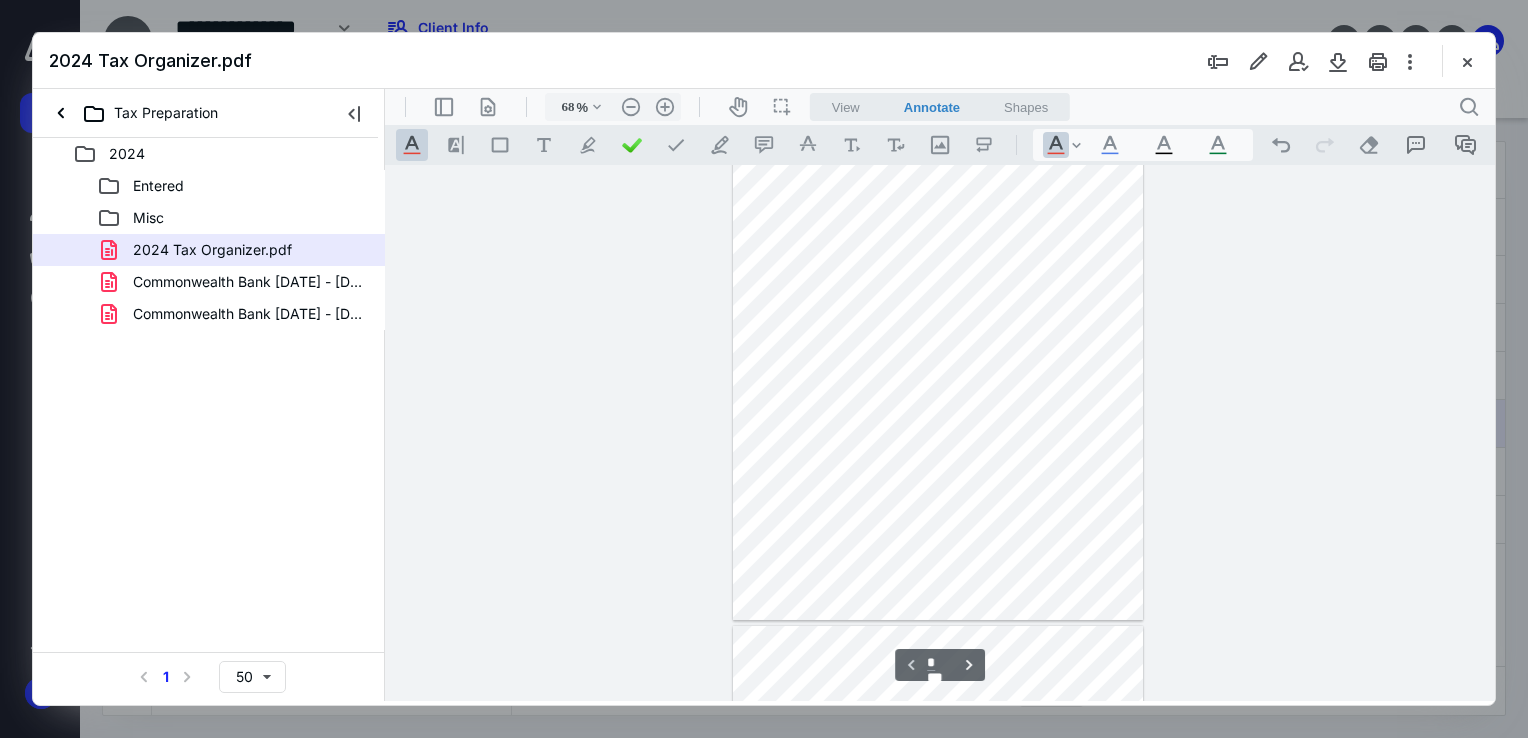 drag, startPoint x: 1484, startPoint y: 217, endPoint x: 1485, endPoint y: 179, distance: 38.013157 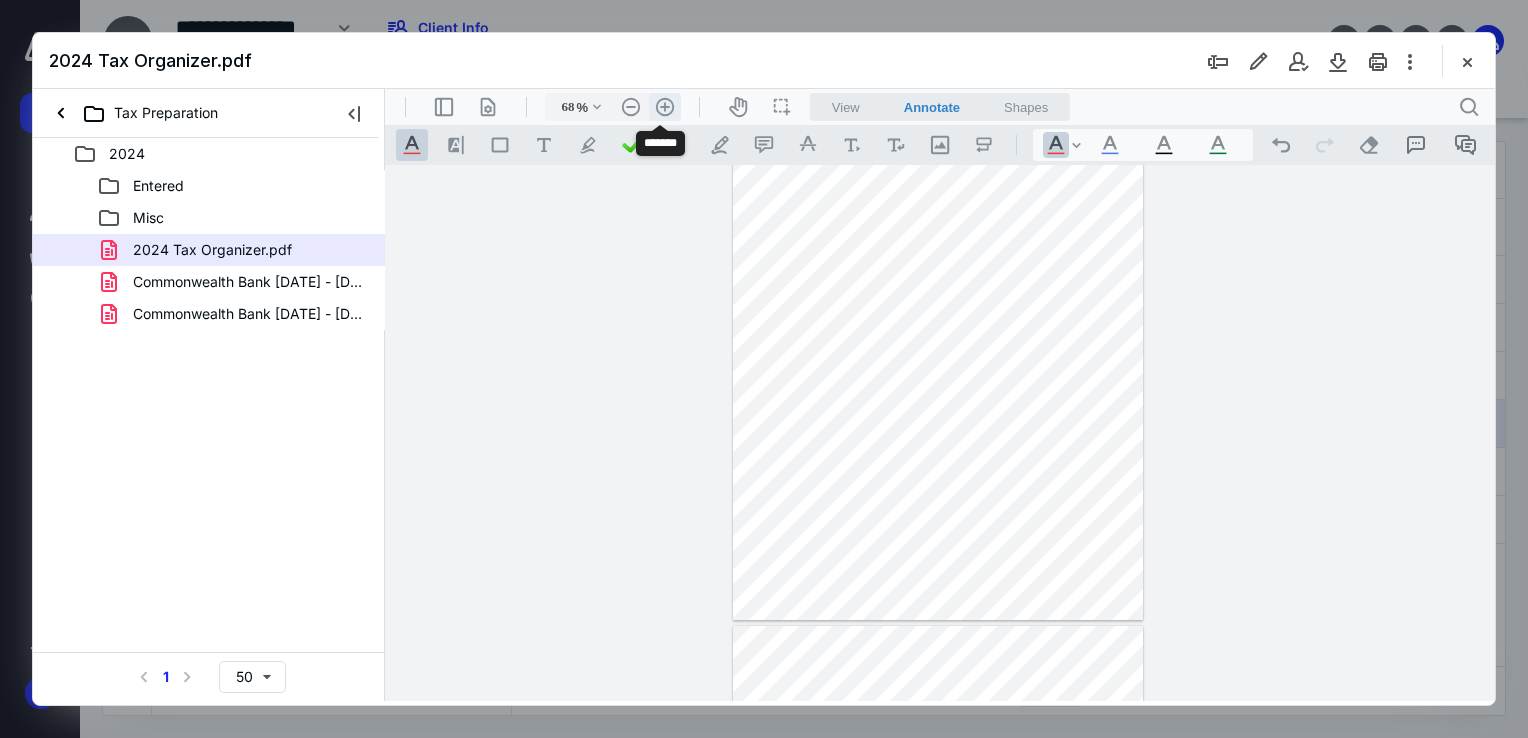 click on ".cls-1{fill:#abb0c4;} icon - header - zoom - in - line" at bounding box center [665, 107] 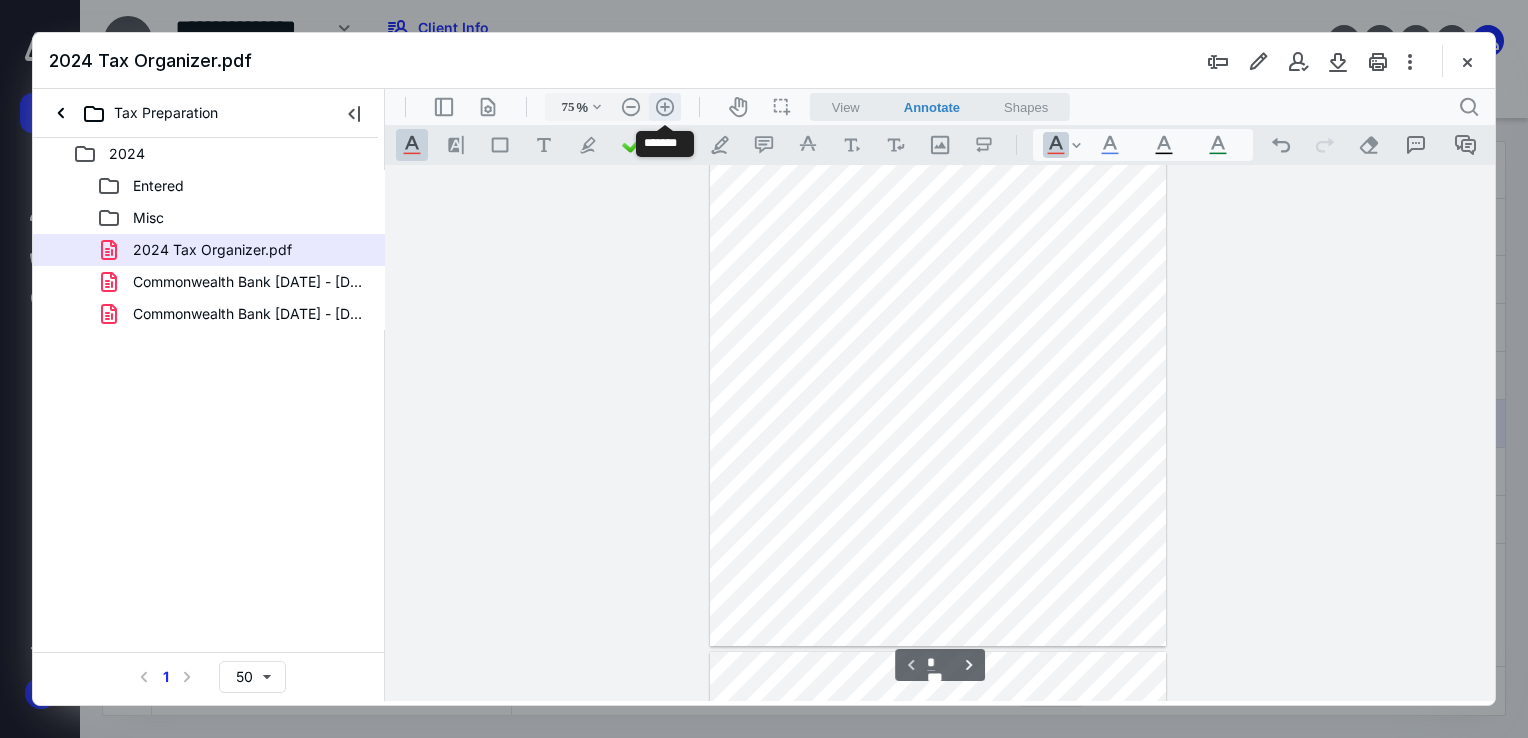 click on ".cls-1{fill:#abb0c4;} icon - header - zoom - in - line" at bounding box center [665, 107] 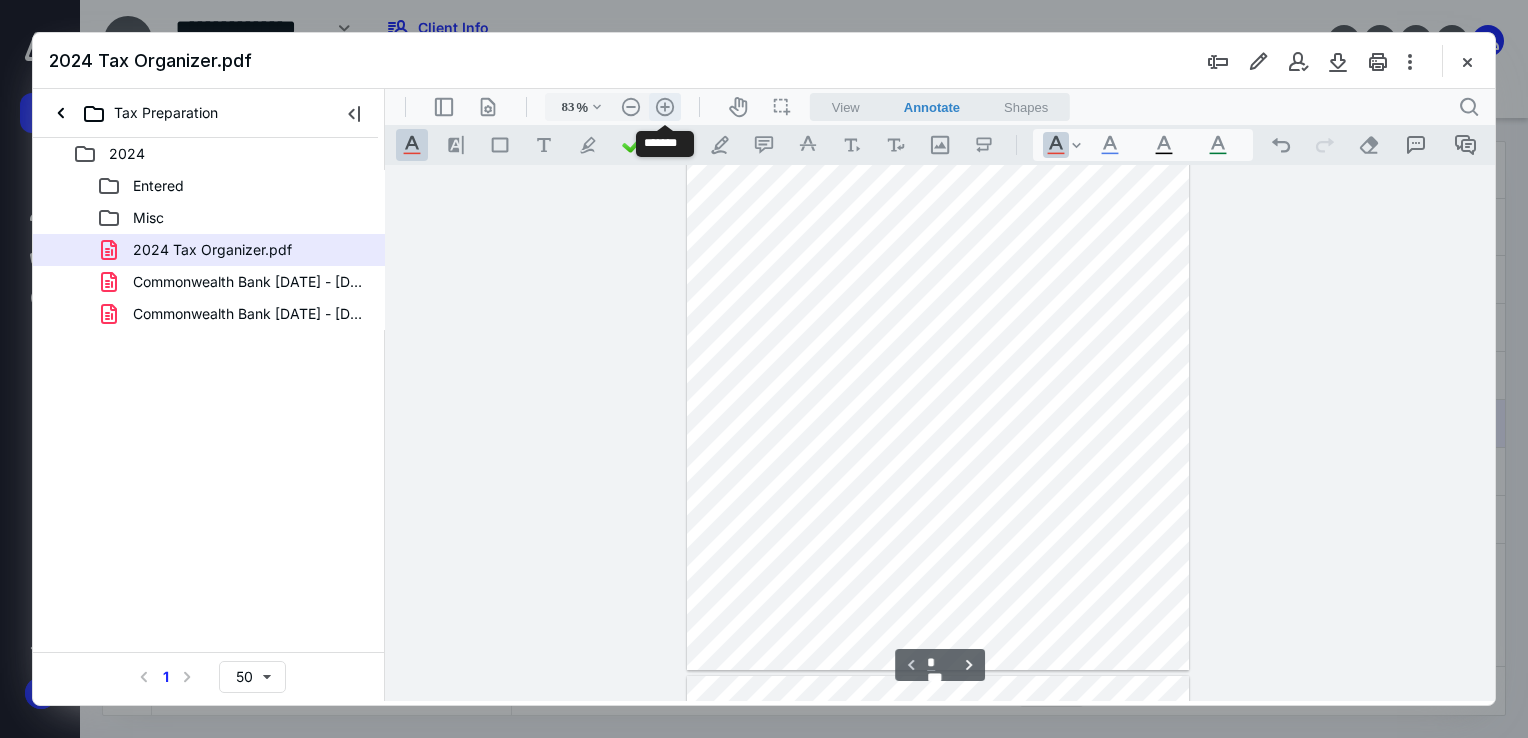 click on ".cls-1{fill:#abb0c4;} icon - header - zoom - in - line" at bounding box center [665, 107] 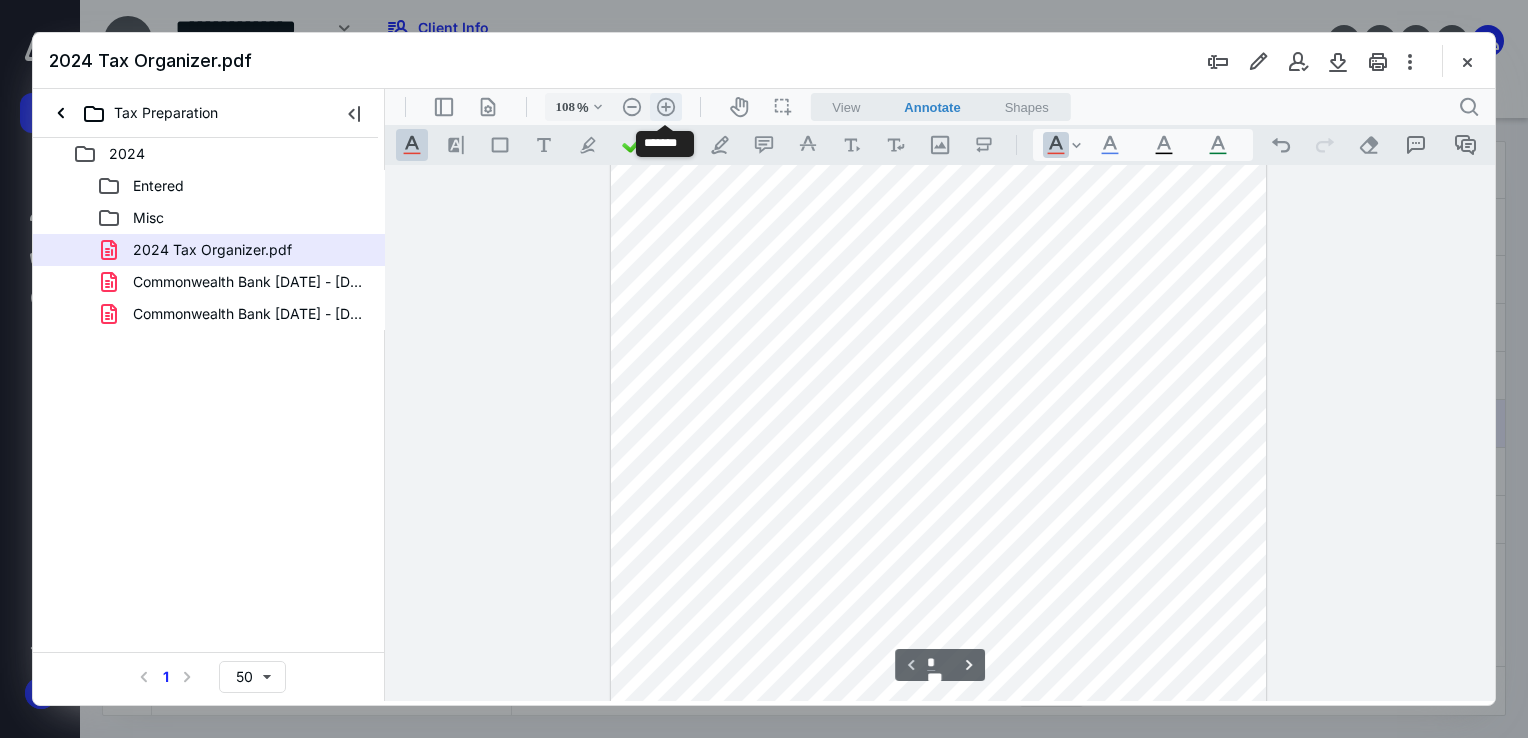 scroll, scrollTop: 263, scrollLeft: 0, axis: vertical 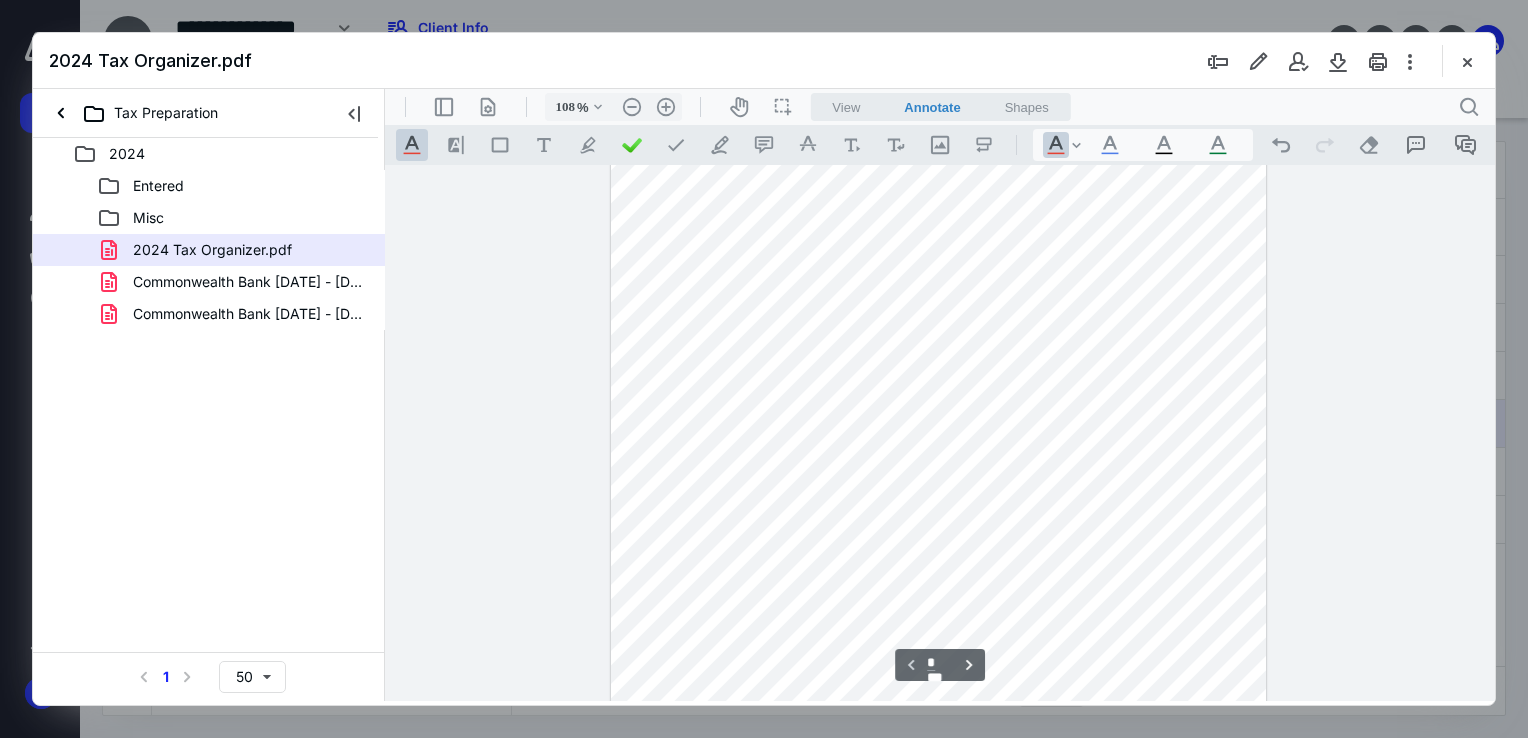 drag, startPoint x: 1494, startPoint y: 260, endPoint x: 1486, endPoint y: 355, distance: 95.33625 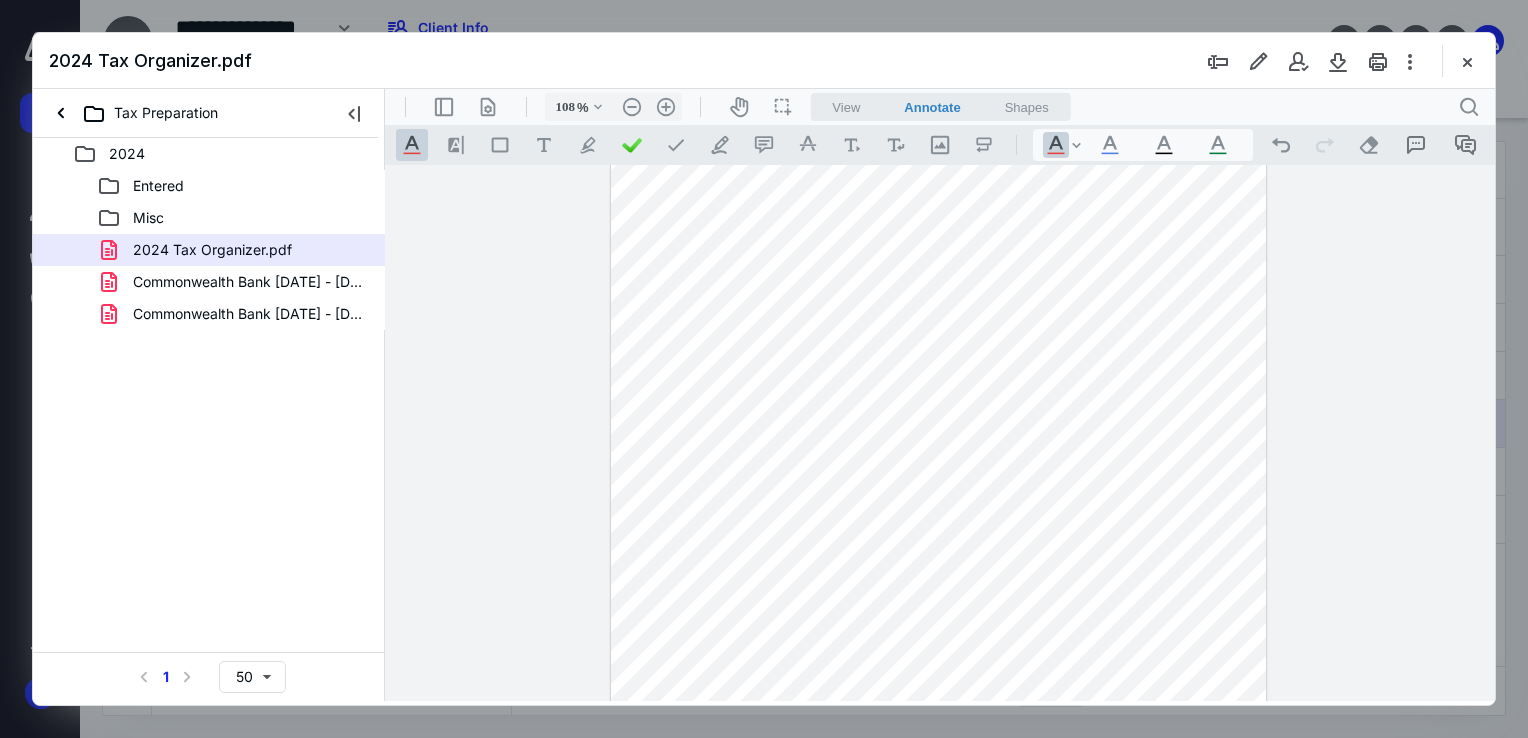 scroll, scrollTop: 732, scrollLeft: 0, axis: vertical 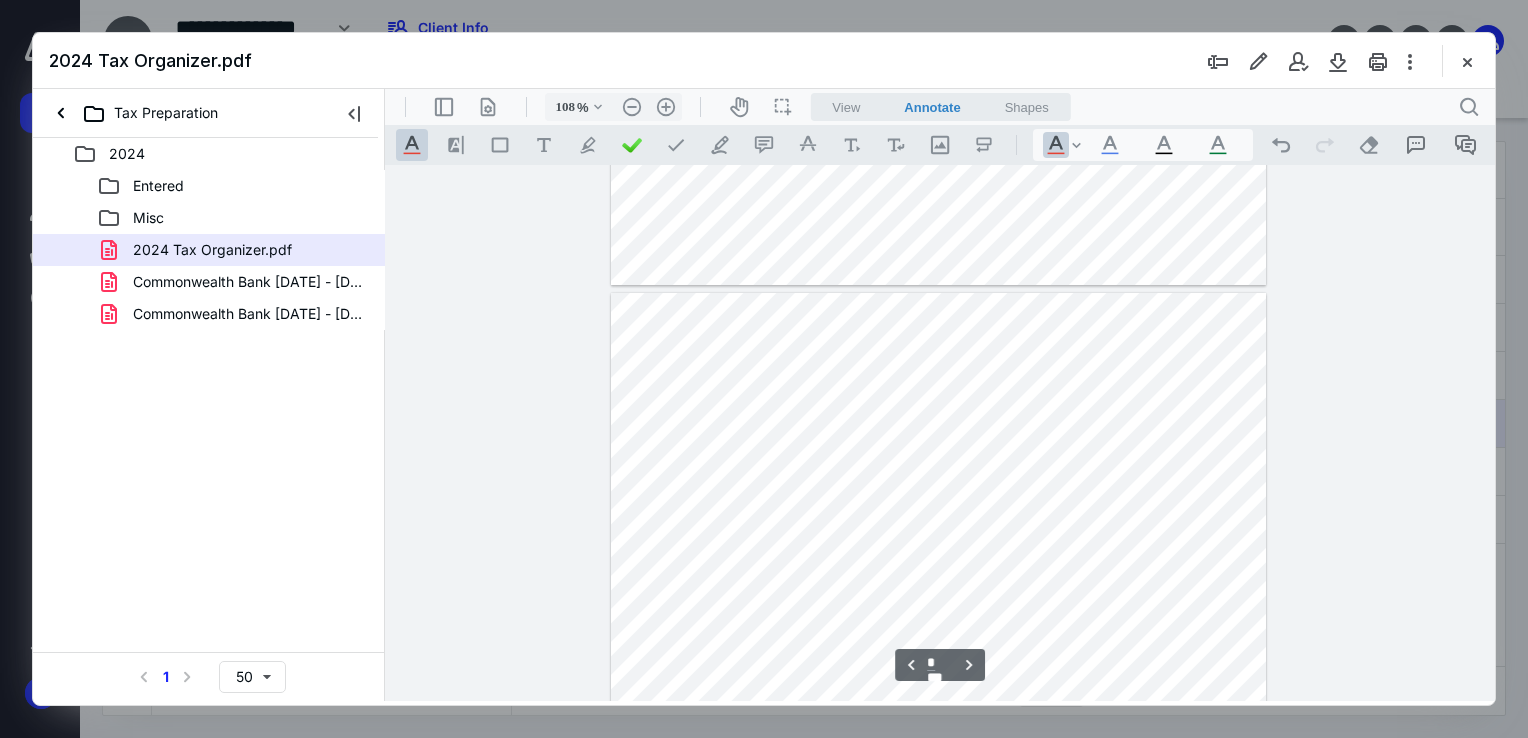 drag, startPoint x: 1485, startPoint y: 339, endPoint x: 1495, endPoint y: 401, distance: 62.801273 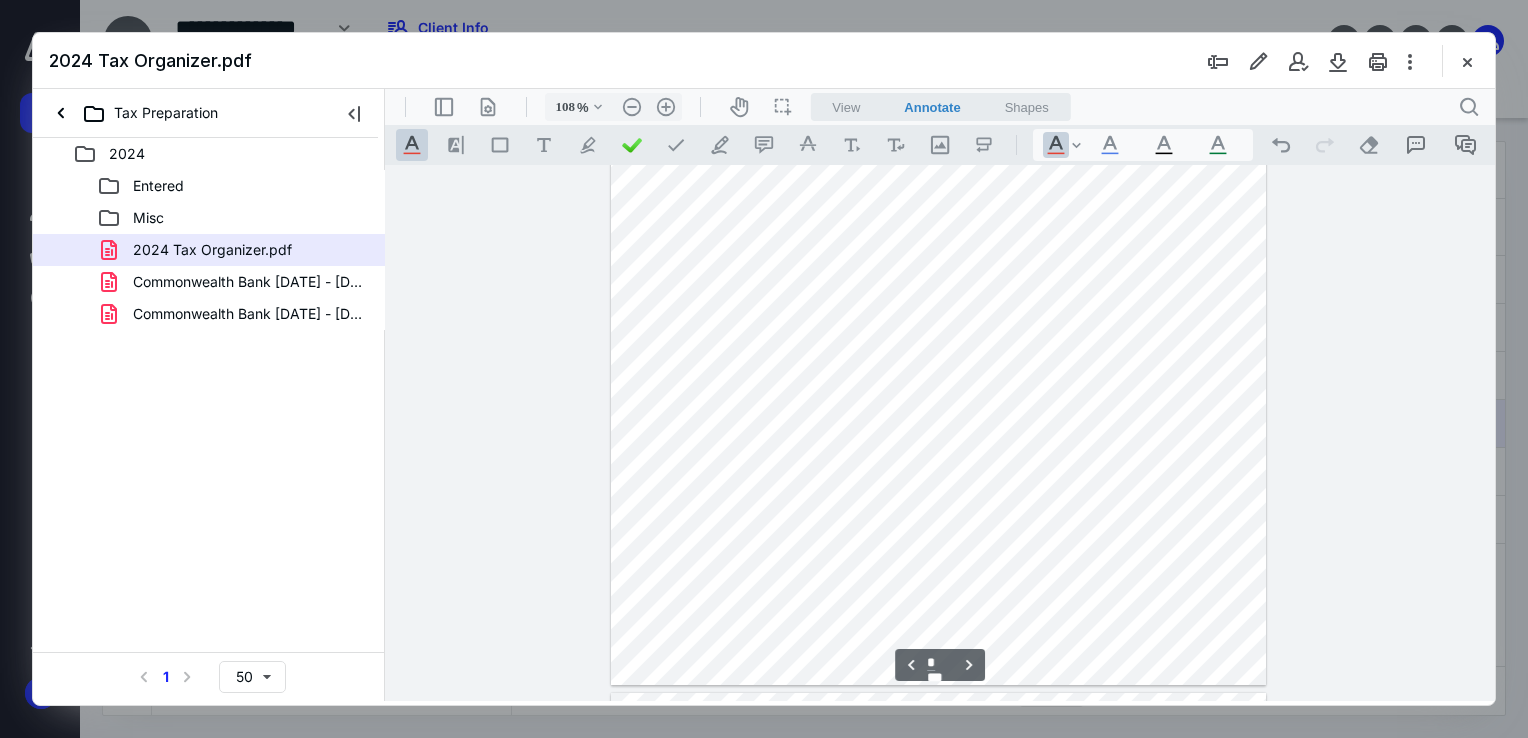 scroll, scrollTop: 1193, scrollLeft: 0, axis: vertical 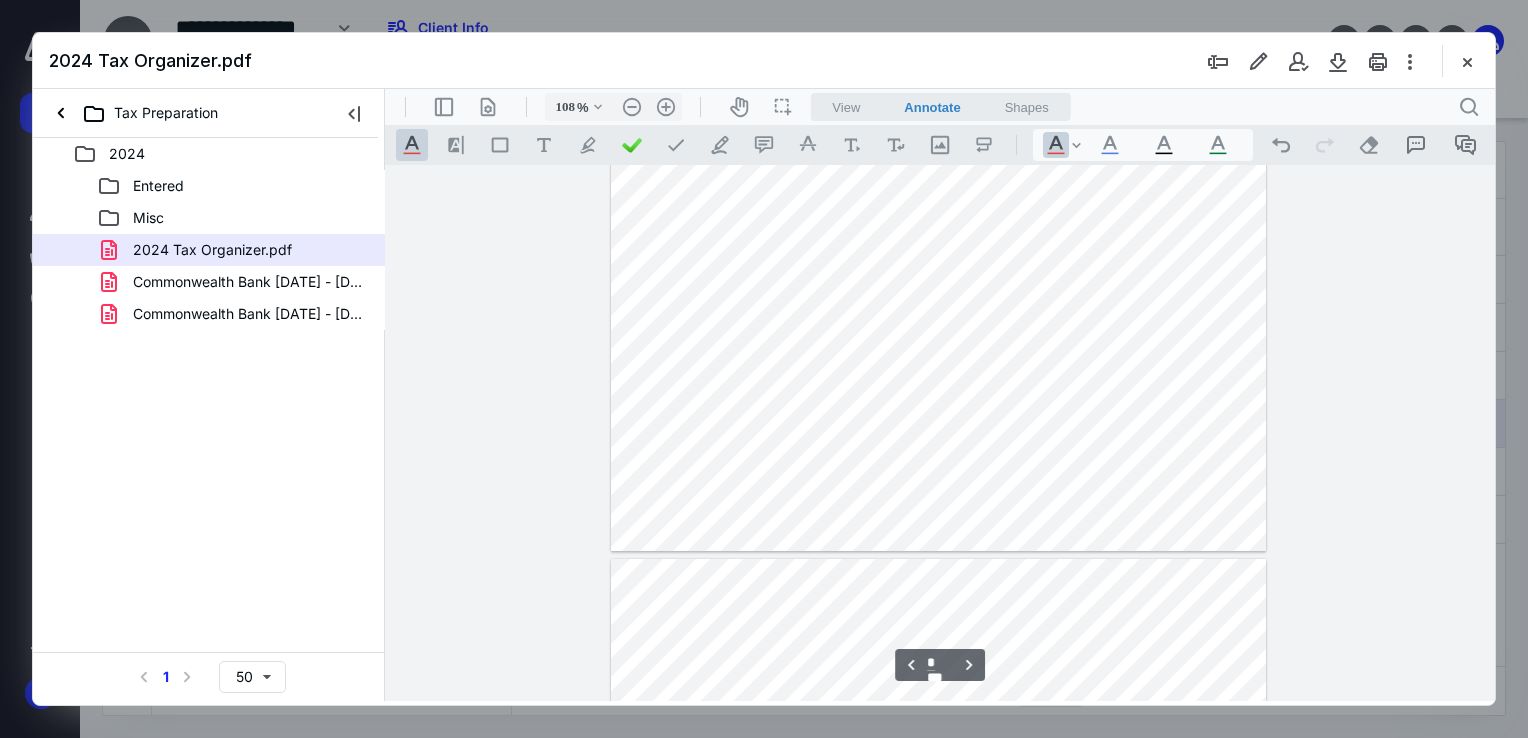 type on "*" 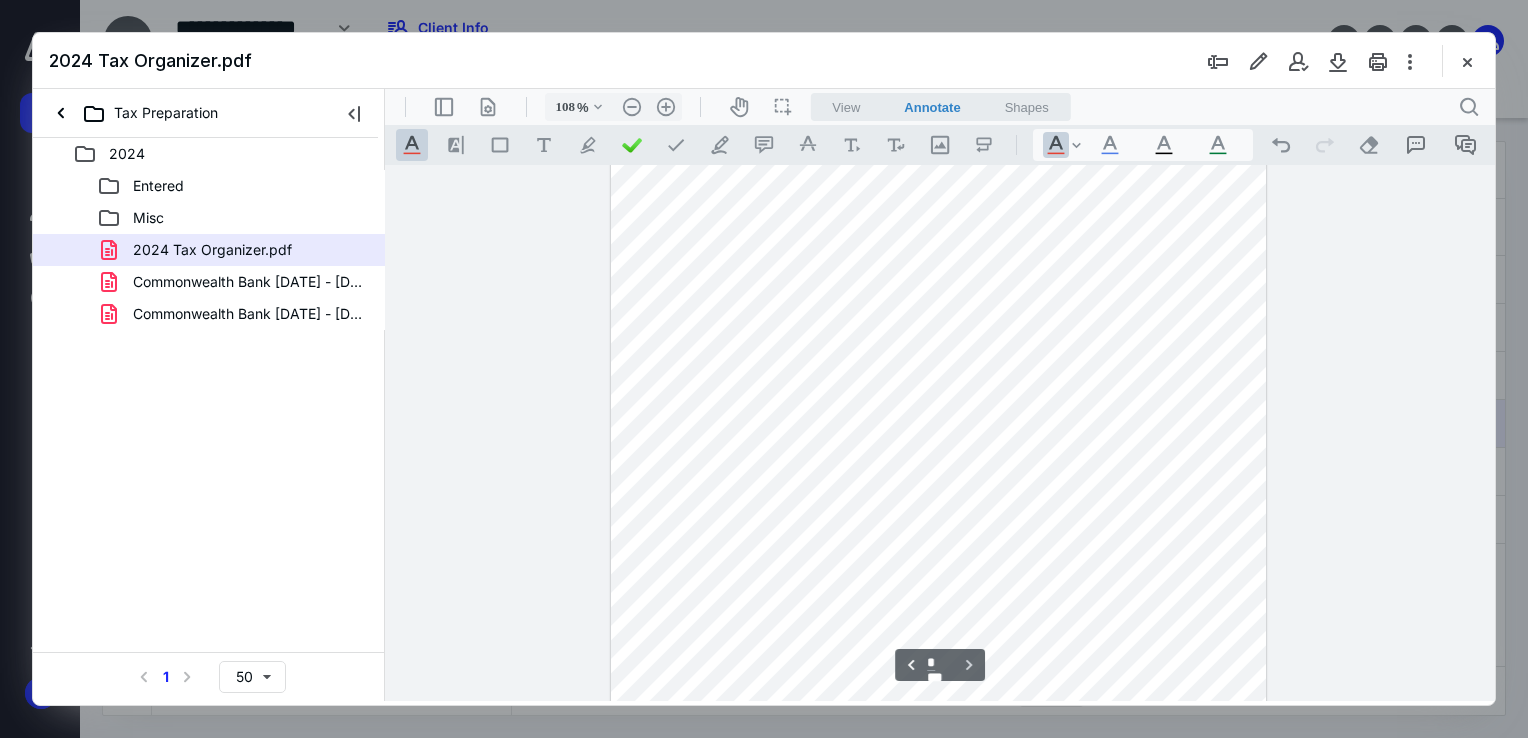 scroll, scrollTop: 2887, scrollLeft: 0, axis: vertical 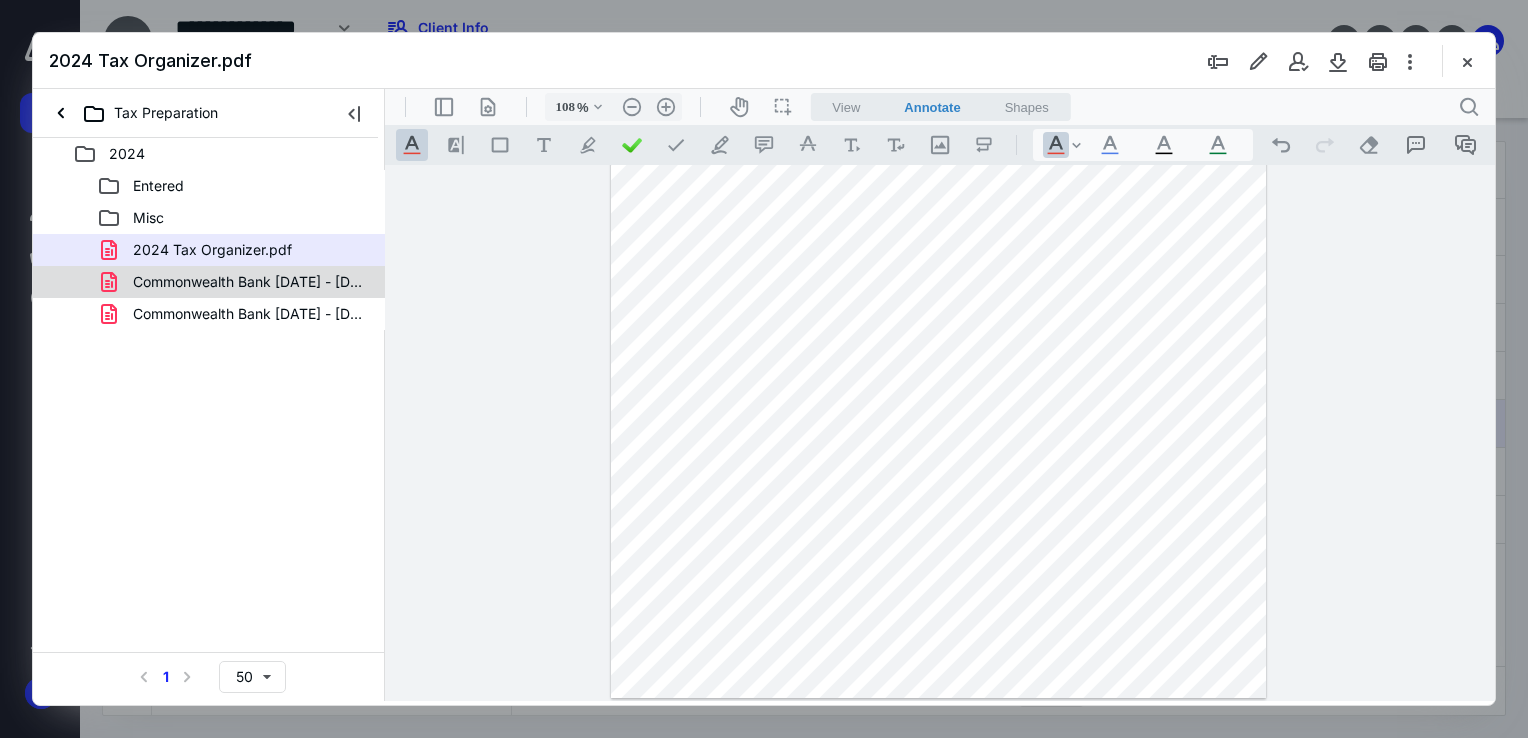 click on "Commonwealth Bank [DATE] - [DATE].pdf" at bounding box center [237, 282] 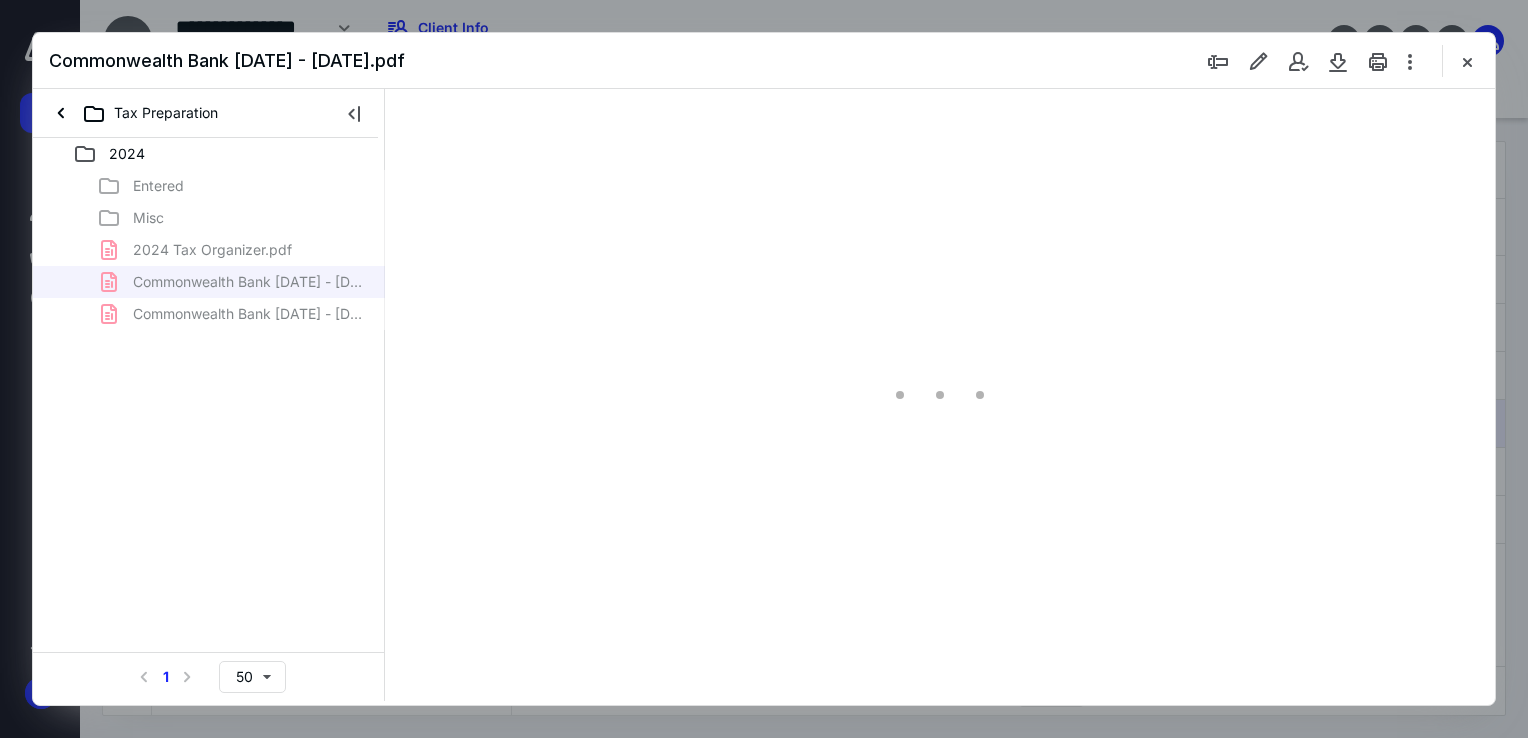 scroll, scrollTop: 79, scrollLeft: 0, axis: vertical 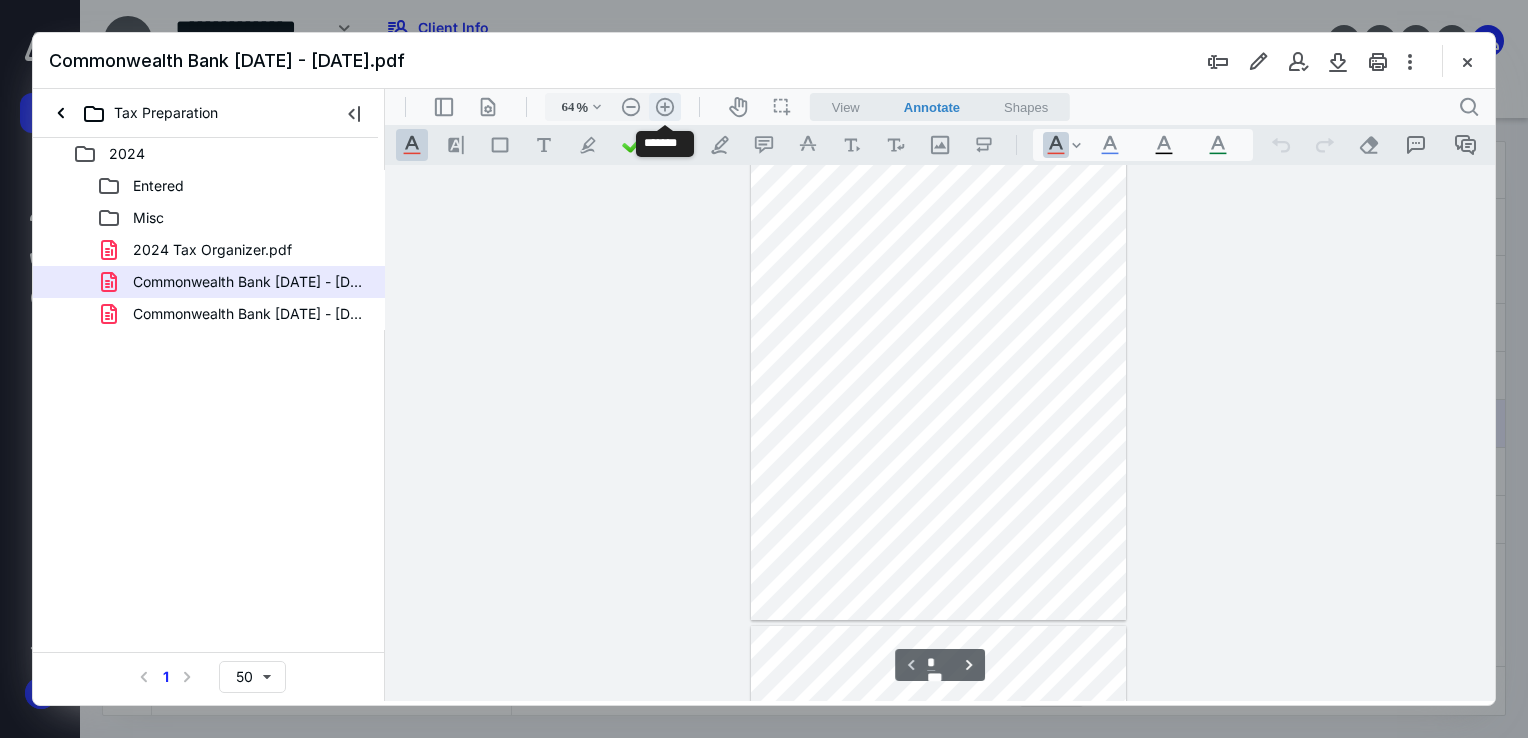 click on ".cls-1{fill:#abb0c4;} icon - header - zoom - in - line" at bounding box center (665, 107) 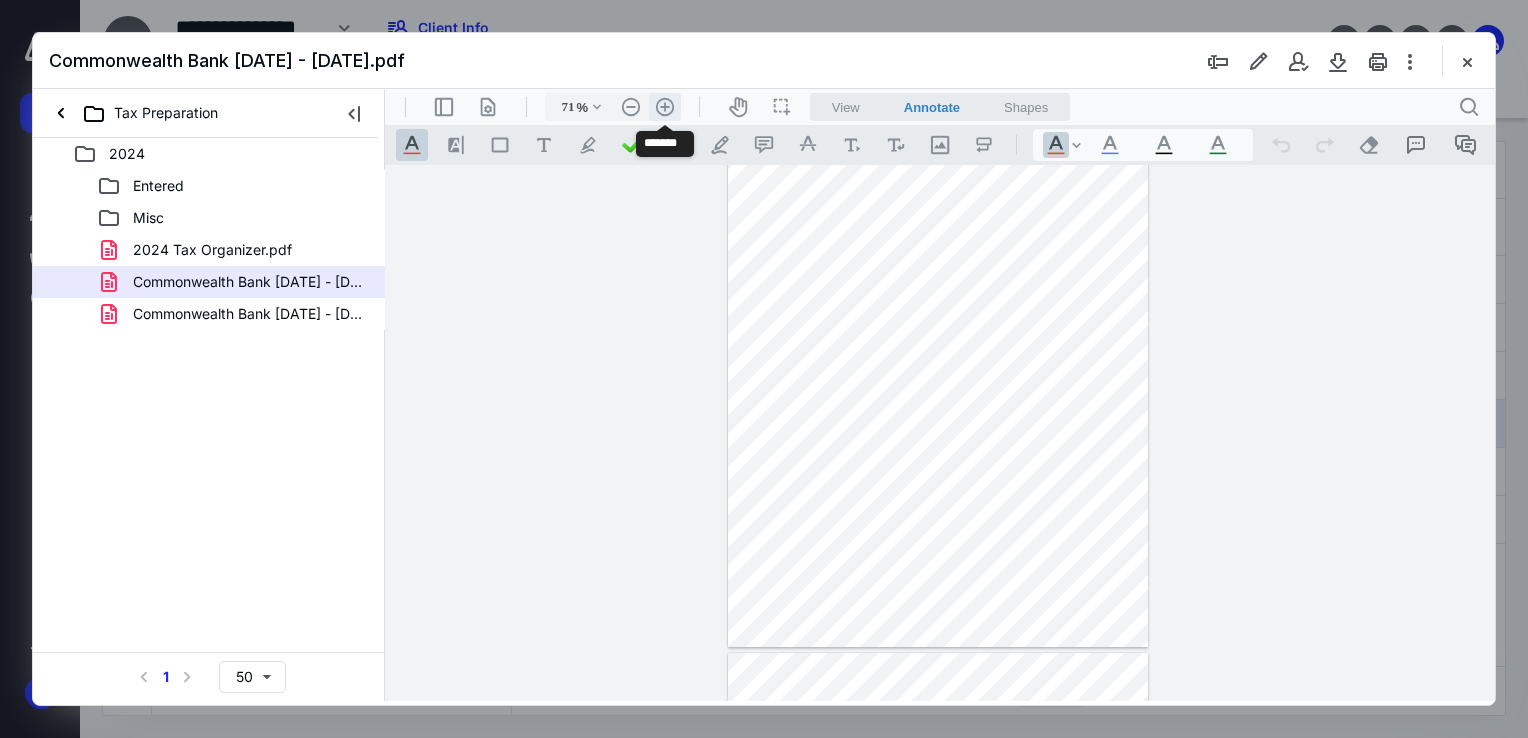 click on ".cls-1{fill:#abb0c4;} icon - header - zoom - in - line" at bounding box center [665, 107] 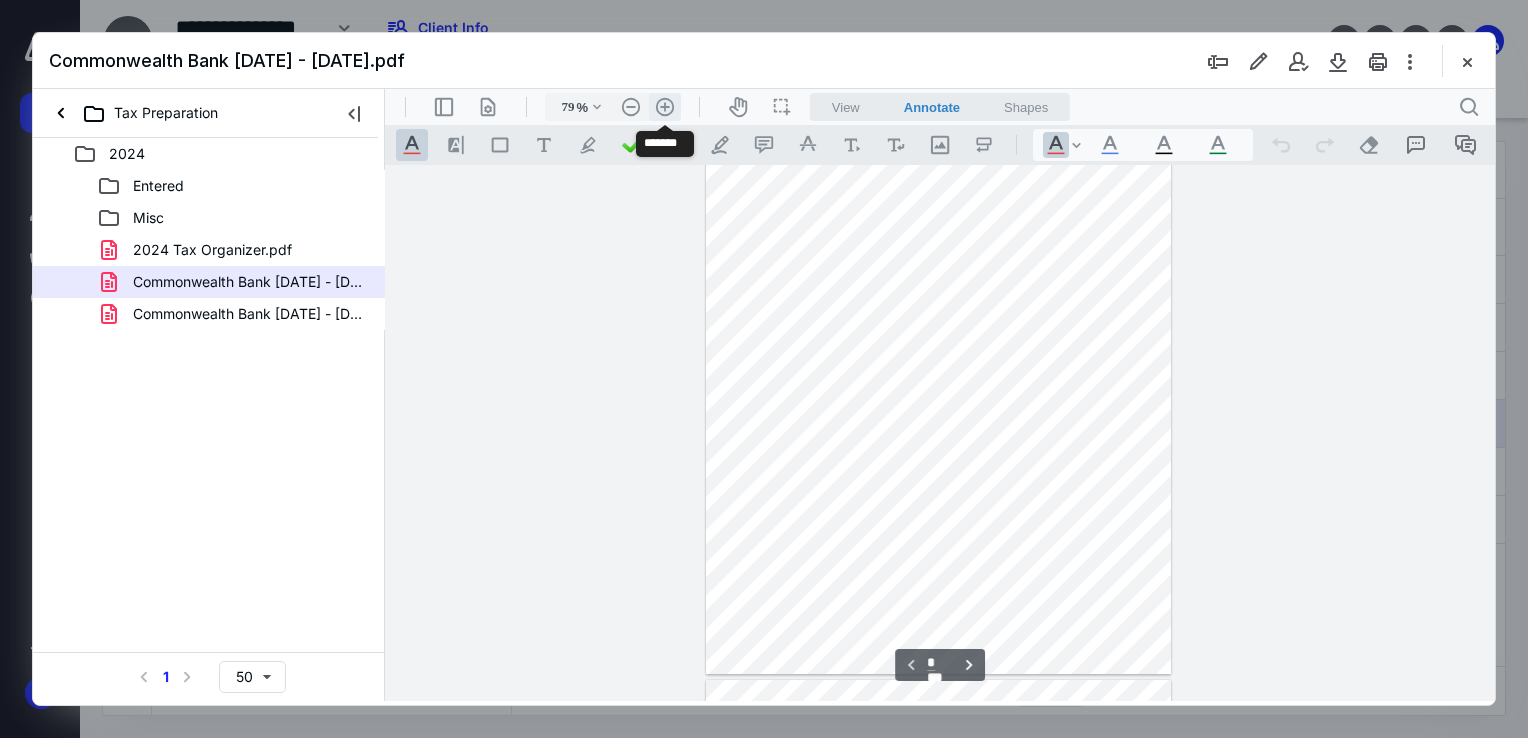 click on ".cls-1{fill:#abb0c4;} icon - header - zoom - in - line" at bounding box center (665, 107) 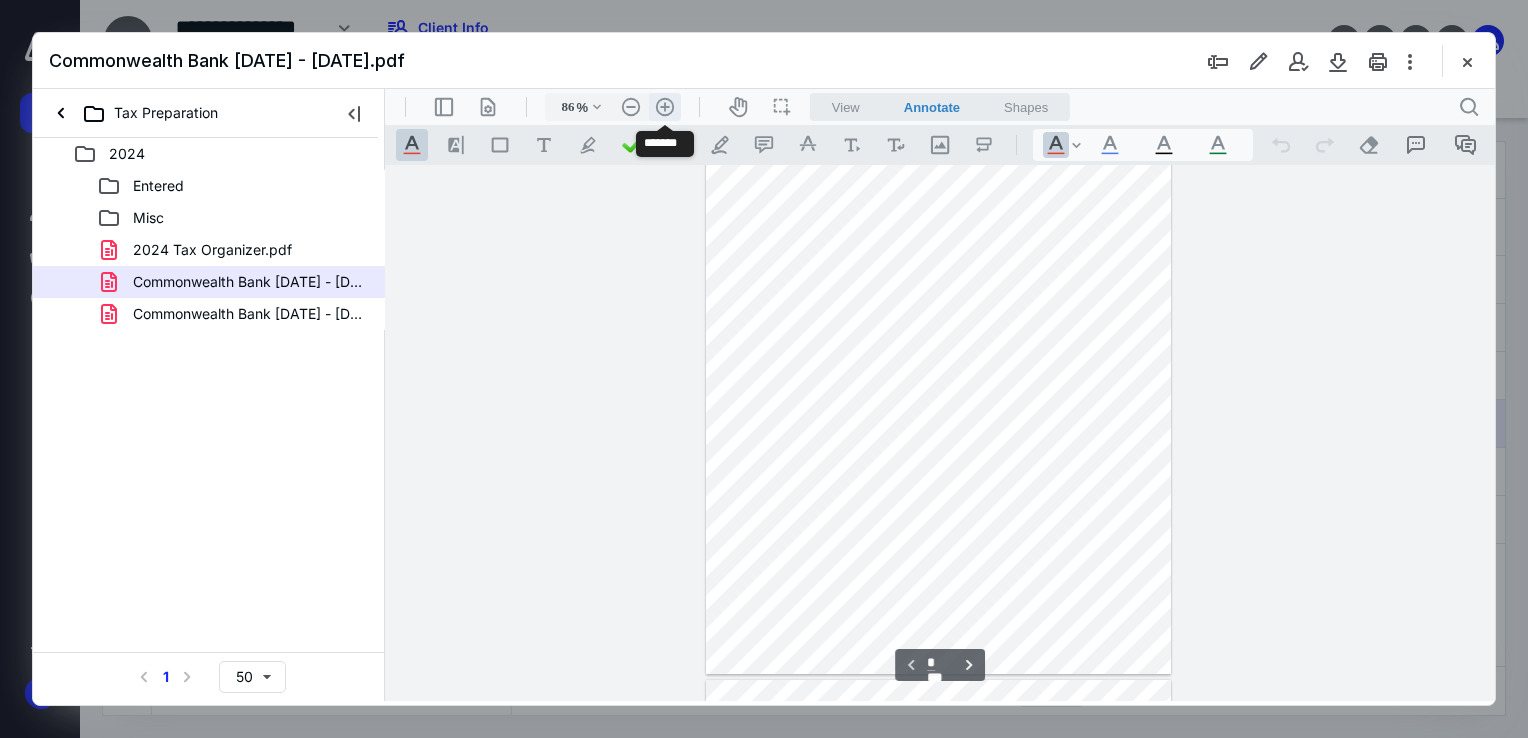 scroll, scrollTop: 189, scrollLeft: 0, axis: vertical 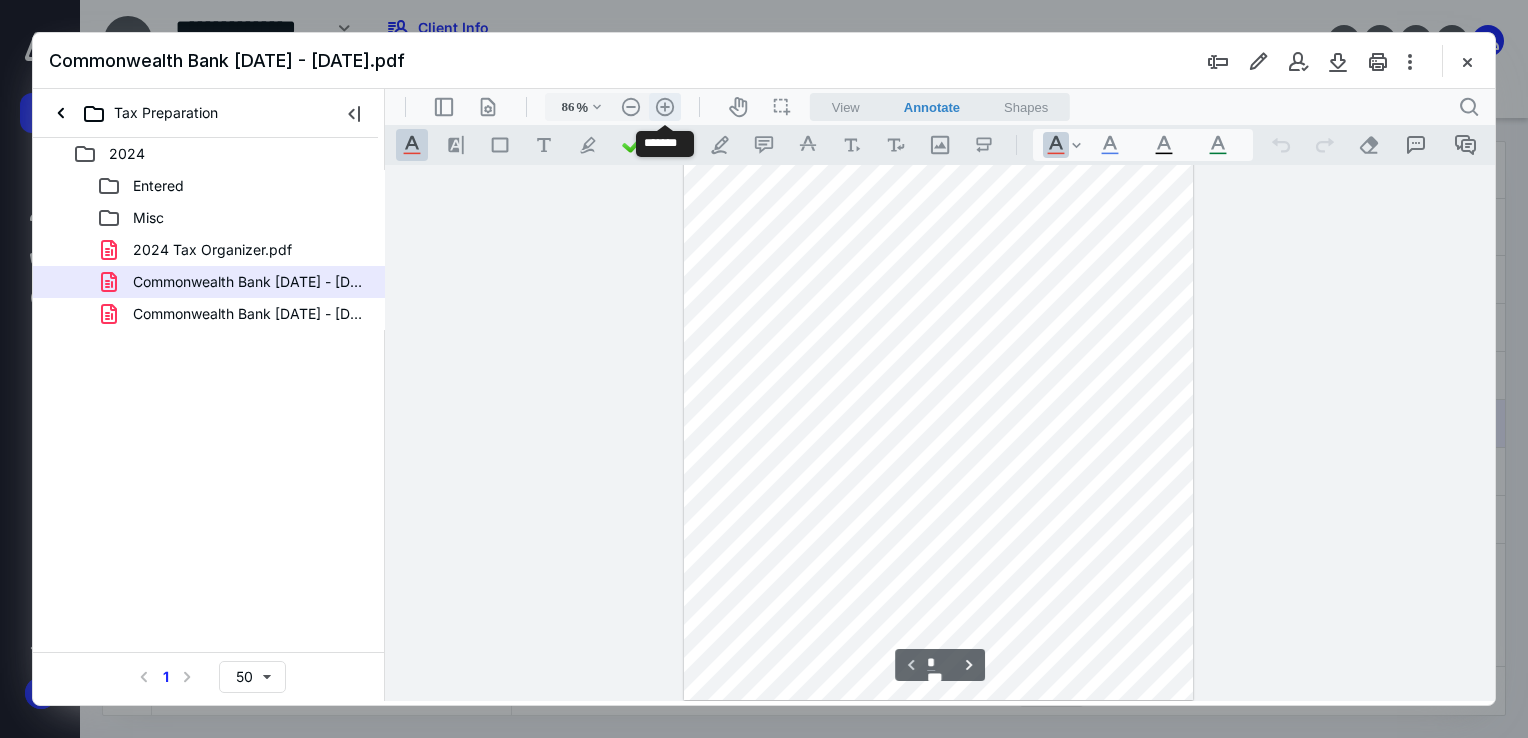 click on ".cls-1{fill:#abb0c4;} icon - header - zoom - in - line" at bounding box center (665, 107) 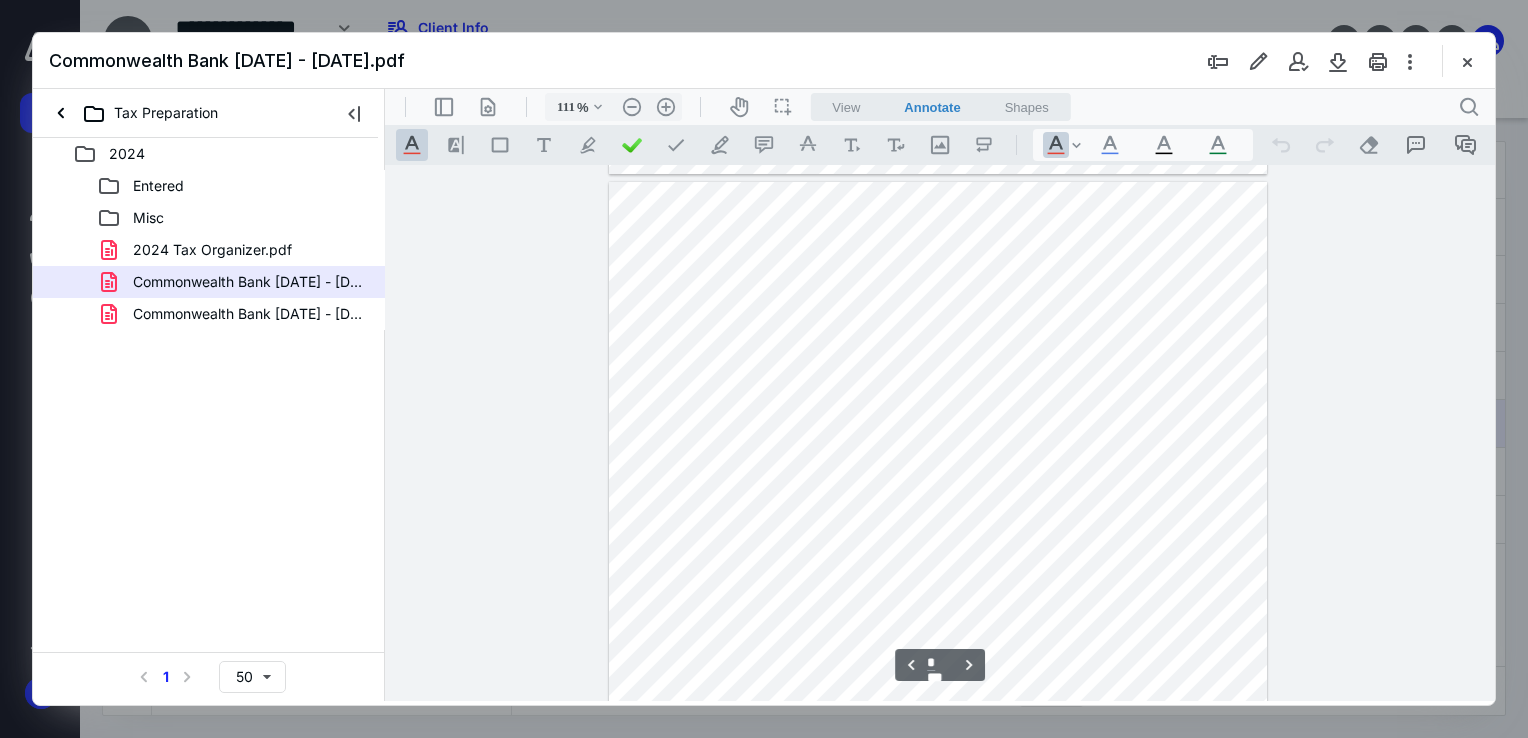 scroll, scrollTop: 2897, scrollLeft: 0, axis: vertical 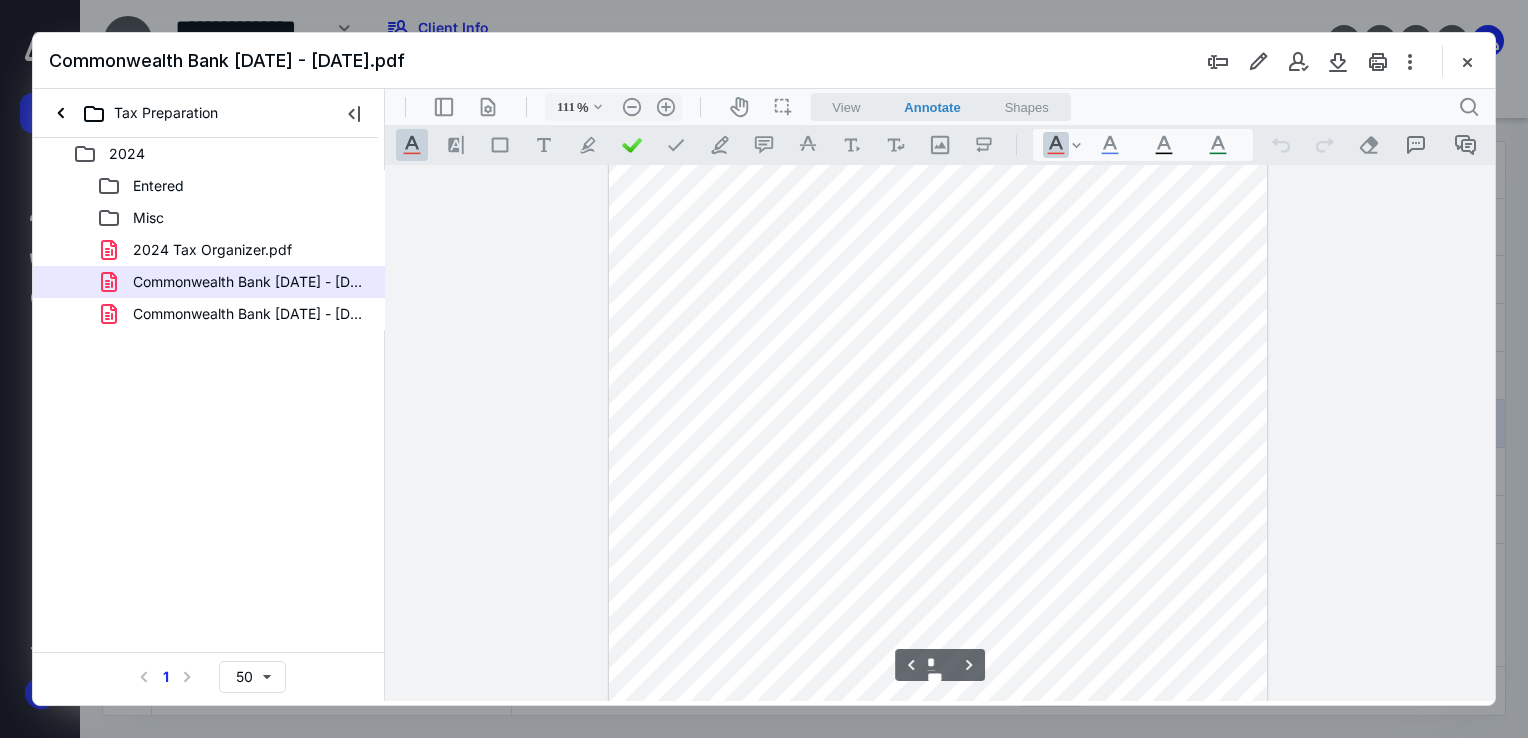 drag, startPoint x: 1468, startPoint y: 455, endPoint x: 1494, endPoint y: 463, distance: 27.202942 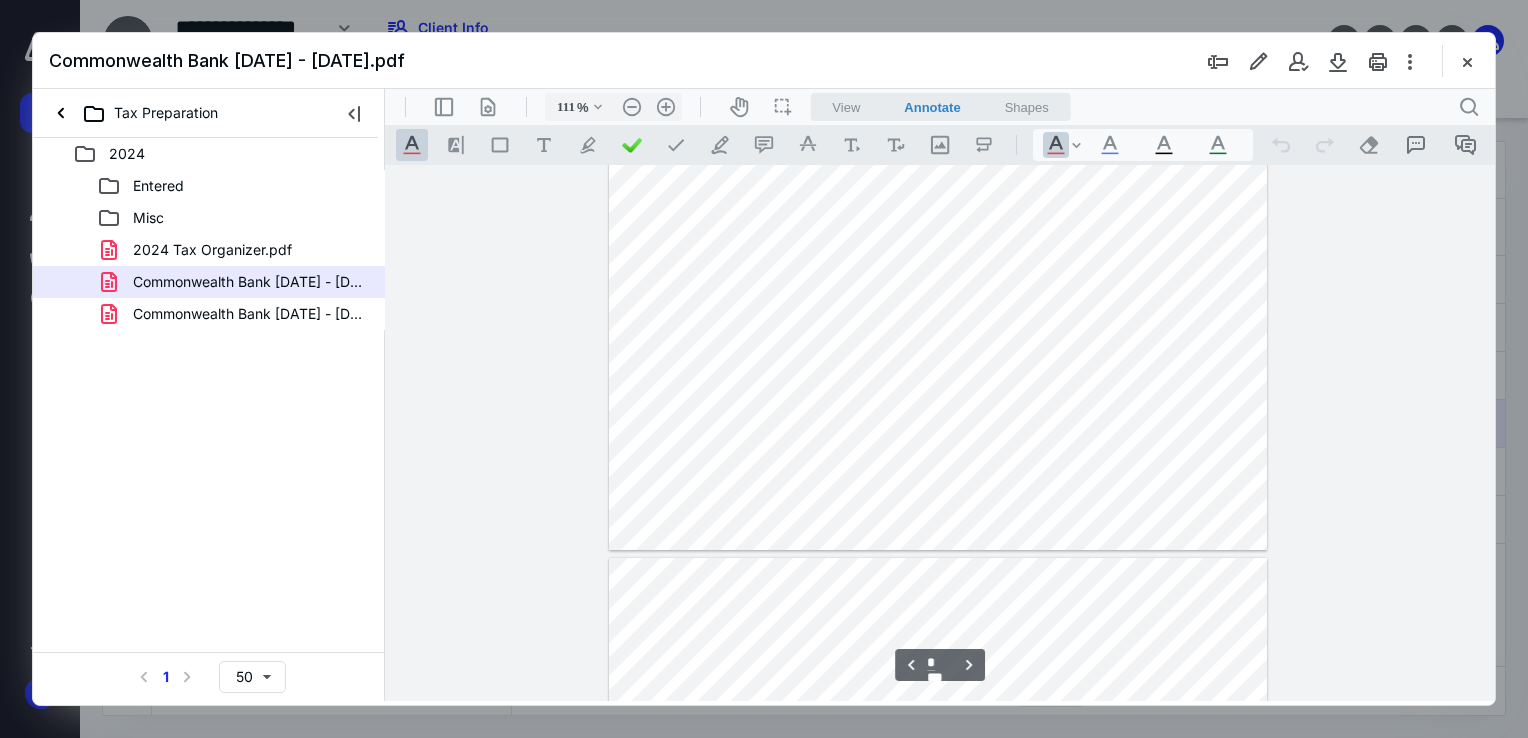 scroll, scrollTop: 4776, scrollLeft: 0, axis: vertical 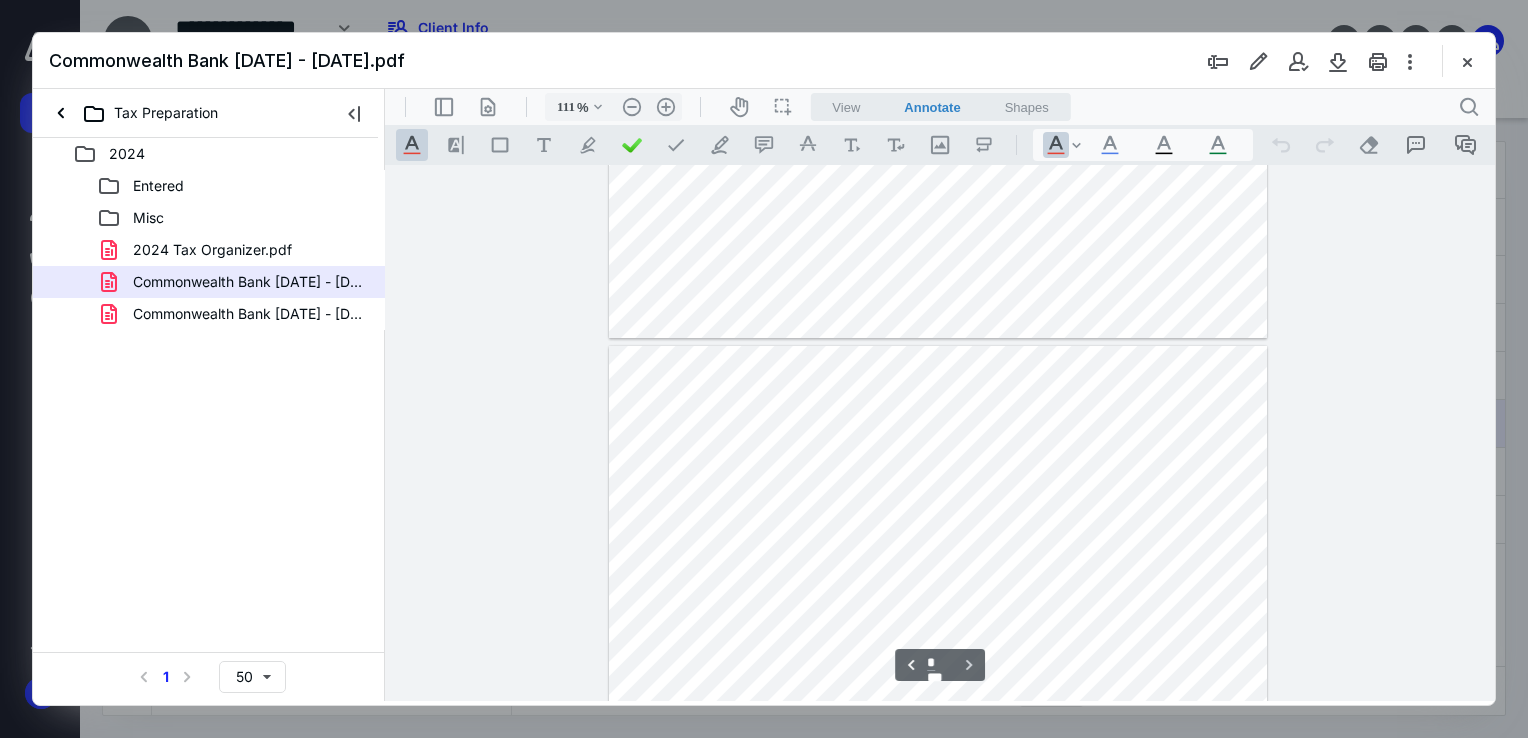 type on "*" 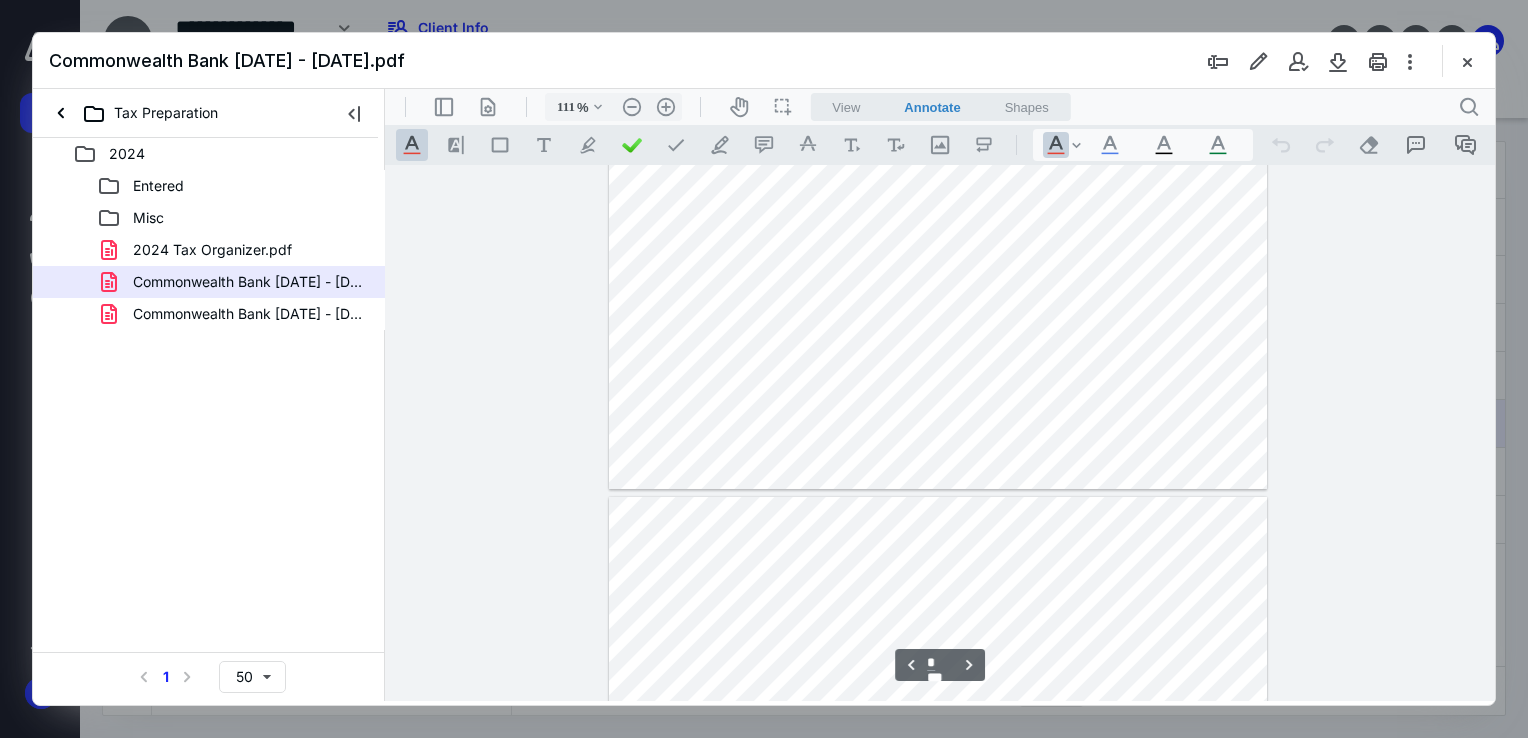 scroll, scrollTop: 4308, scrollLeft: 0, axis: vertical 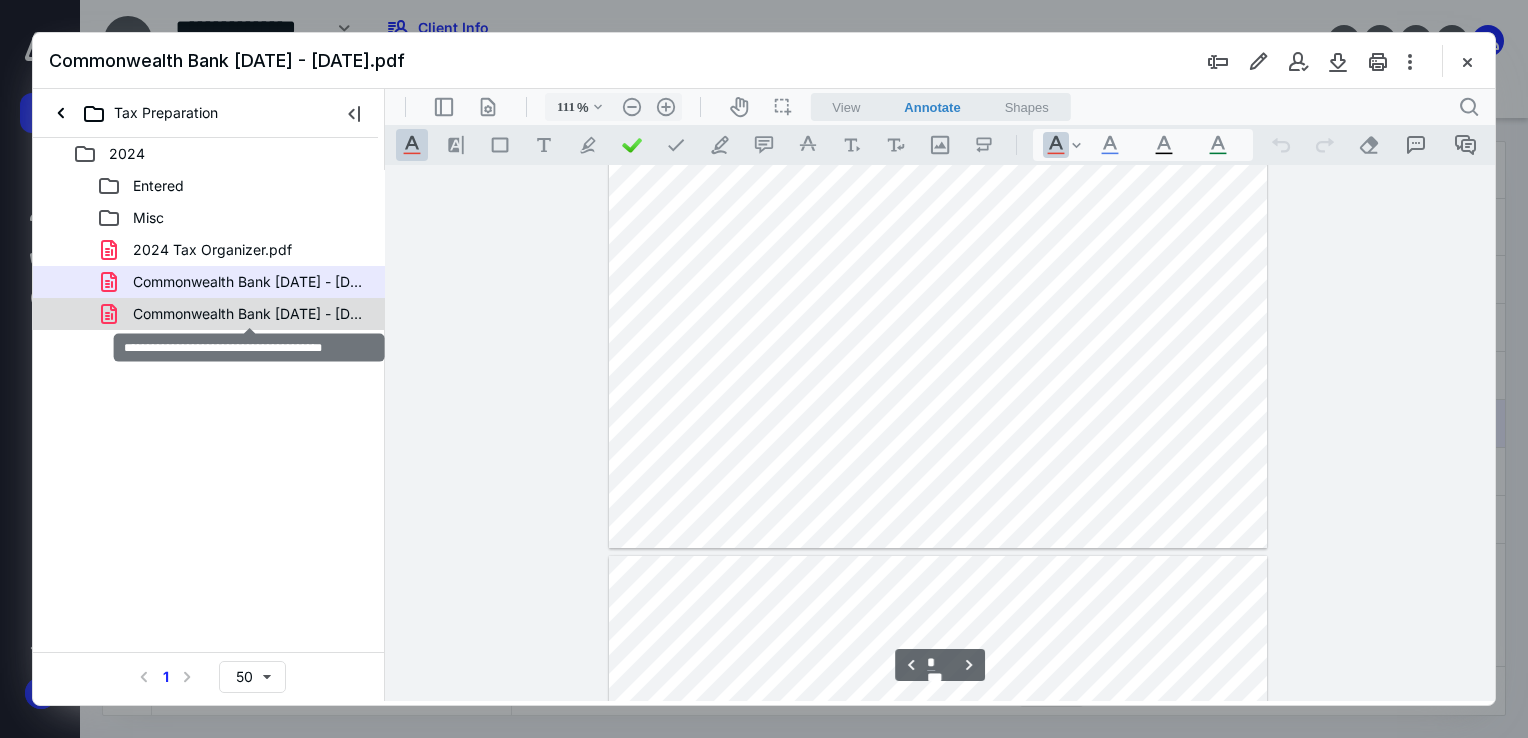 click on "Commonwealth Bank [DATE] - [DATE].pdf" at bounding box center [249, 314] 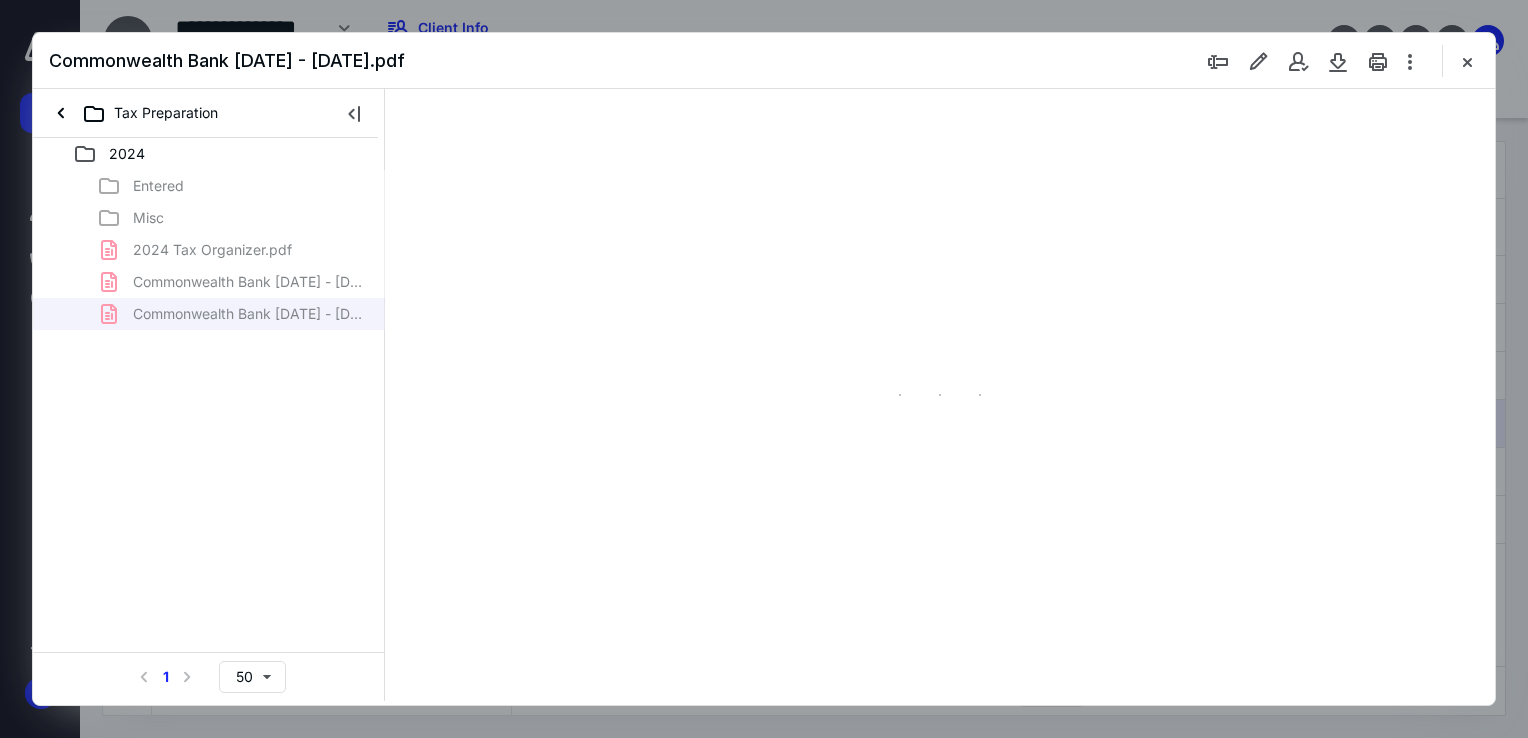 scroll, scrollTop: 79, scrollLeft: 0, axis: vertical 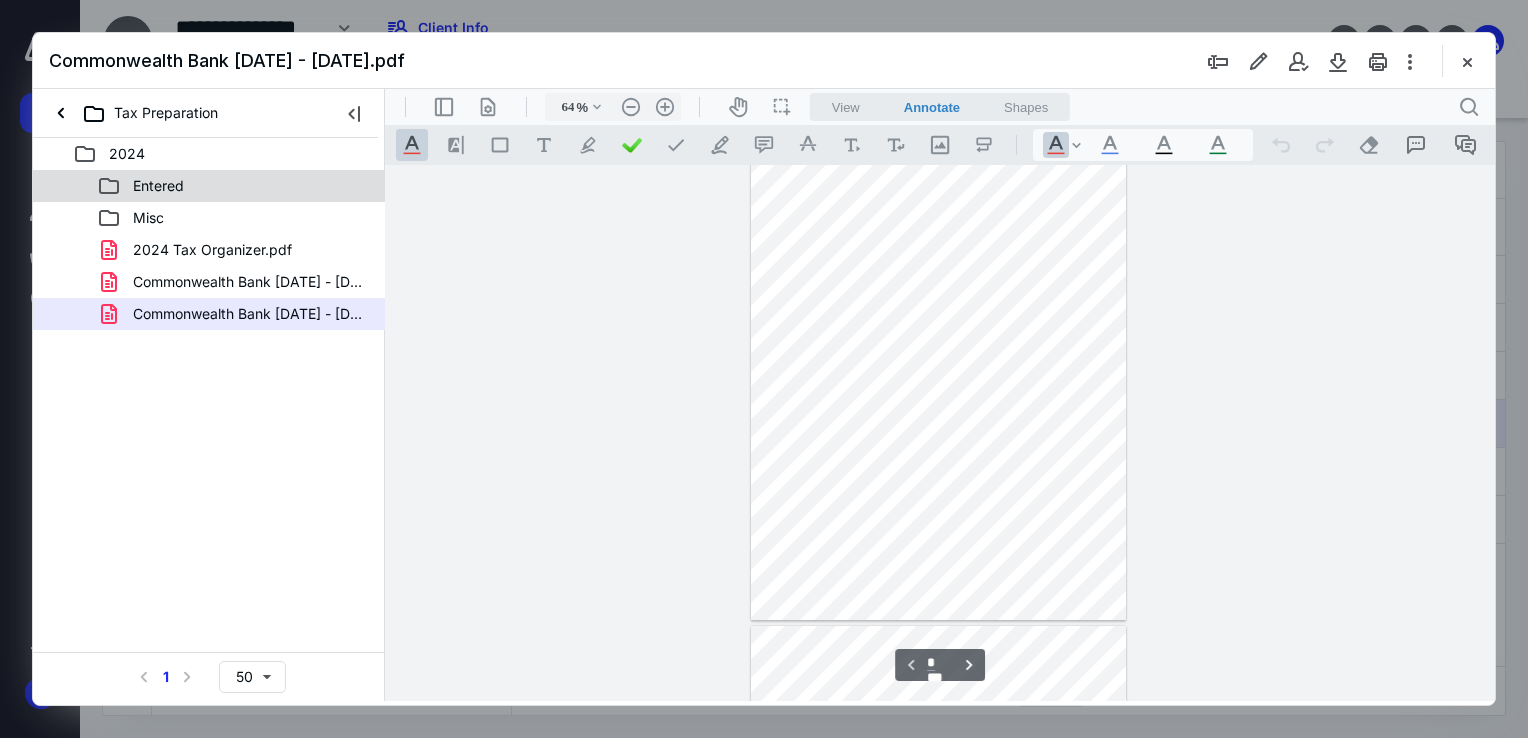 click on "Entered" at bounding box center [237, 186] 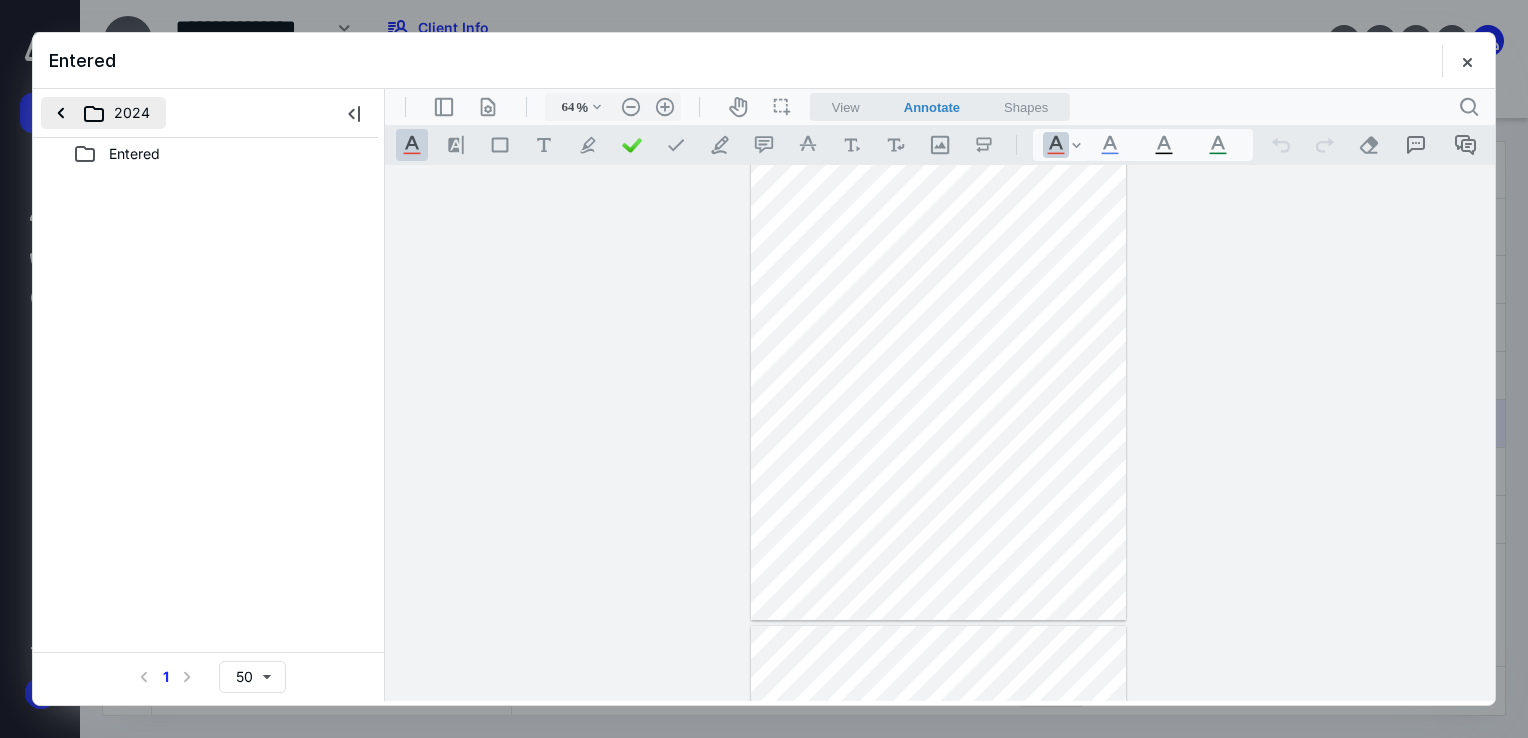 click on "2024" at bounding box center (103, 113) 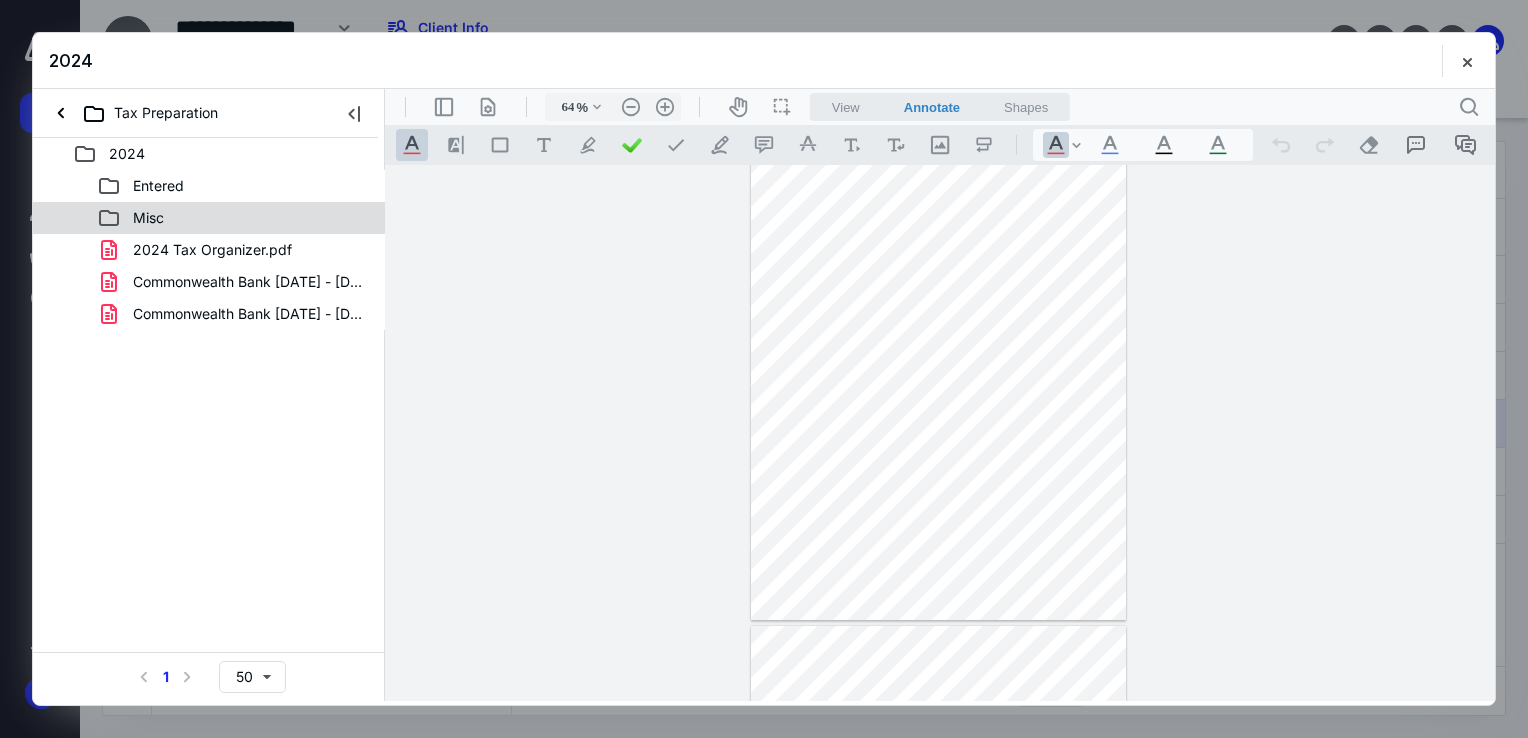 click on "Misc" at bounding box center (148, 218) 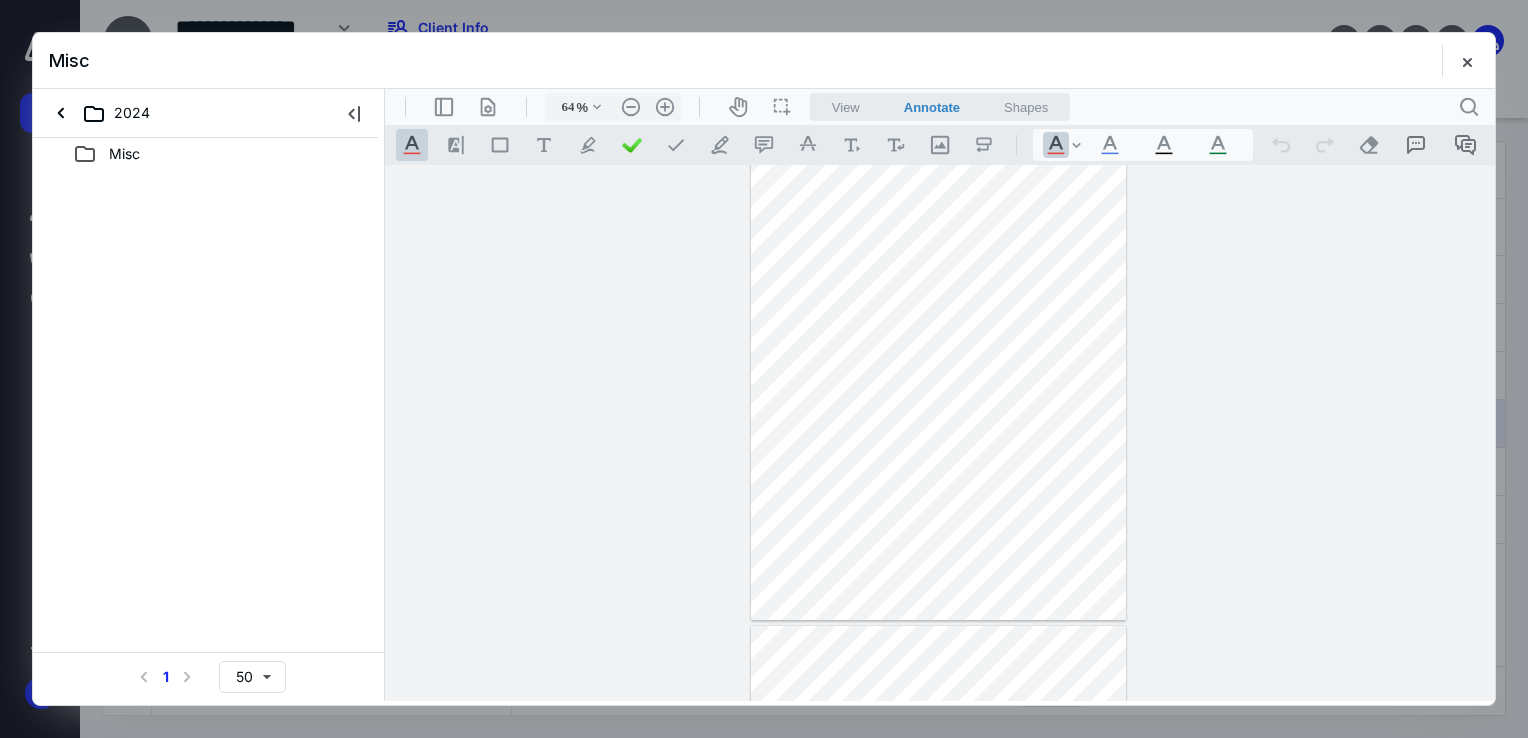 click on "2024" at bounding box center [181, 113] 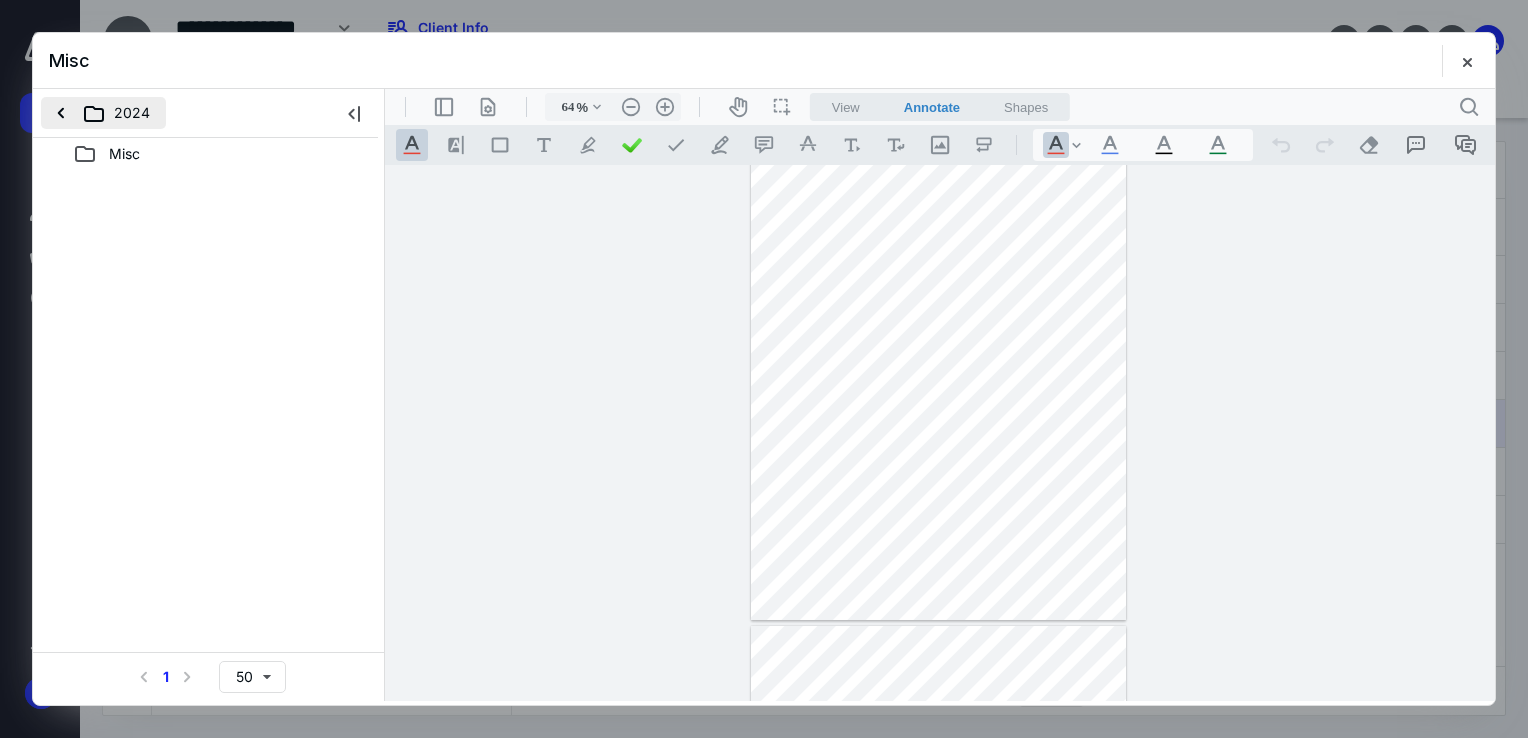 click on "2024" at bounding box center (103, 113) 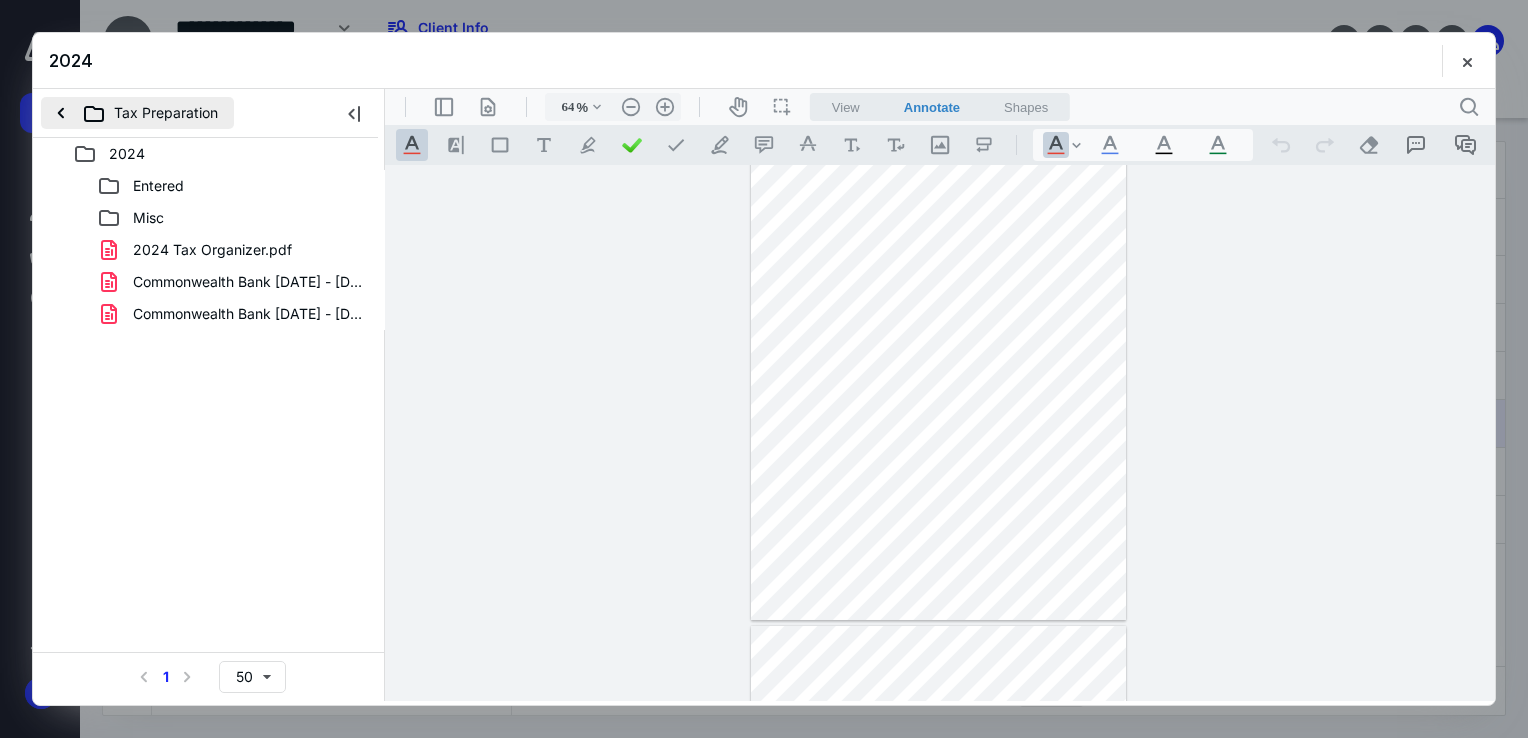 click on "Tax Preparation" at bounding box center (137, 113) 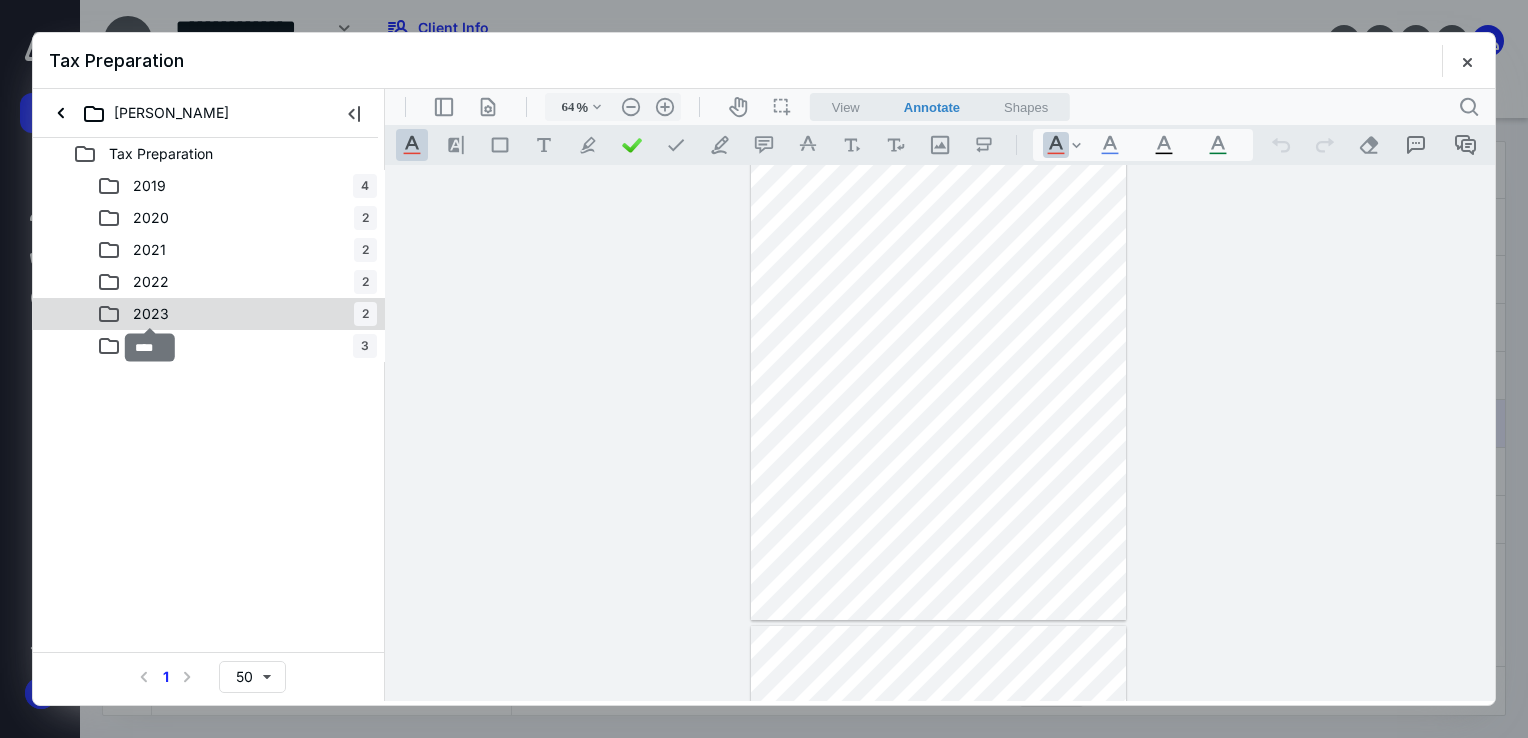 click on "2023" at bounding box center [151, 314] 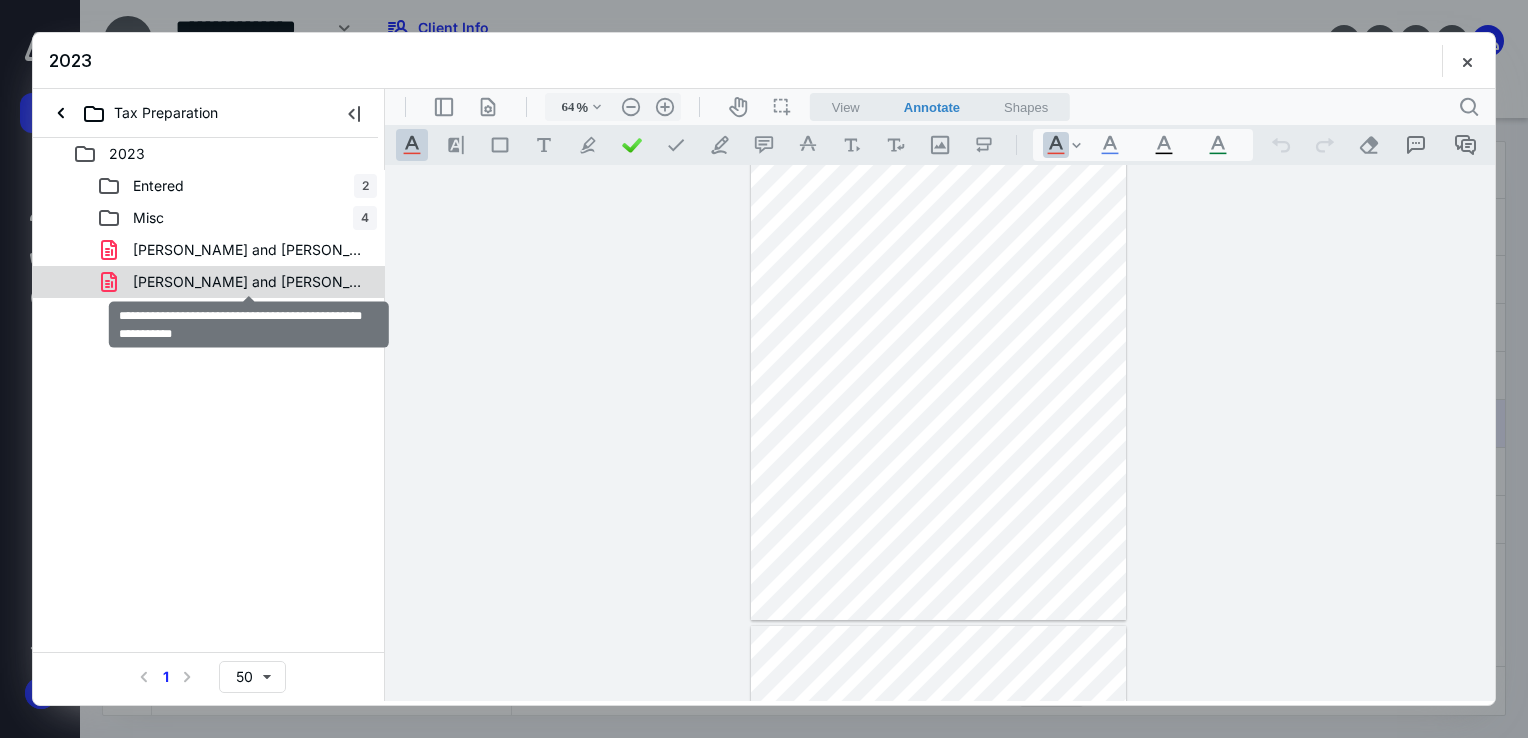 click on "[PERSON_NAME] and [PERSON_NAME]'s Tax Return (1040).pdf" at bounding box center [249, 282] 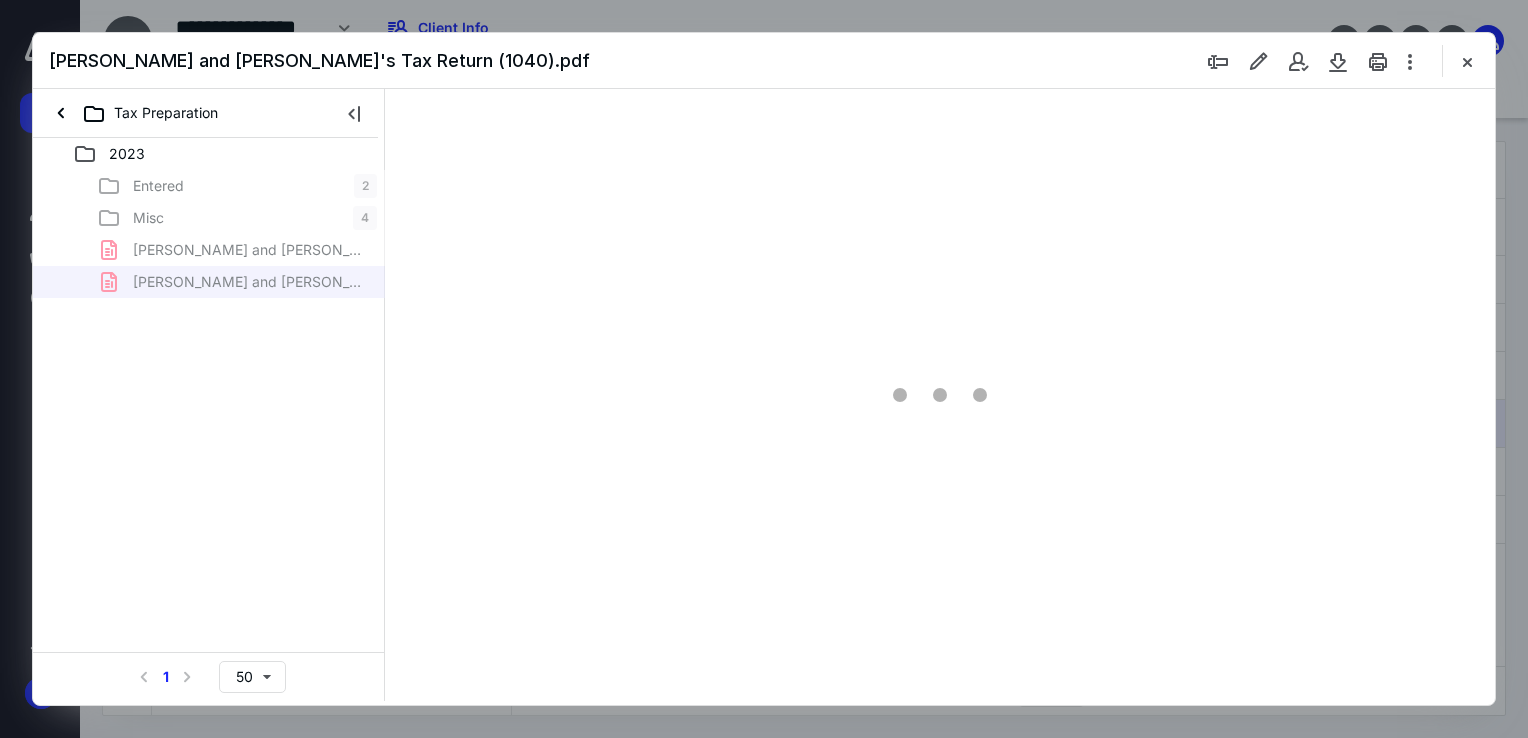 type on "68" 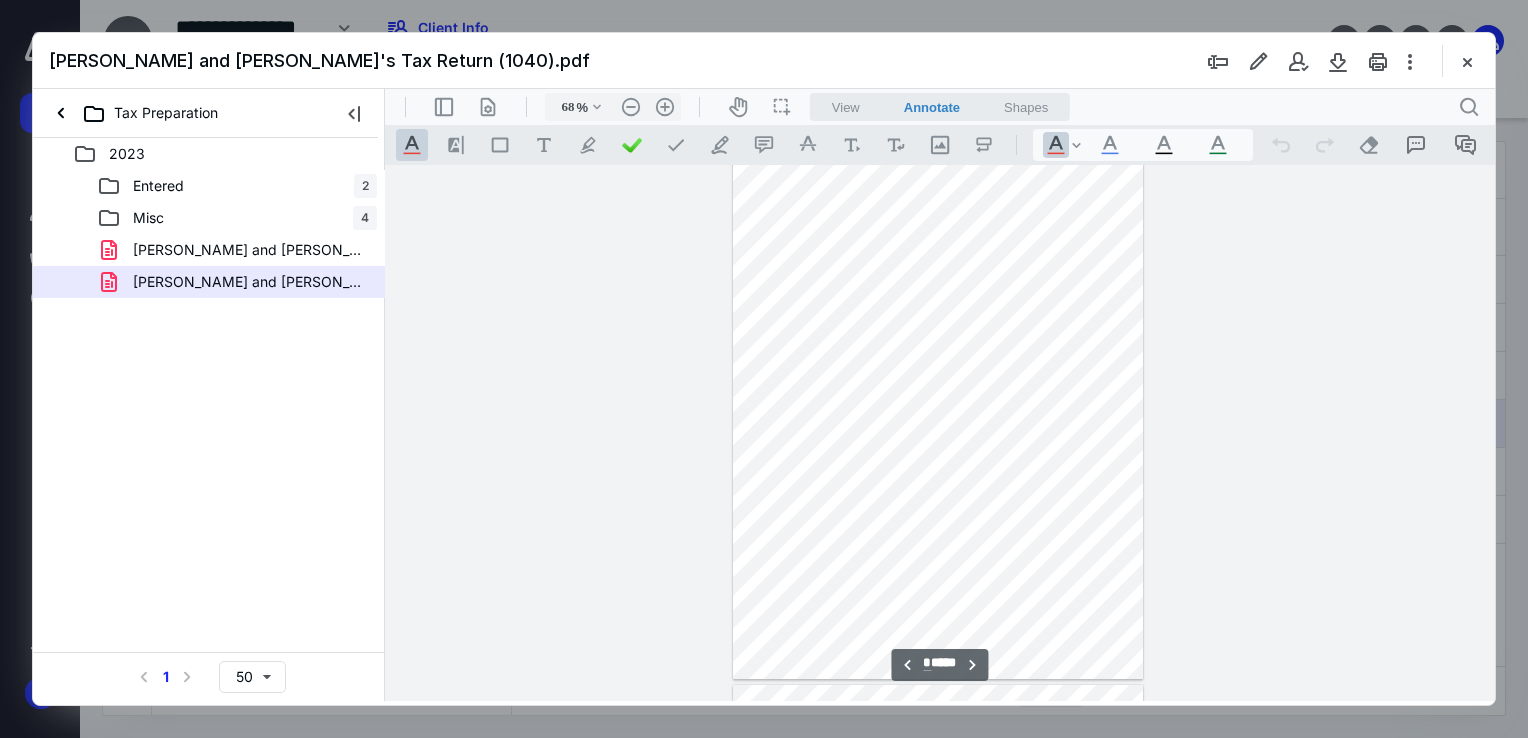 scroll, scrollTop: 1180, scrollLeft: 0, axis: vertical 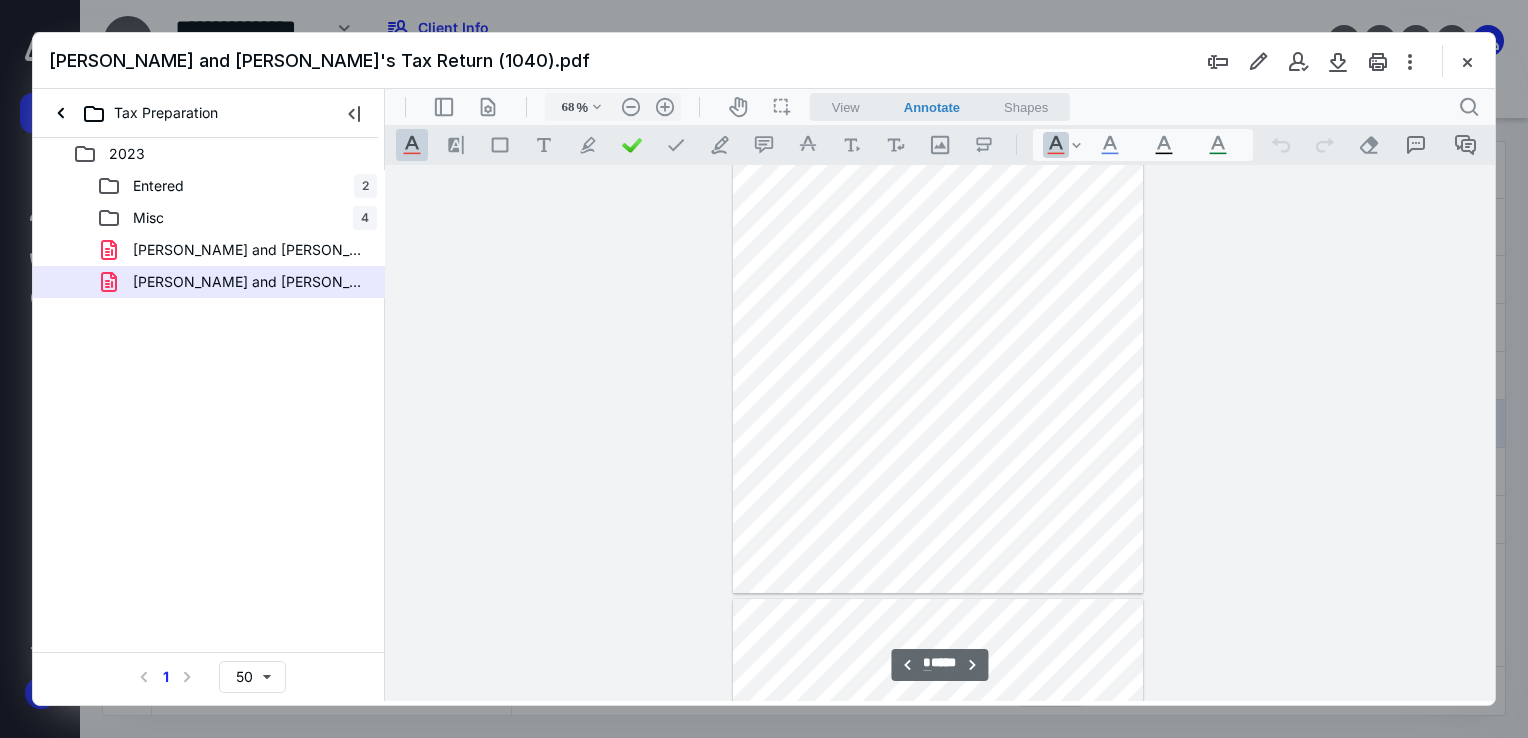 drag, startPoint x: 1488, startPoint y: 180, endPoint x: 1880, endPoint y: 331, distance: 420.07736 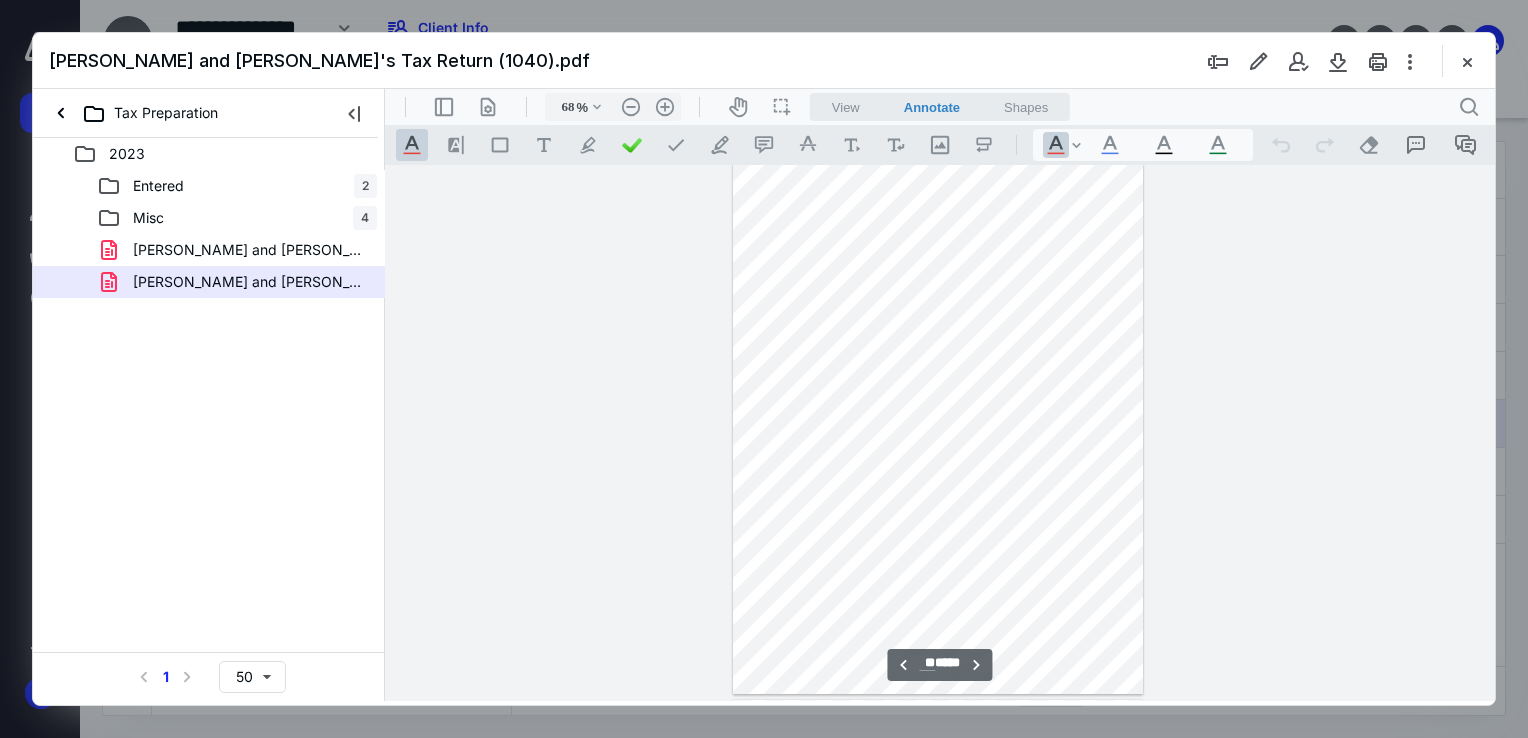 type on "**" 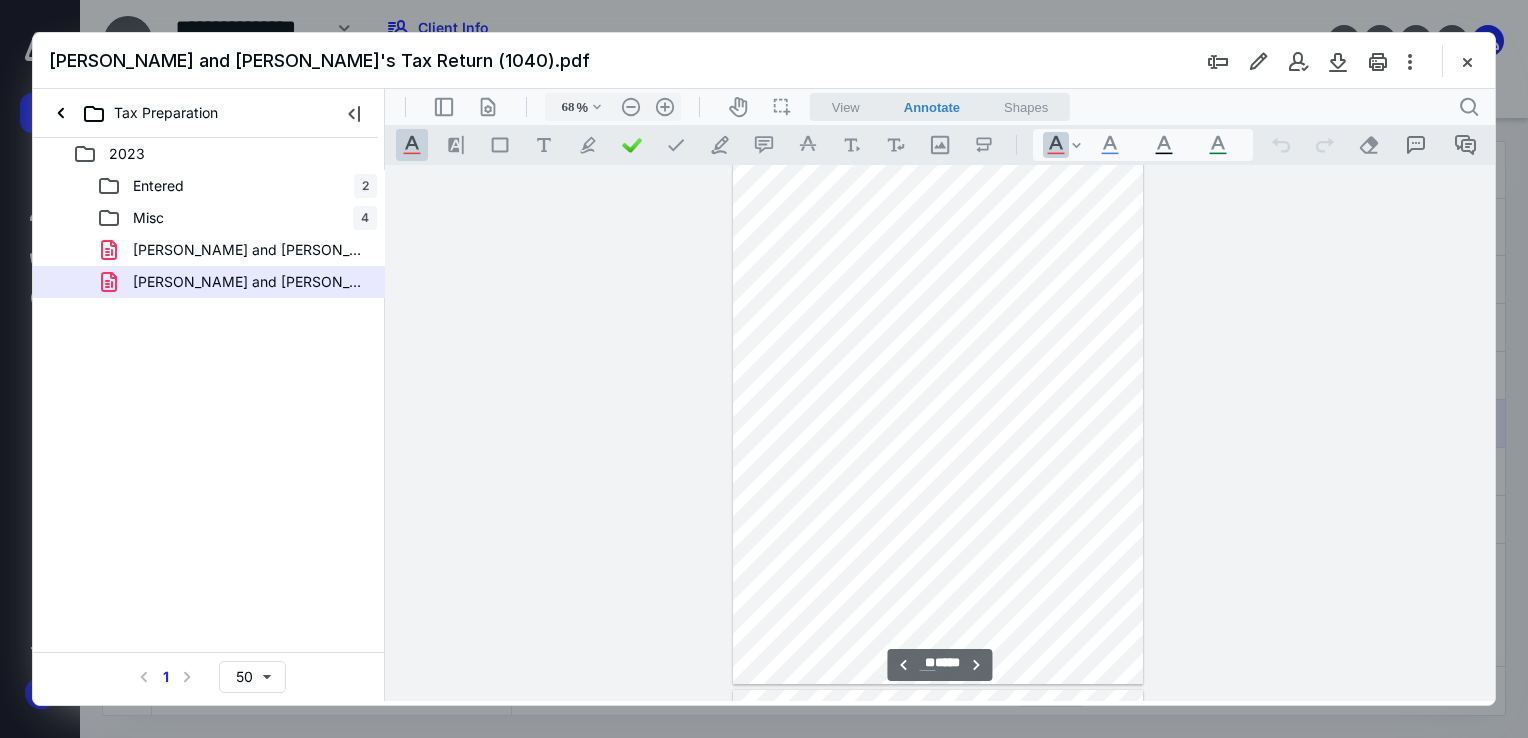 scroll, scrollTop: 5472, scrollLeft: 0, axis: vertical 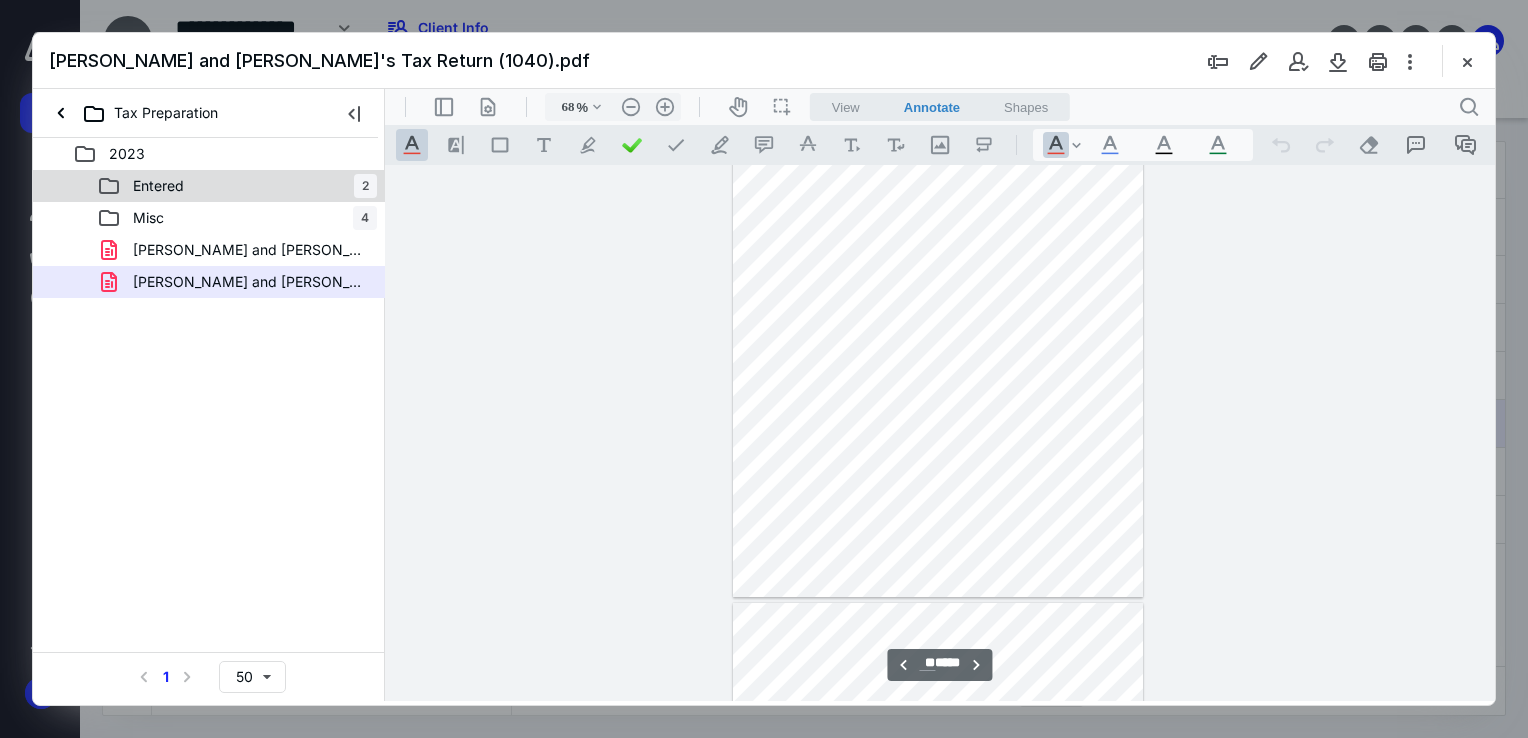 click on "Entered 2" at bounding box center [237, 186] 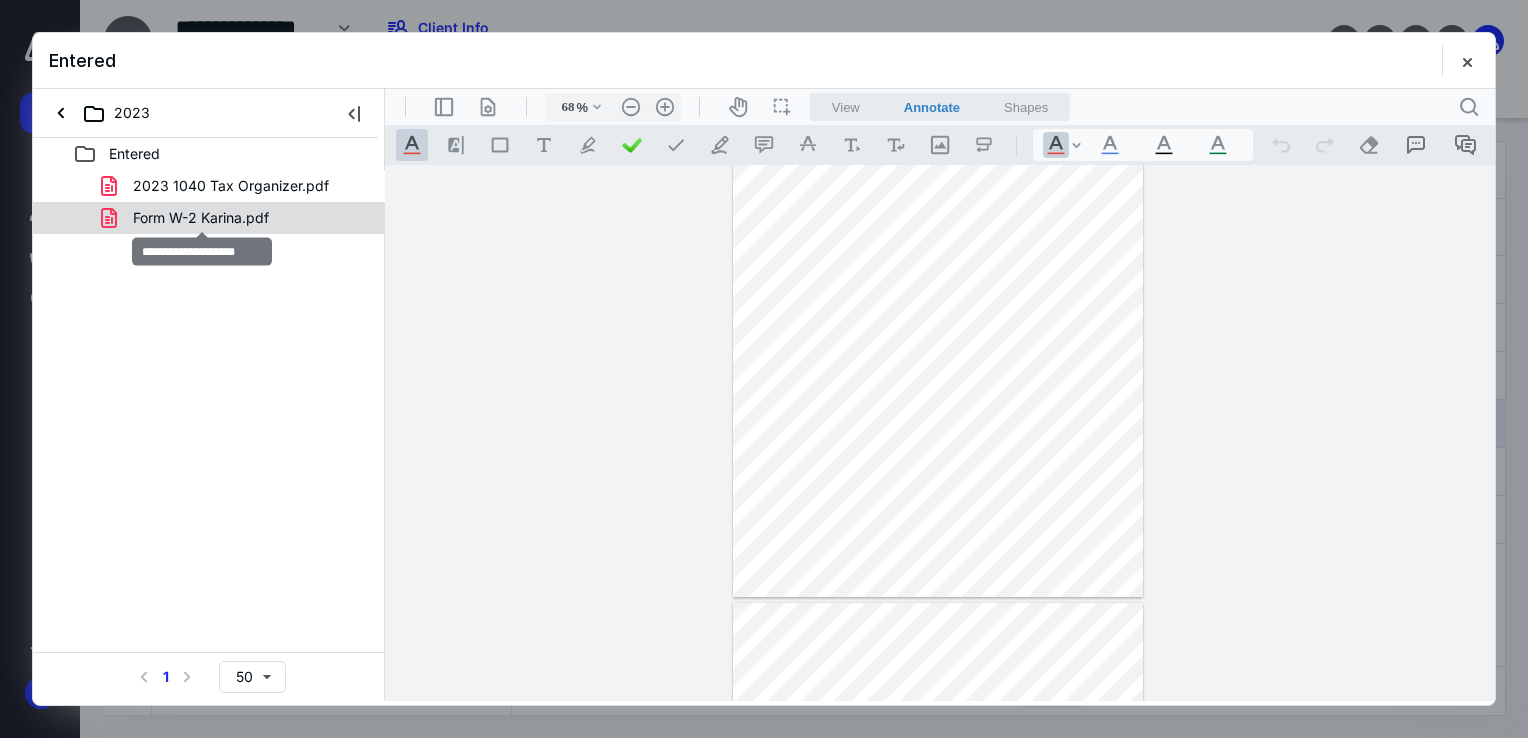 click on "Form W-2 Karina.pdf" at bounding box center [201, 218] 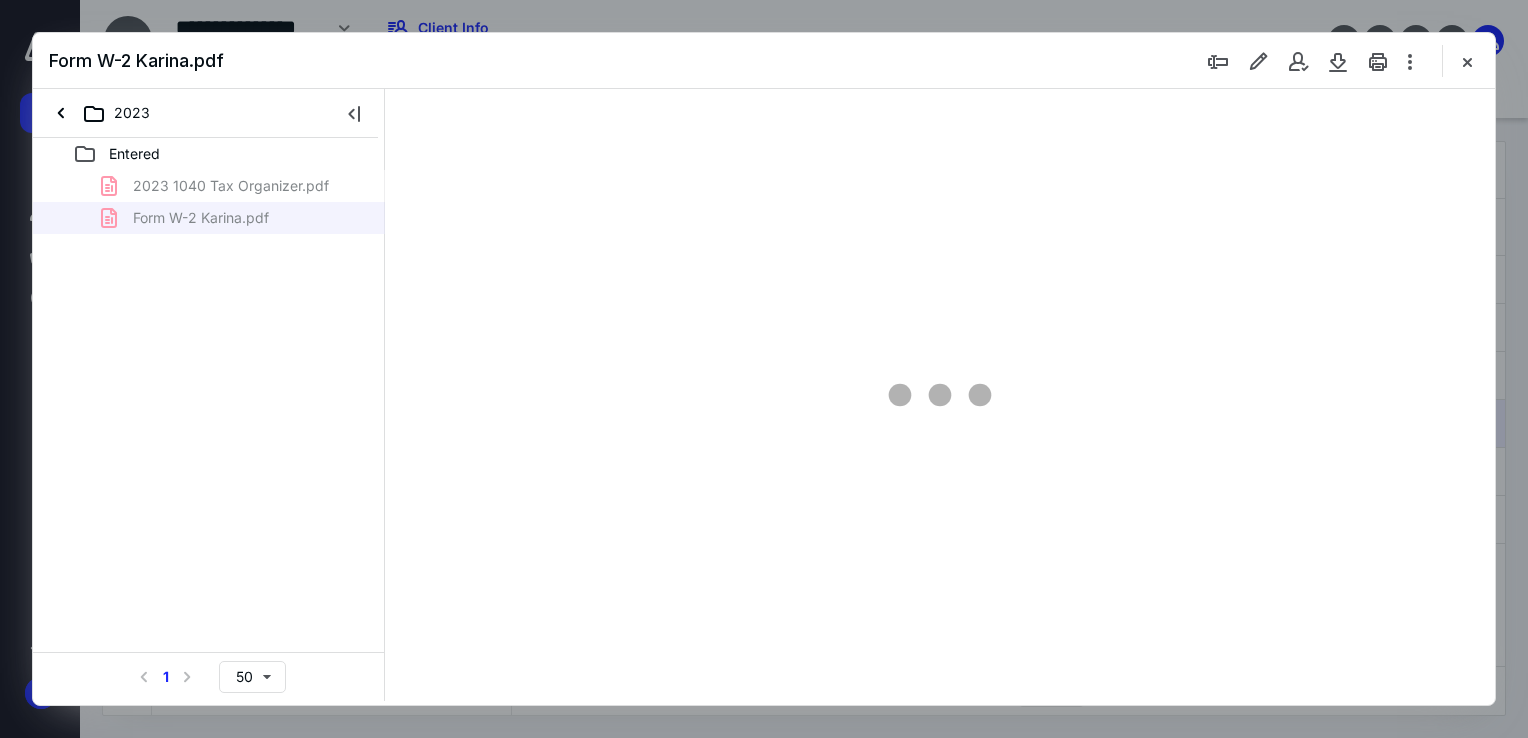 type on "68" 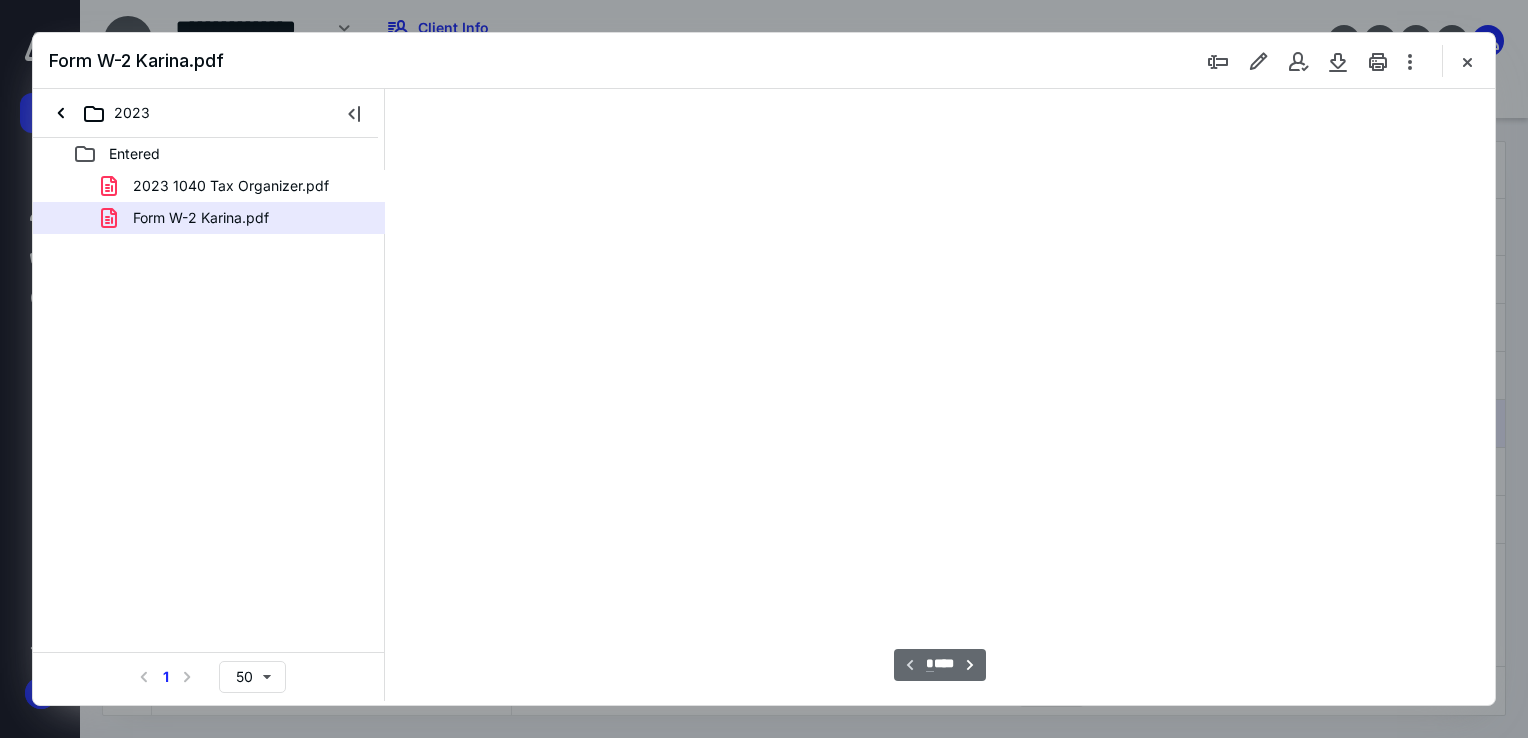 scroll, scrollTop: 79, scrollLeft: 0, axis: vertical 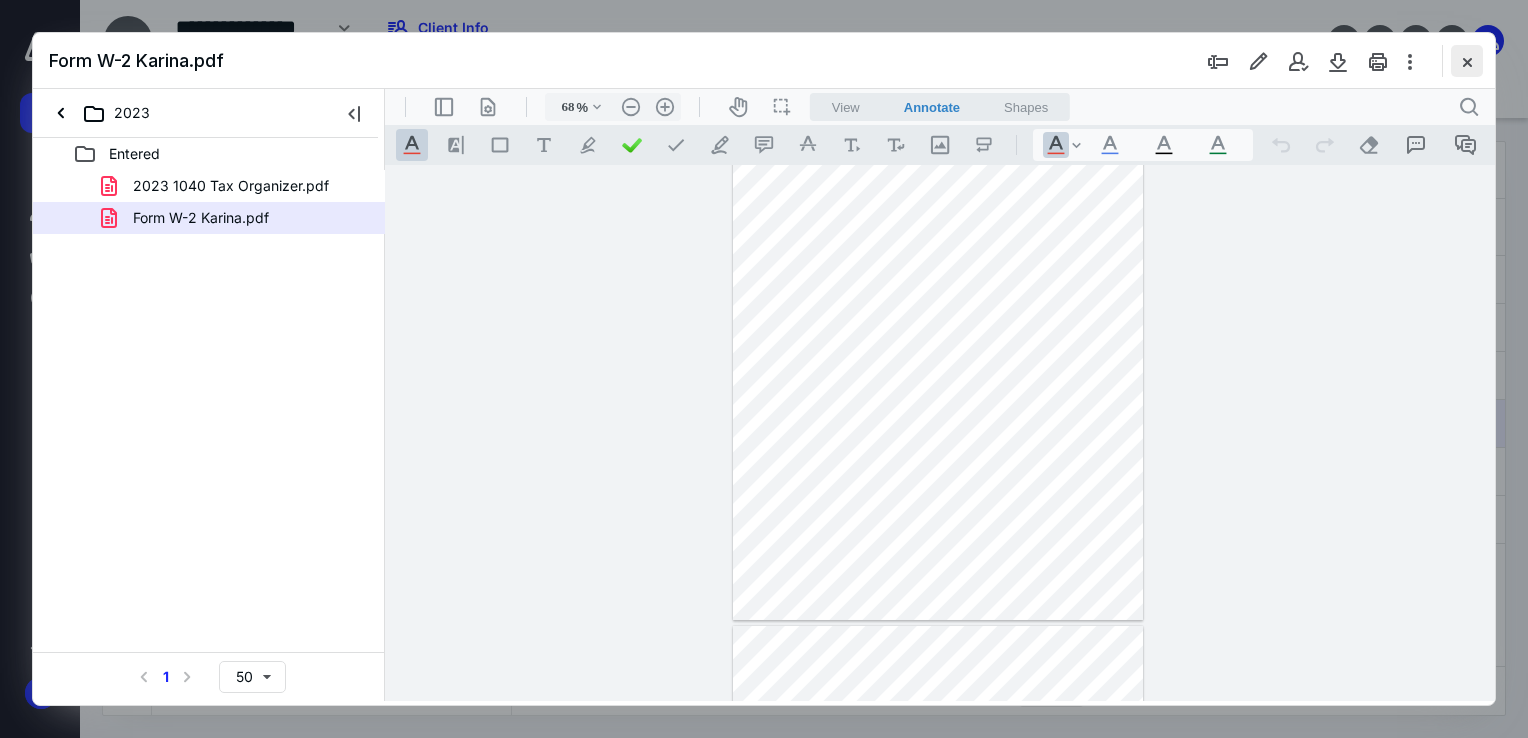 click at bounding box center (1467, 61) 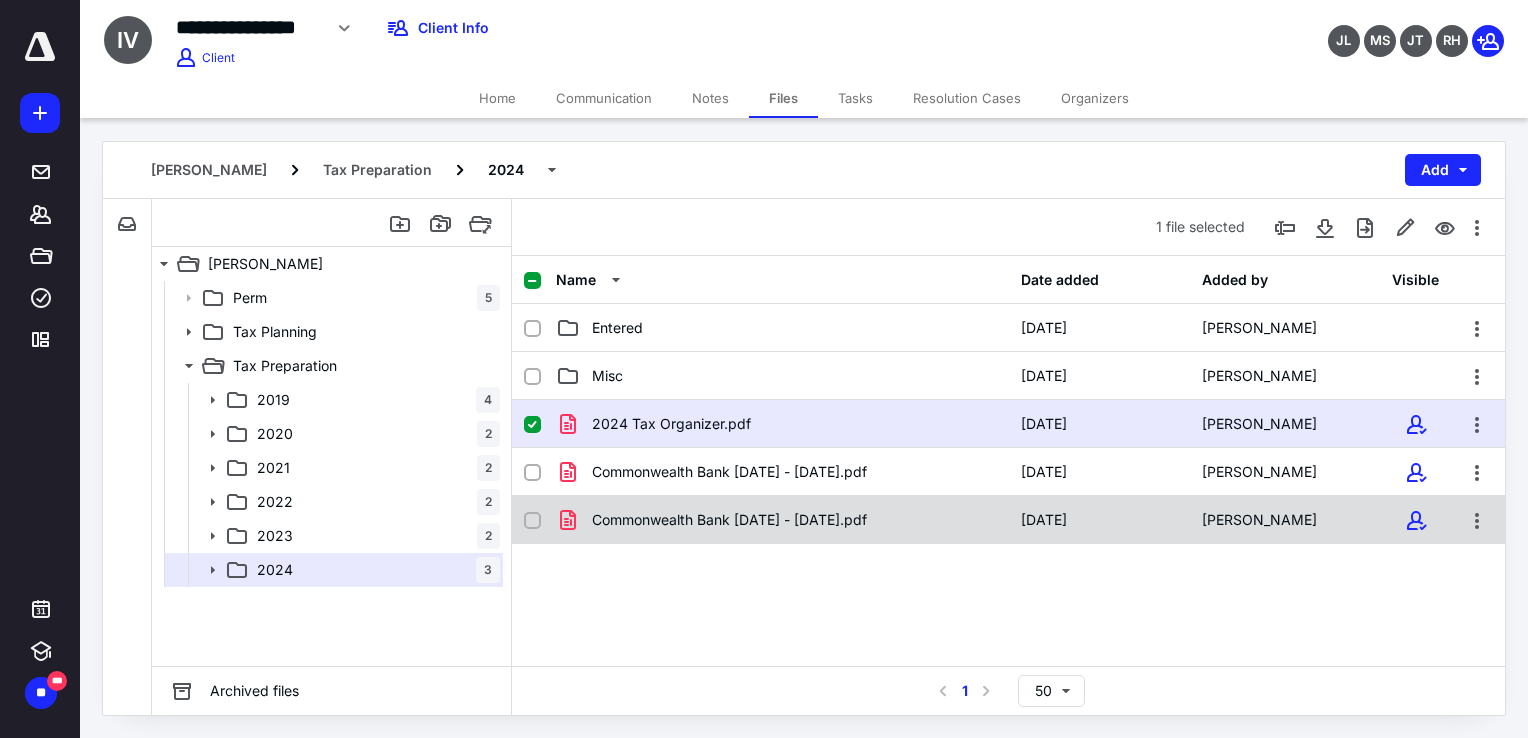 click on "Commonwealth Bank [DATE] - [DATE].pdf [DATE] [PERSON_NAME]" at bounding box center (1008, 520) 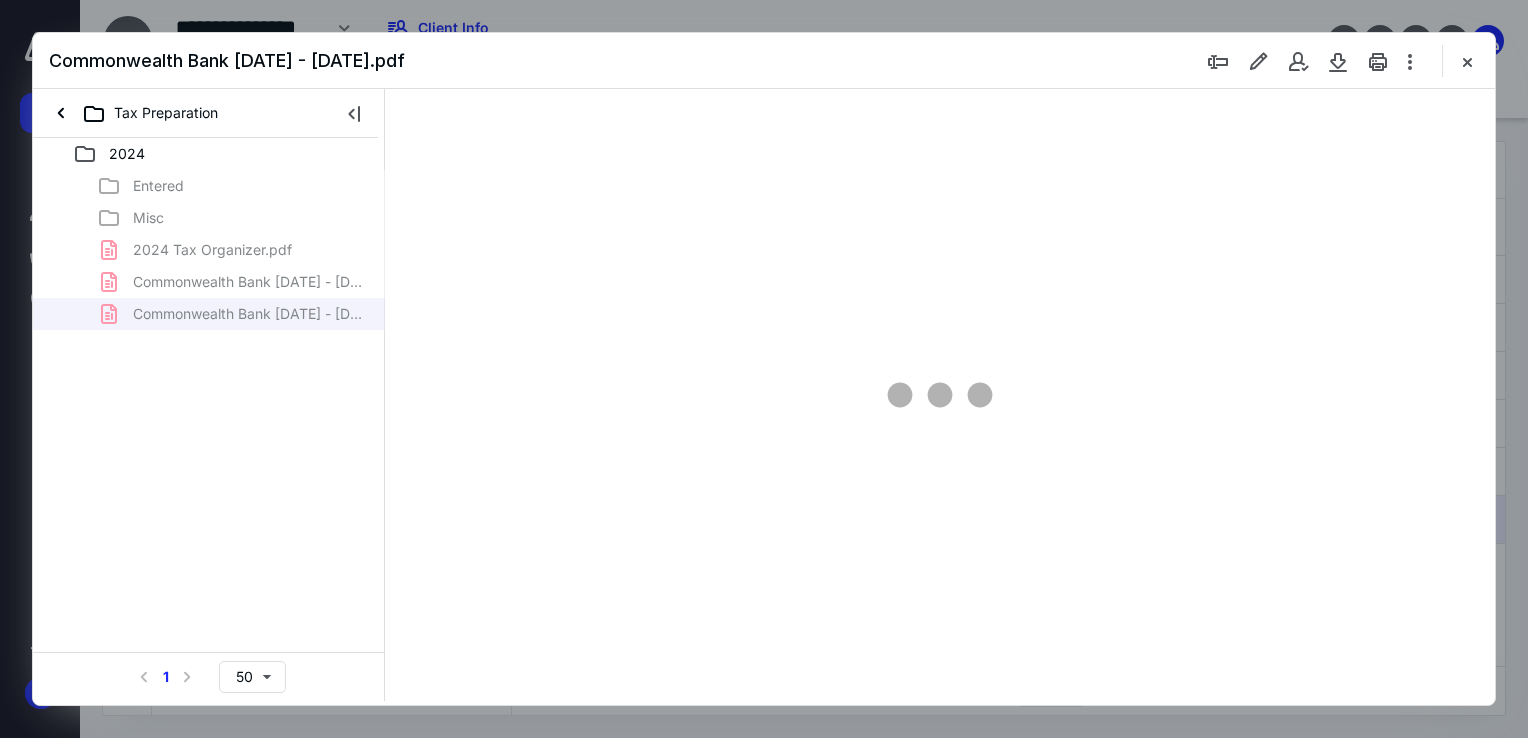 scroll, scrollTop: 0, scrollLeft: 0, axis: both 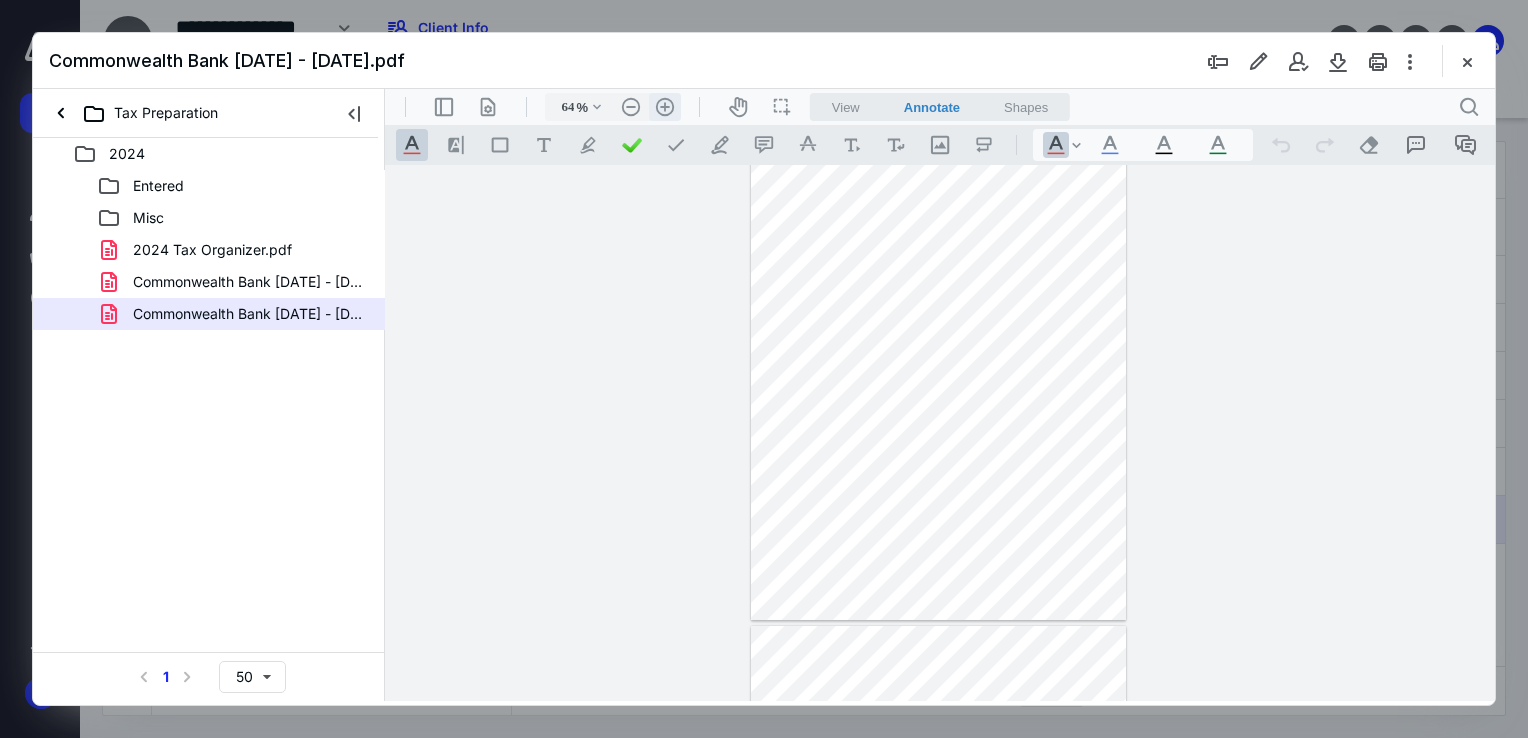 click on ".cls-1{fill:#abb0c4;} icon - header - zoom - in - line" at bounding box center [665, 107] 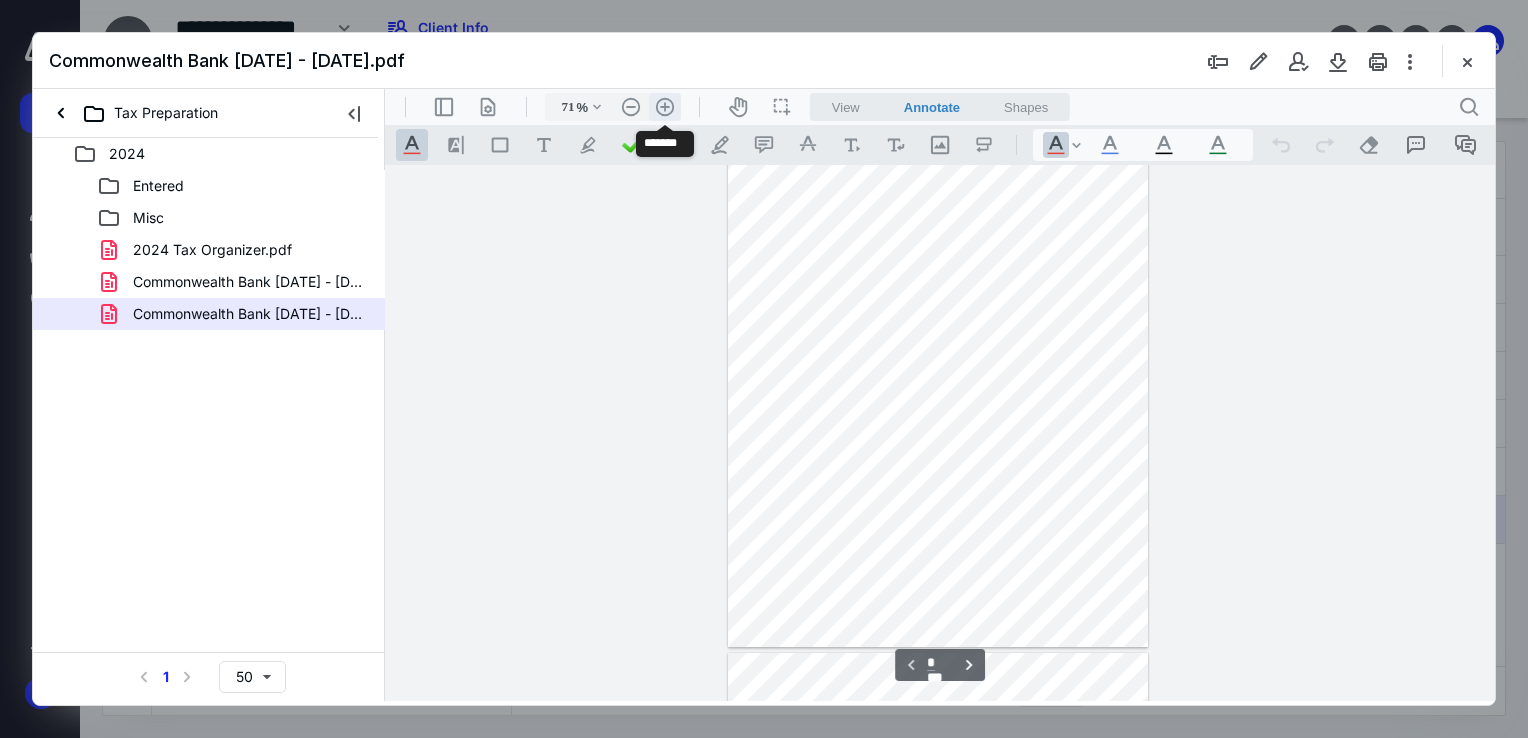 click on ".cls-1{fill:#abb0c4;} icon - header - zoom - in - line" at bounding box center [665, 107] 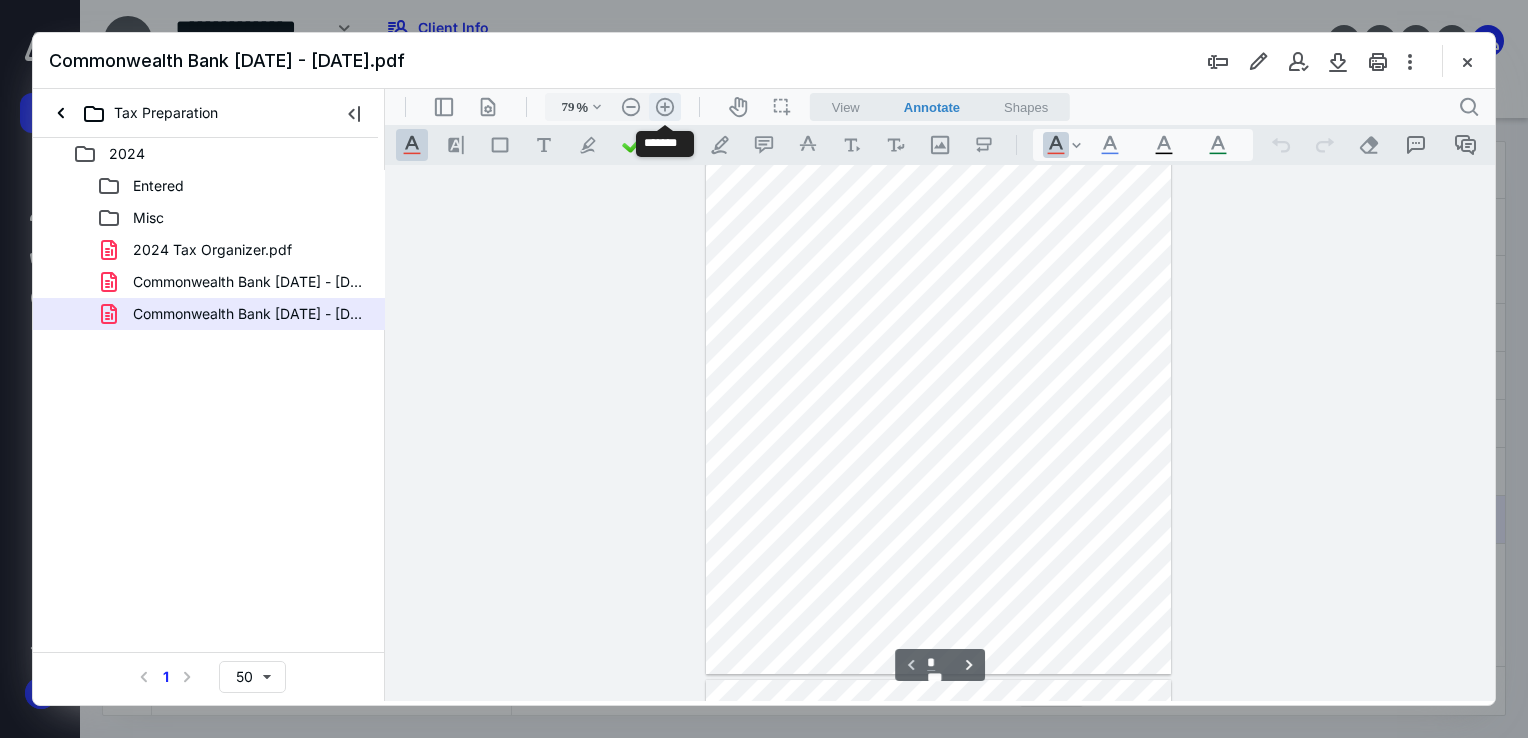 click on ".cls-1{fill:#abb0c4;} icon - header - zoom - in - line" at bounding box center [665, 107] 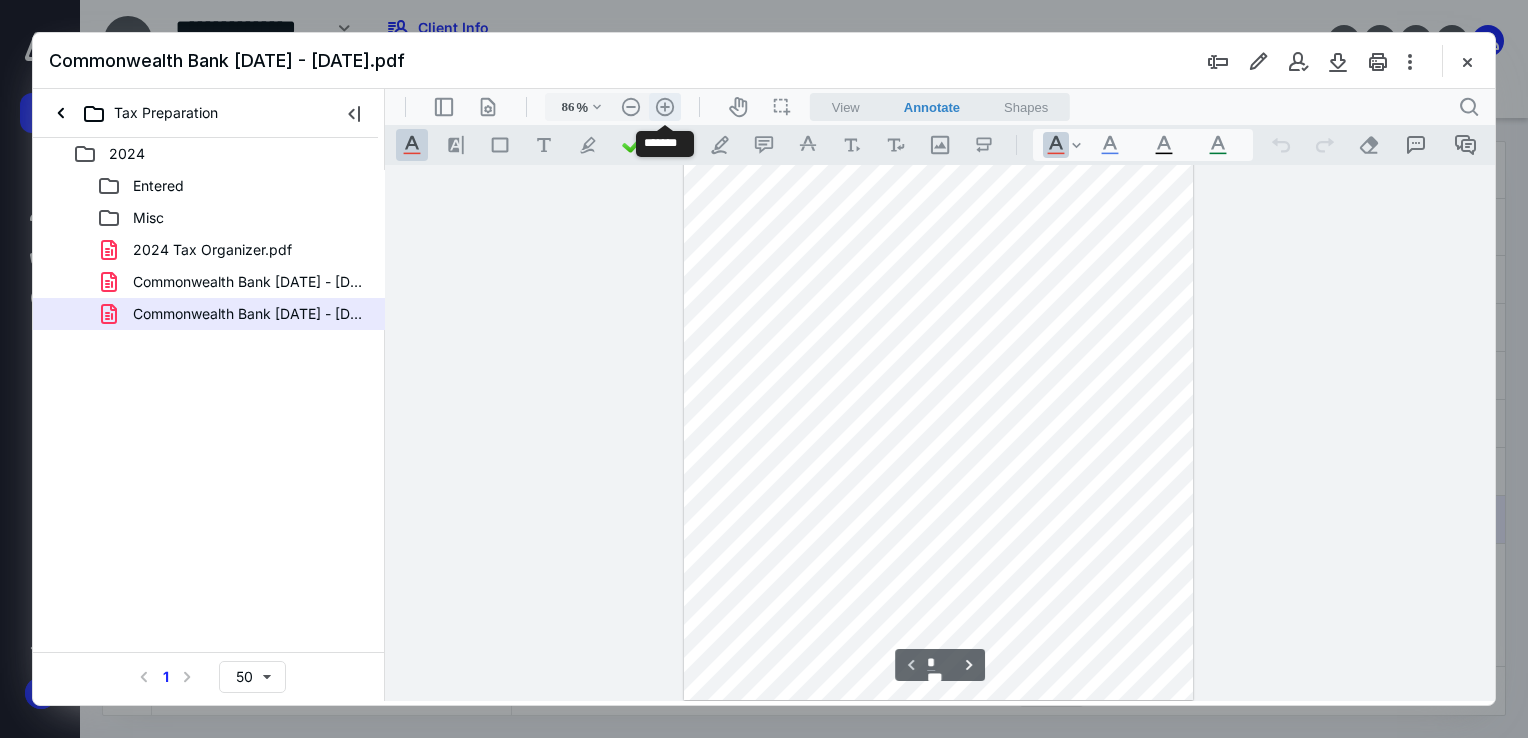 click on ".cls-1{fill:#abb0c4;} icon - header - zoom - in - line" at bounding box center (665, 107) 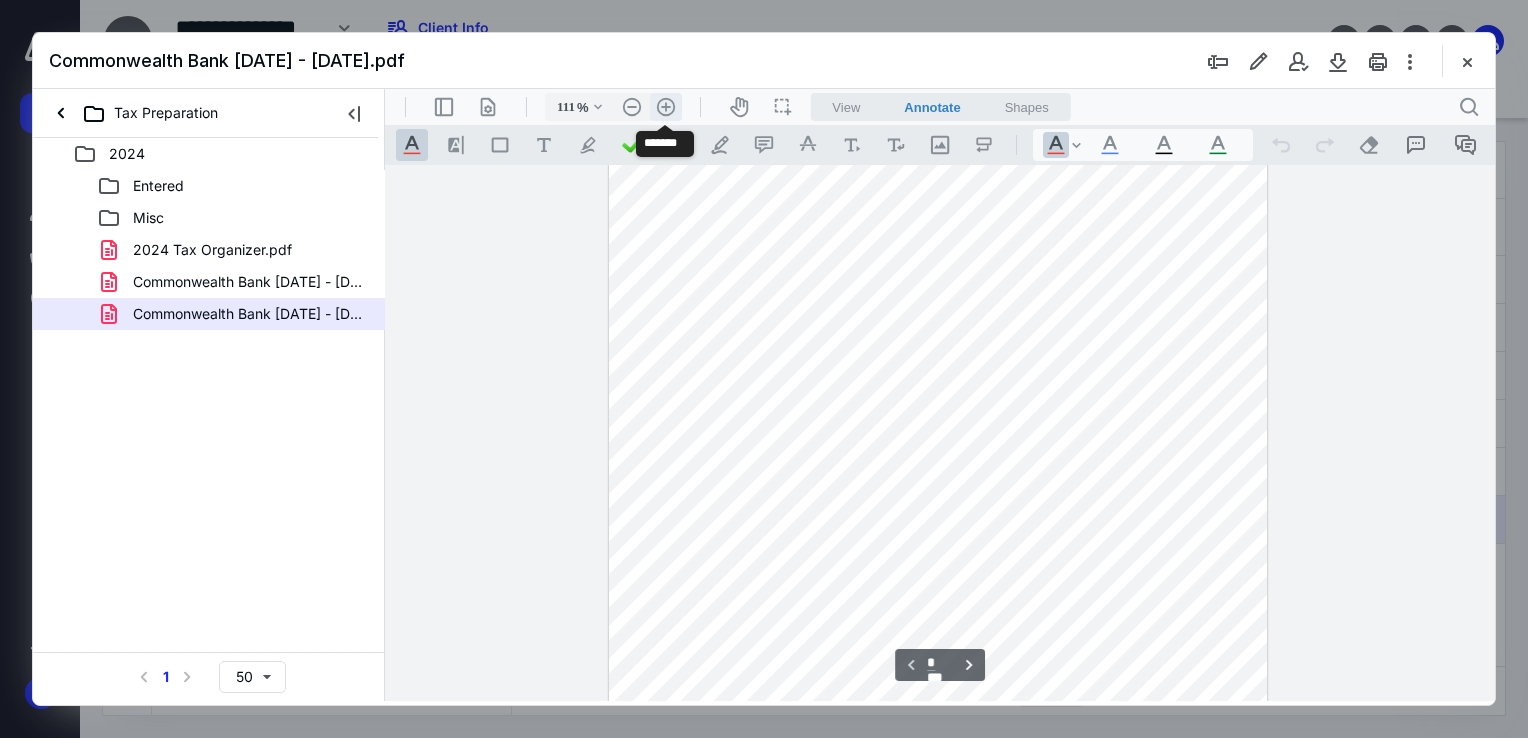 scroll, scrollTop: 312, scrollLeft: 0, axis: vertical 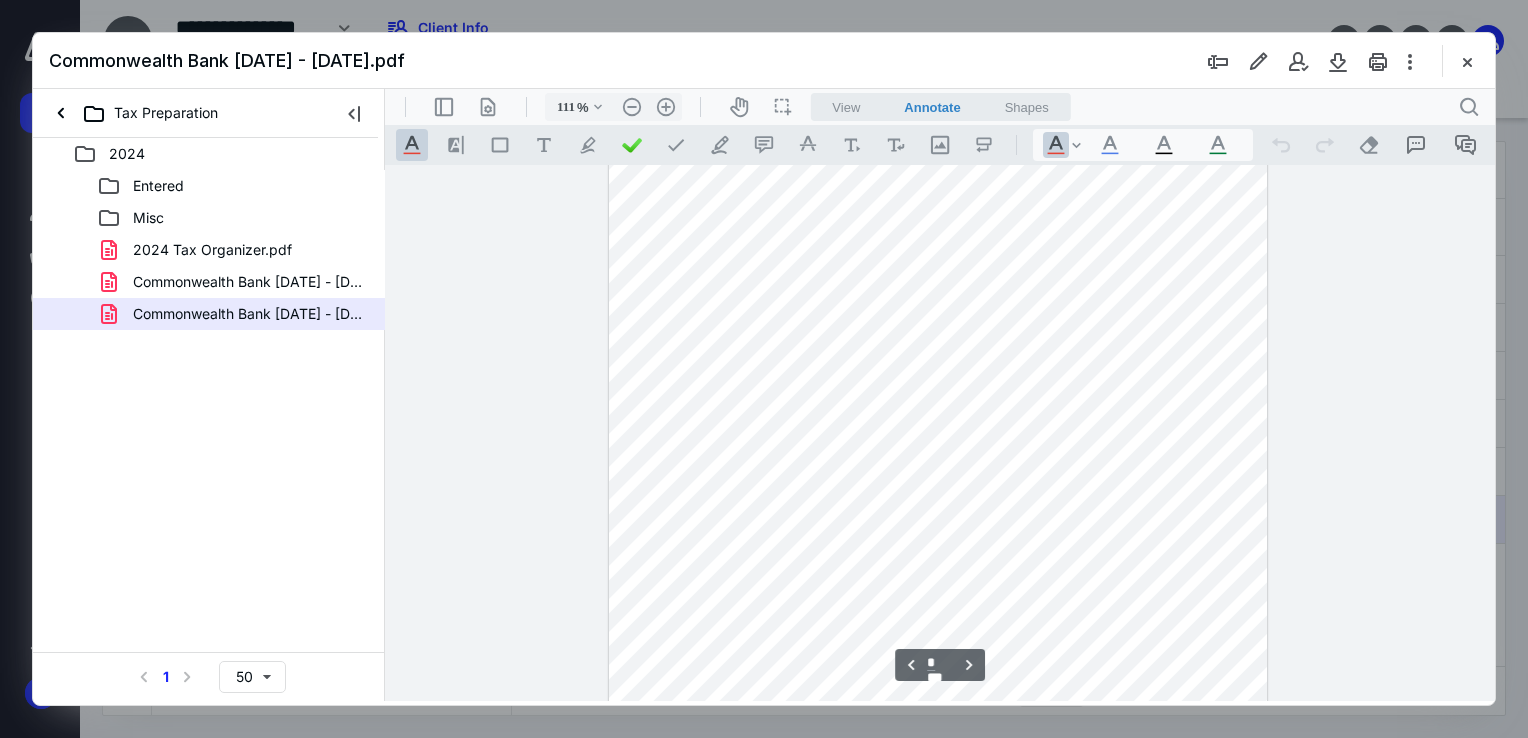 drag, startPoint x: 1493, startPoint y: 501, endPoint x: 1492, endPoint y: 538, distance: 37.01351 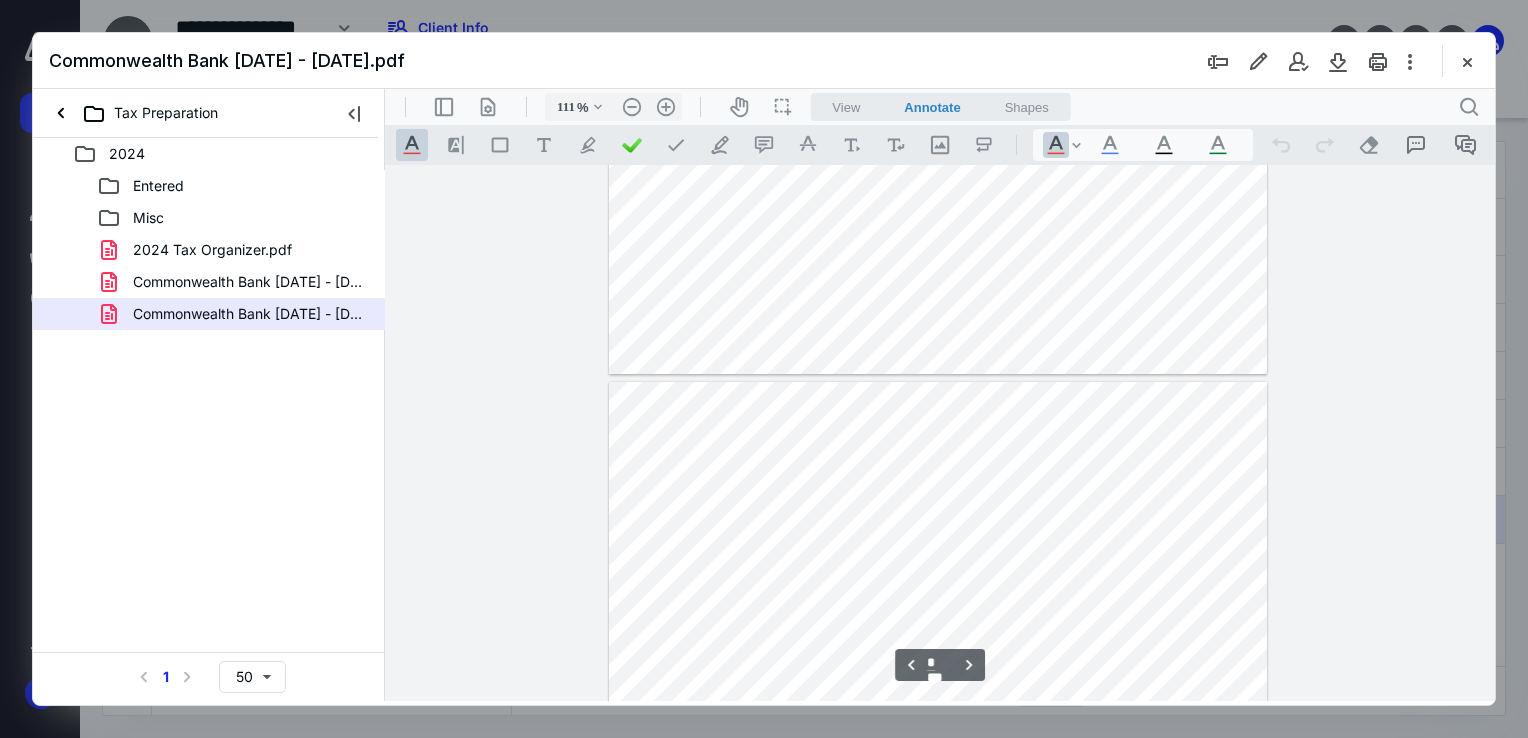 type on "*" 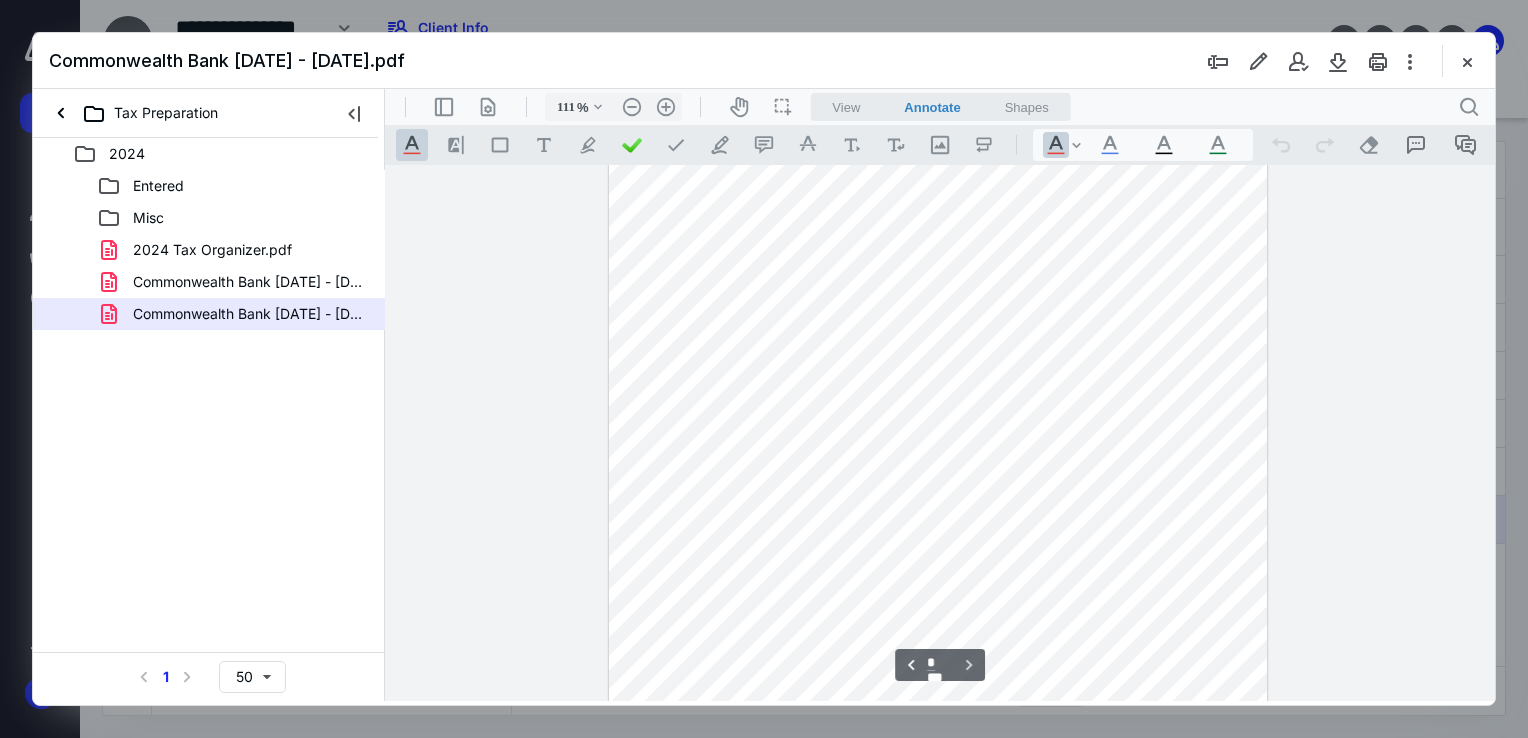scroll, scrollTop: 2906, scrollLeft: 0, axis: vertical 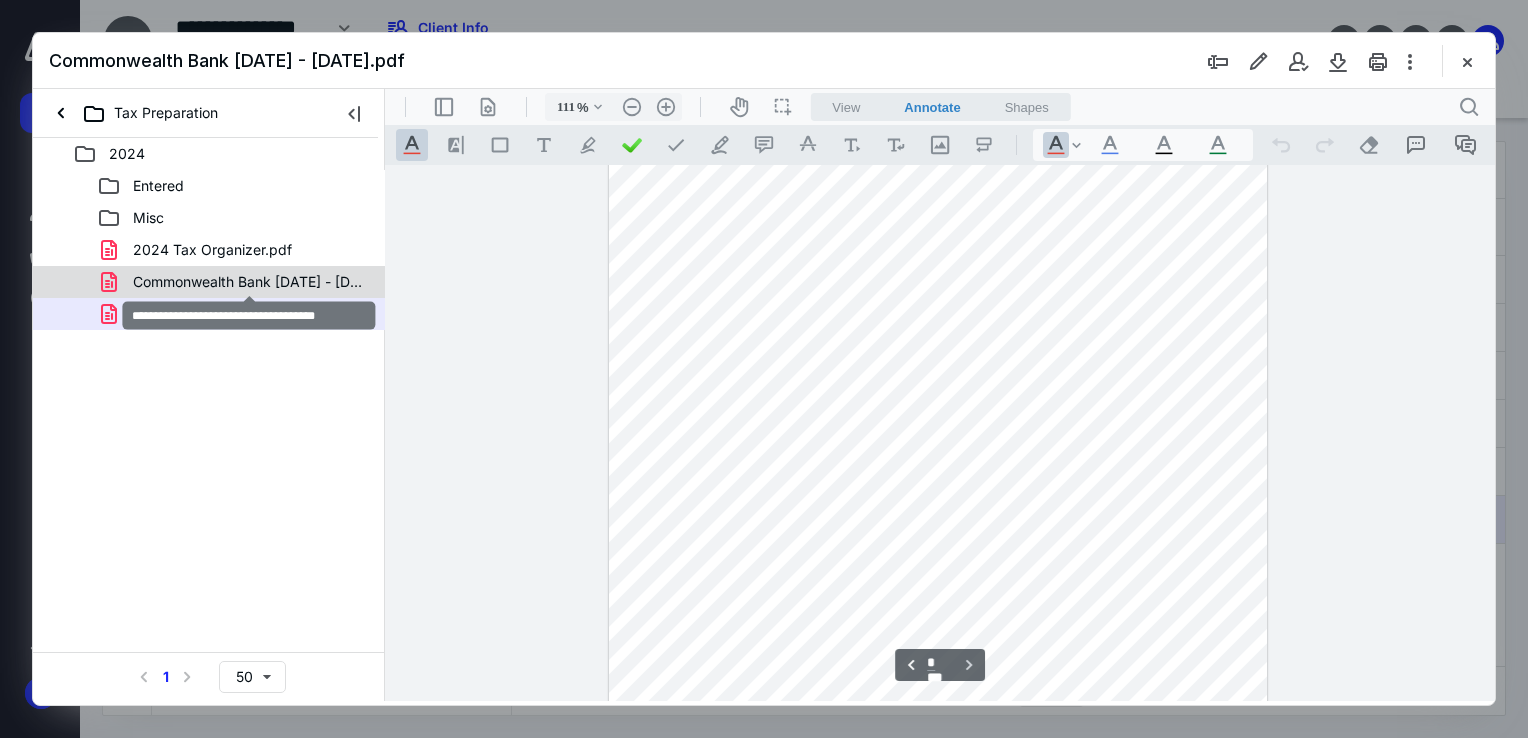 click on "Commonwealth Bank [DATE] - [DATE].pdf" at bounding box center [249, 282] 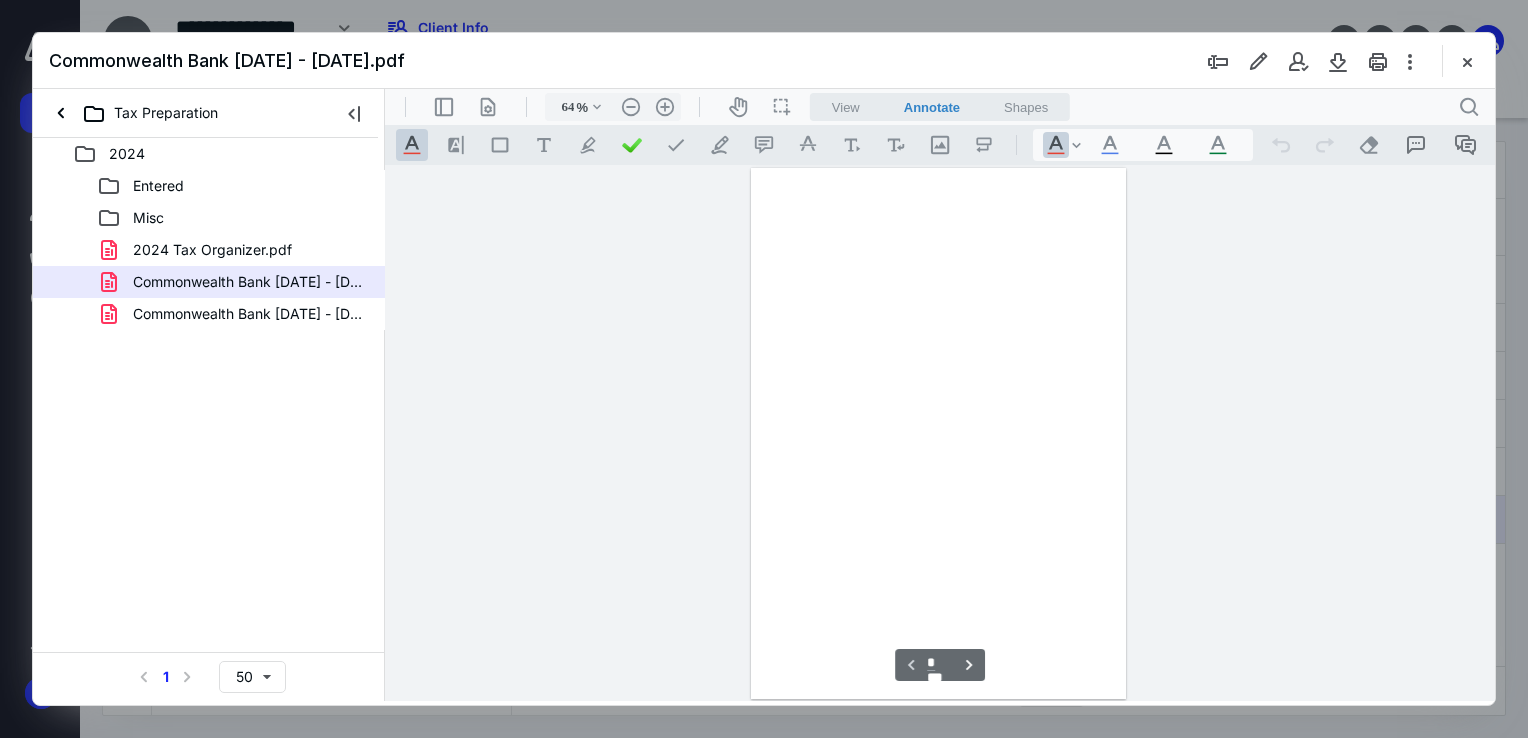 scroll, scrollTop: 79, scrollLeft: 0, axis: vertical 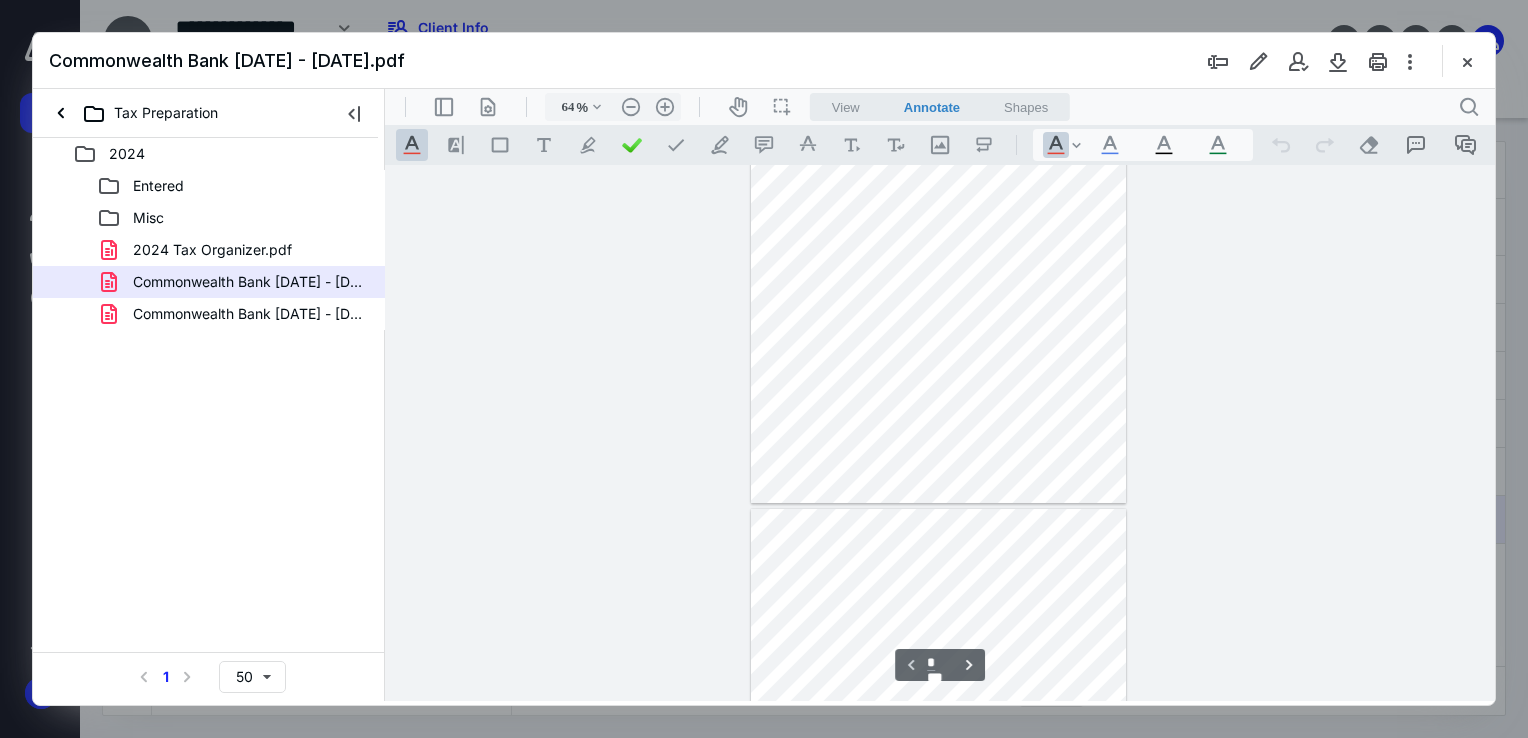 drag, startPoint x: 1491, startPoint y: 216, endPoint x: 1880, endPoint y: 325, distance: 403.98267 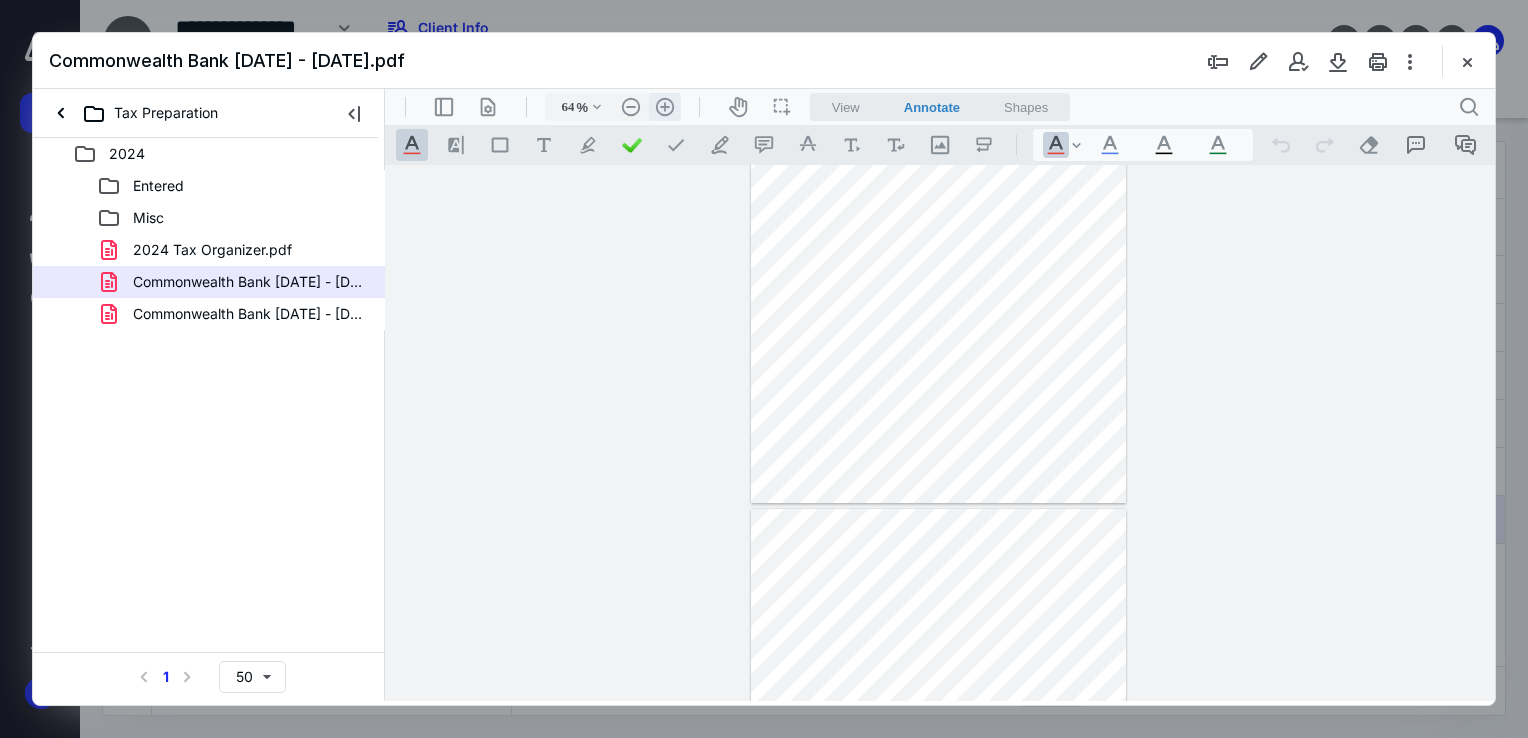 click on ".cls-1{fill:#abb0c4;} icon - header - zoom - in - line" at bounding box center (665, 107) 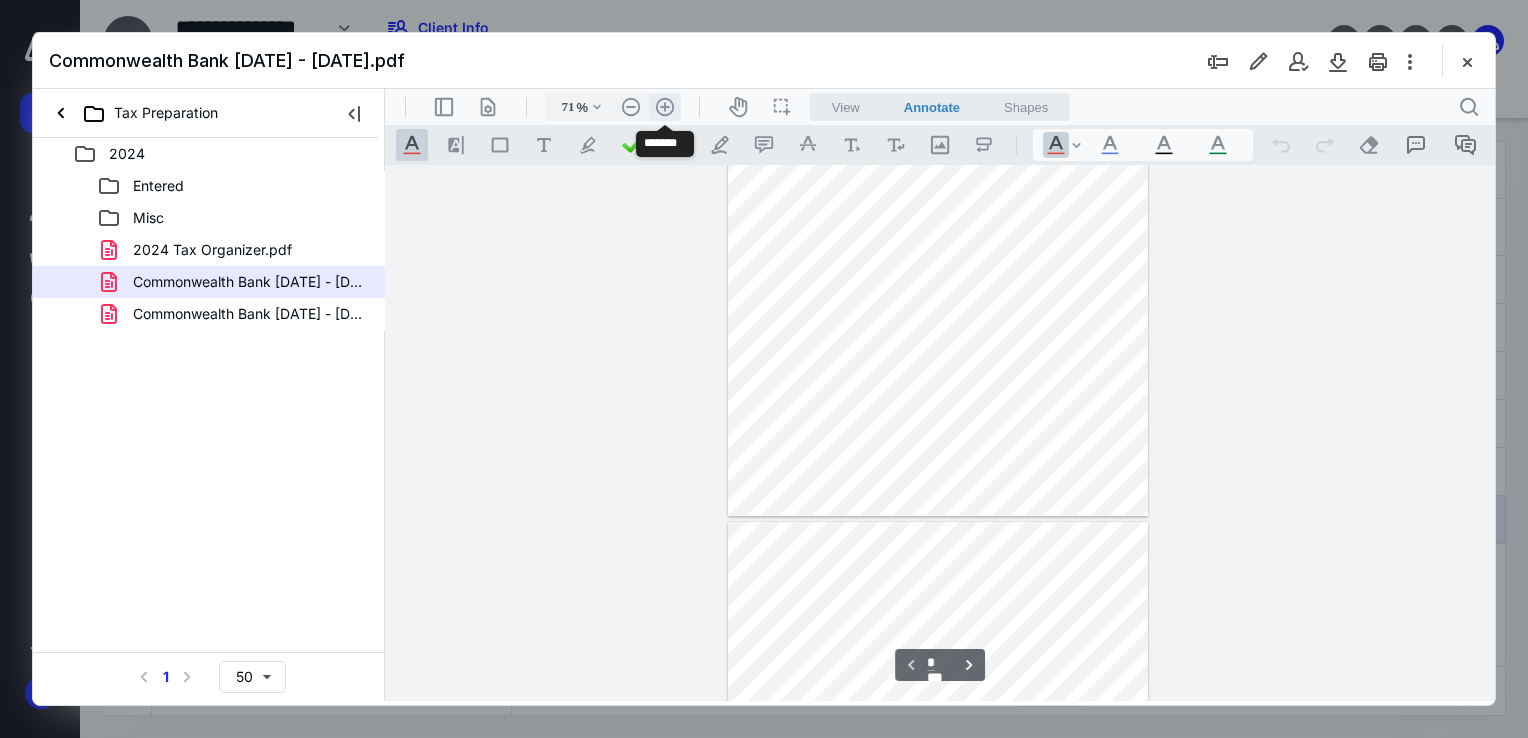 click on ".cls-1{fill:#abb0c4;} icon - header - zoom - in - line" at bounding box center [665, 107] 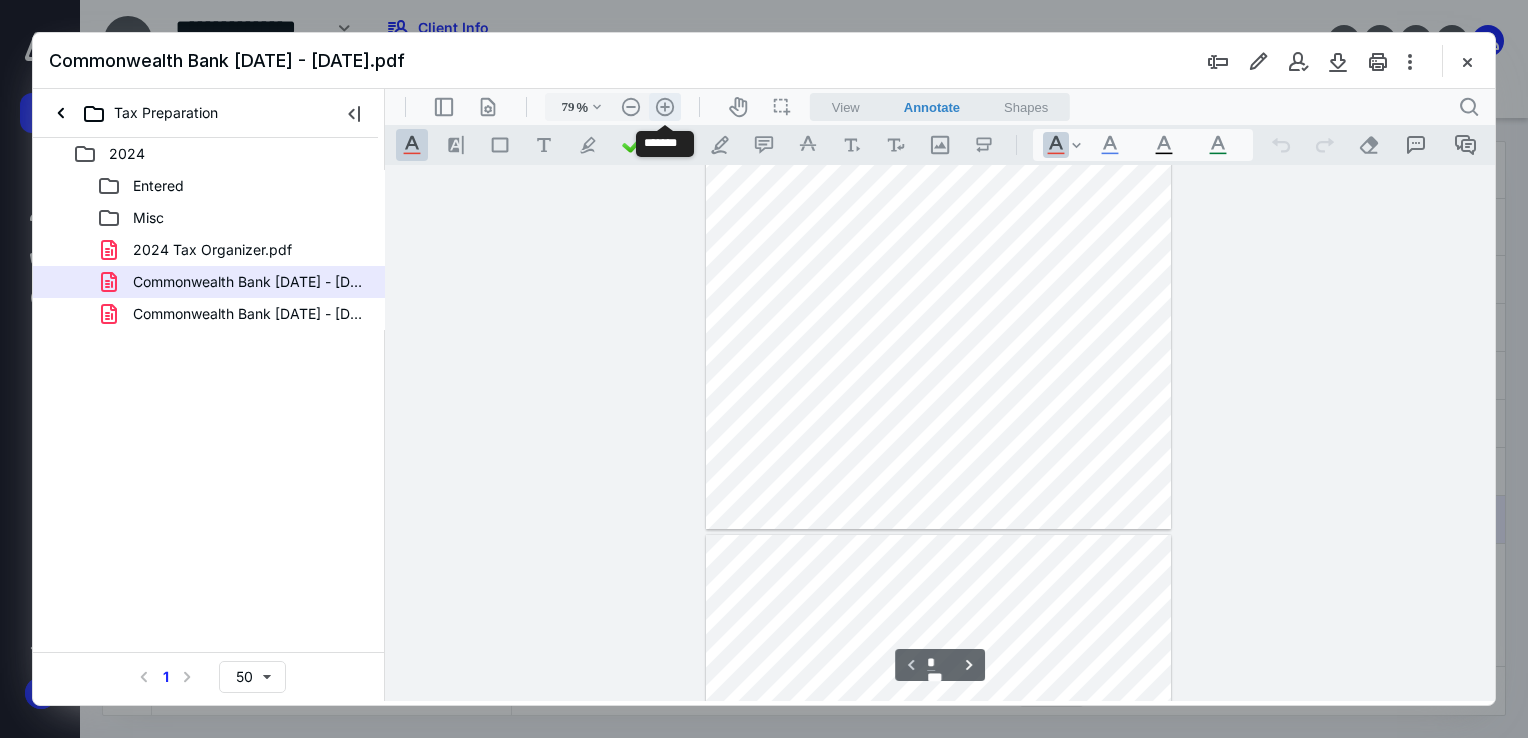 click on ".cls-1{fill:#abb0c4;} icon - header - zoom - in - line" at bounding box center [665, 107] 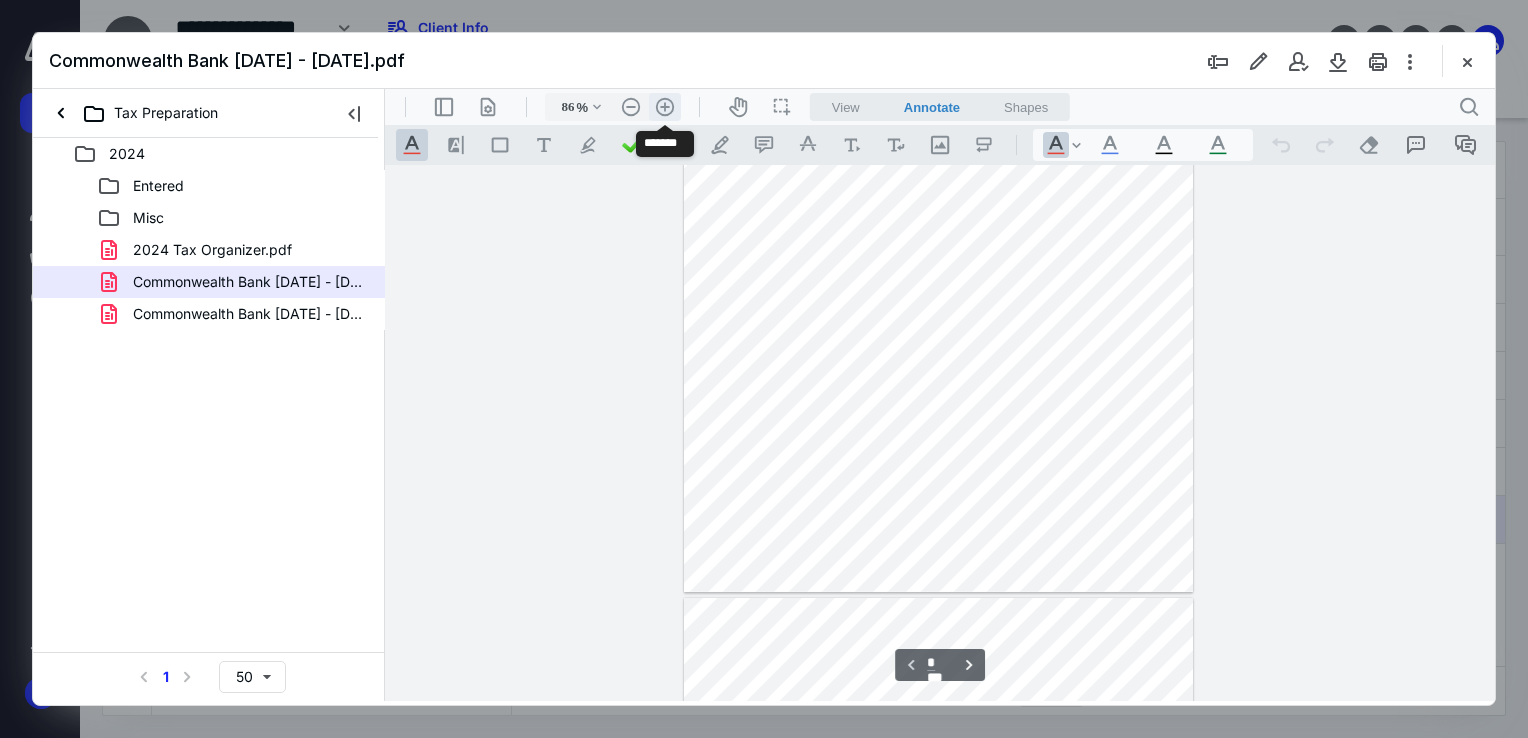 scroll, scrollTop: 348, scrollLeft: 0, axis: vertical 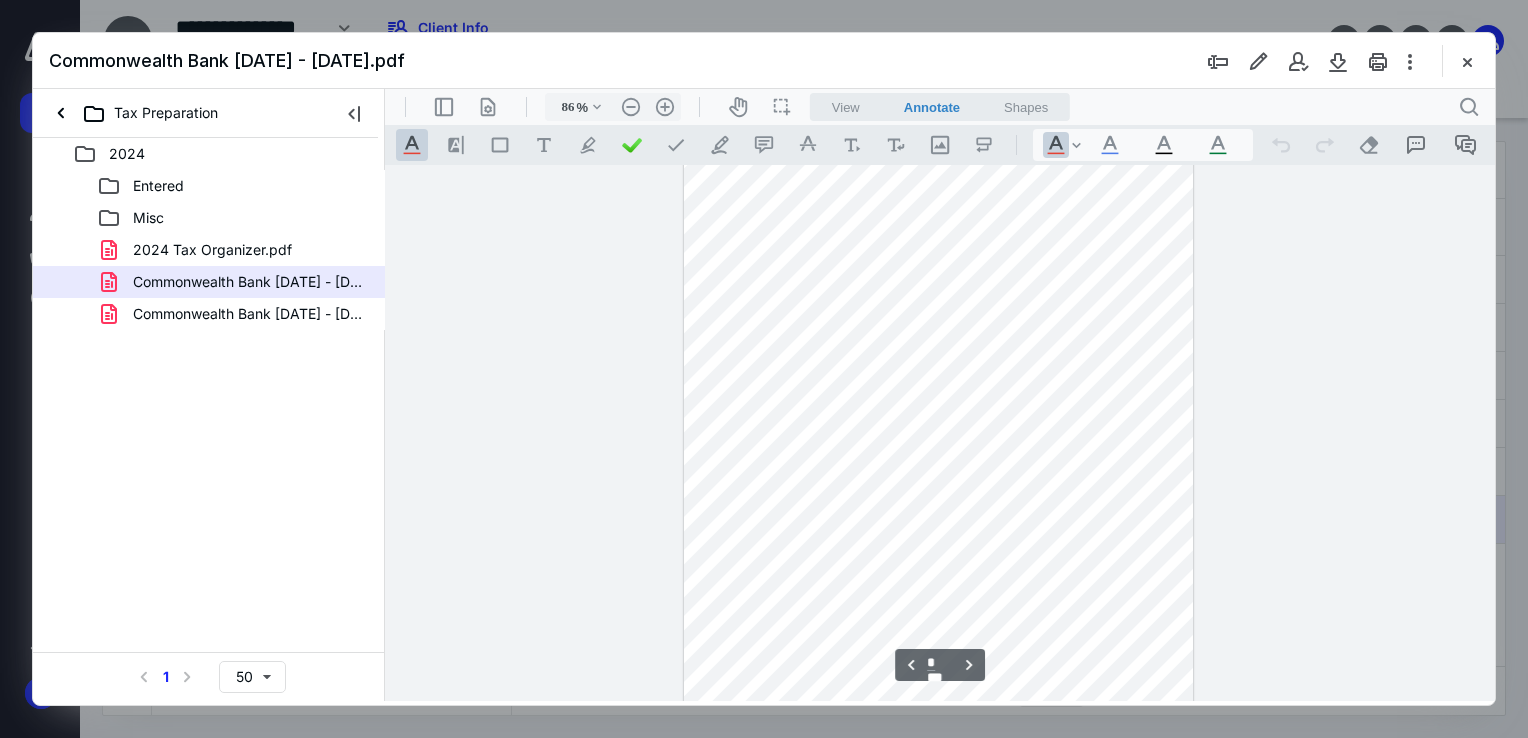 drag, startPoint x: 1488, startPoint y: 244, endPoint x: 1885, endPoint y: 388, distance: 422.30914 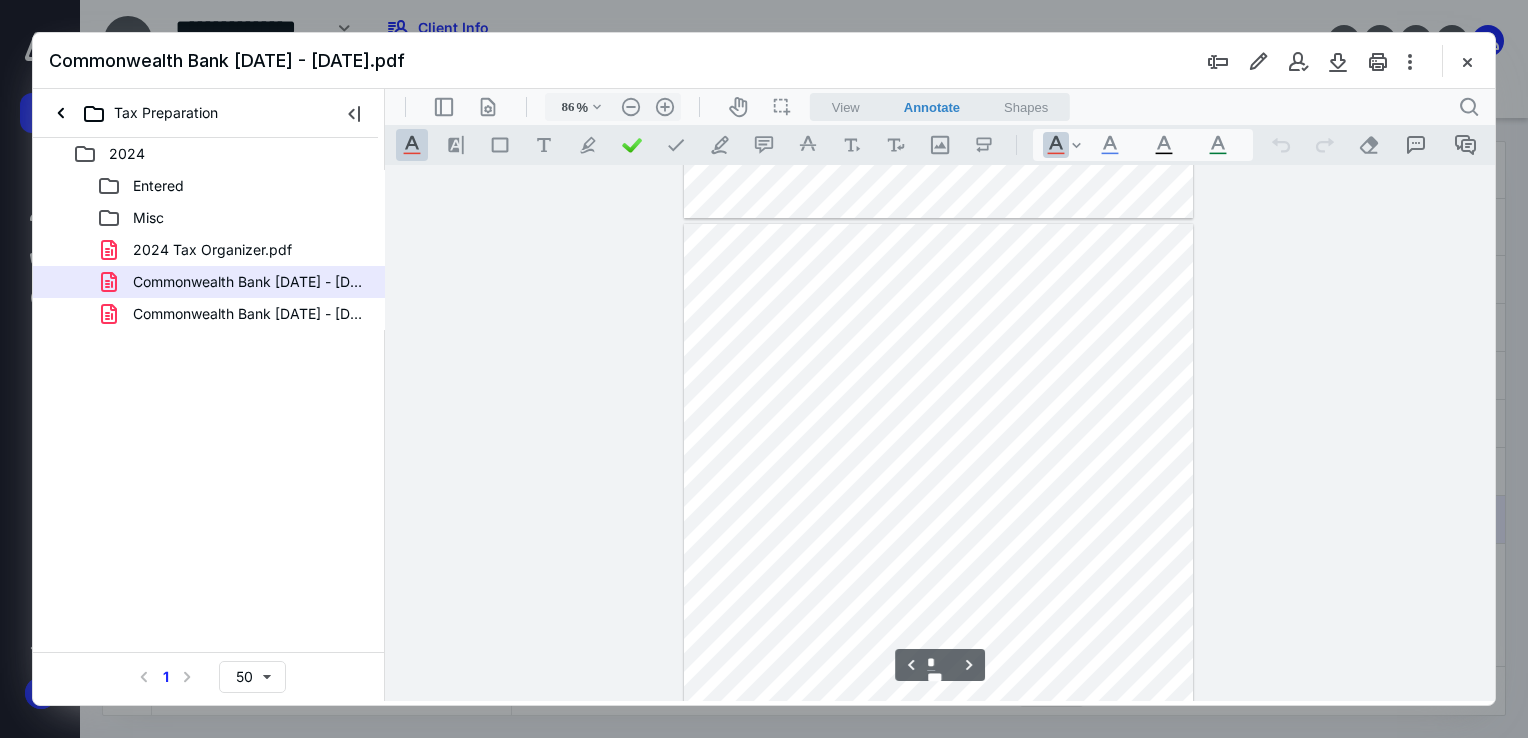 scroll, scrollTop: 1412, scrollLeft: 0, axis: vertical 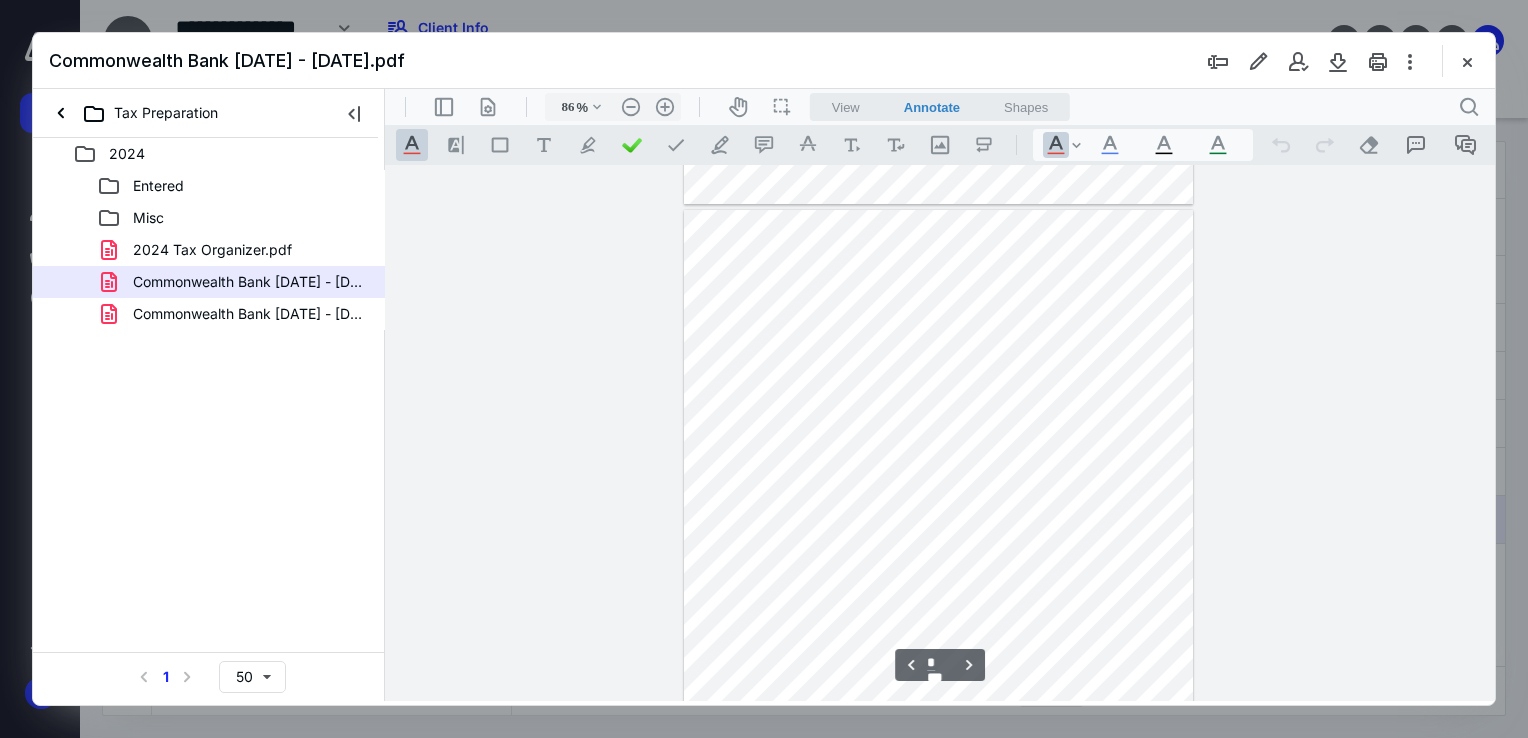 drag, startPoint x: 1493, startPoint y: 371, endPoint x: 1493, endPoint y: 390, distance: 19 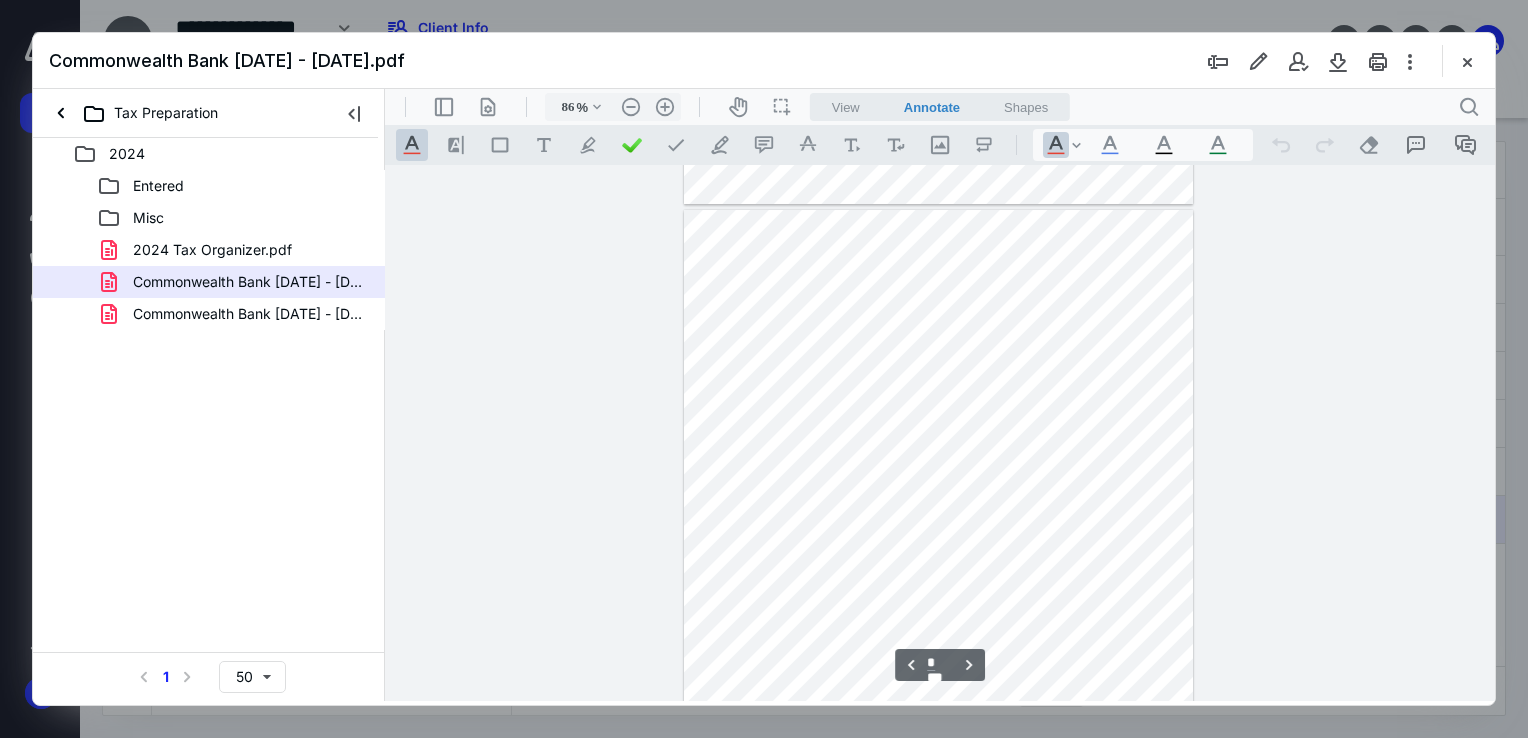 drag, startPoint x: 1493, startPoint y: 390, endPoint x: 1490, endPoint y: 440, distance: 50.08992 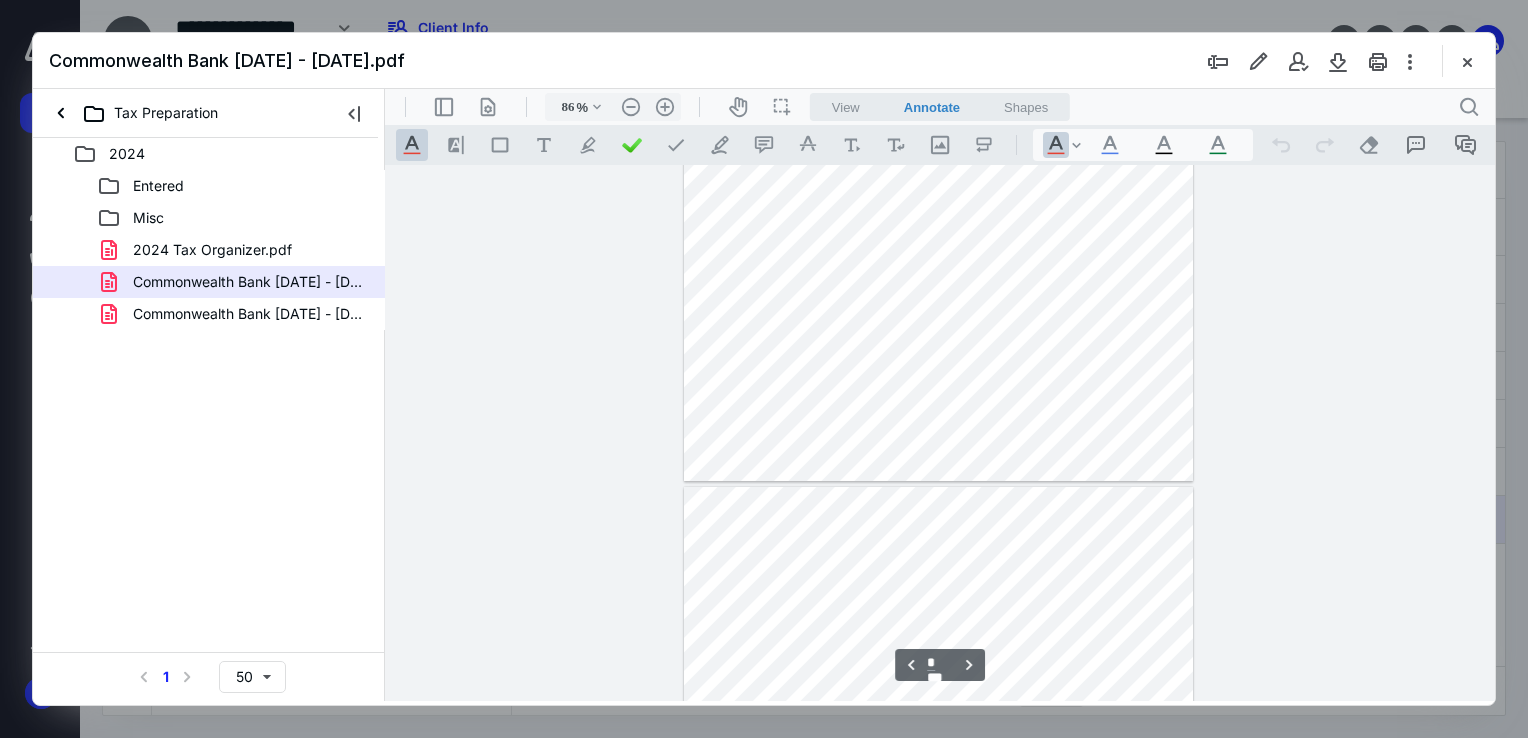 scroll, scrollTop: 2596, scrollLeft: 0, axis: vertical 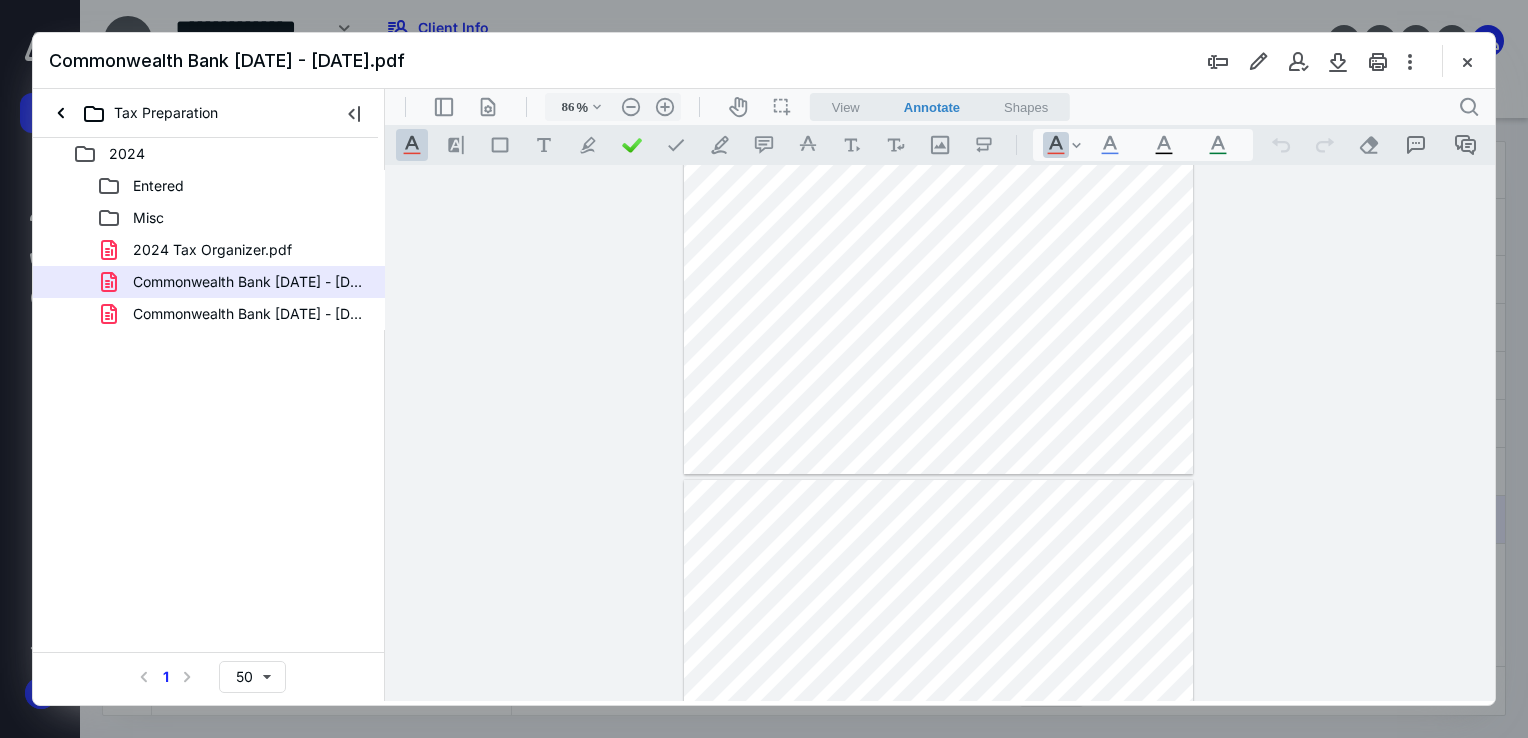 drag, startPoint x: 1493, startPoint y: 519, endPoint x: 1489, endPoint y: 560, distance: 41.19466 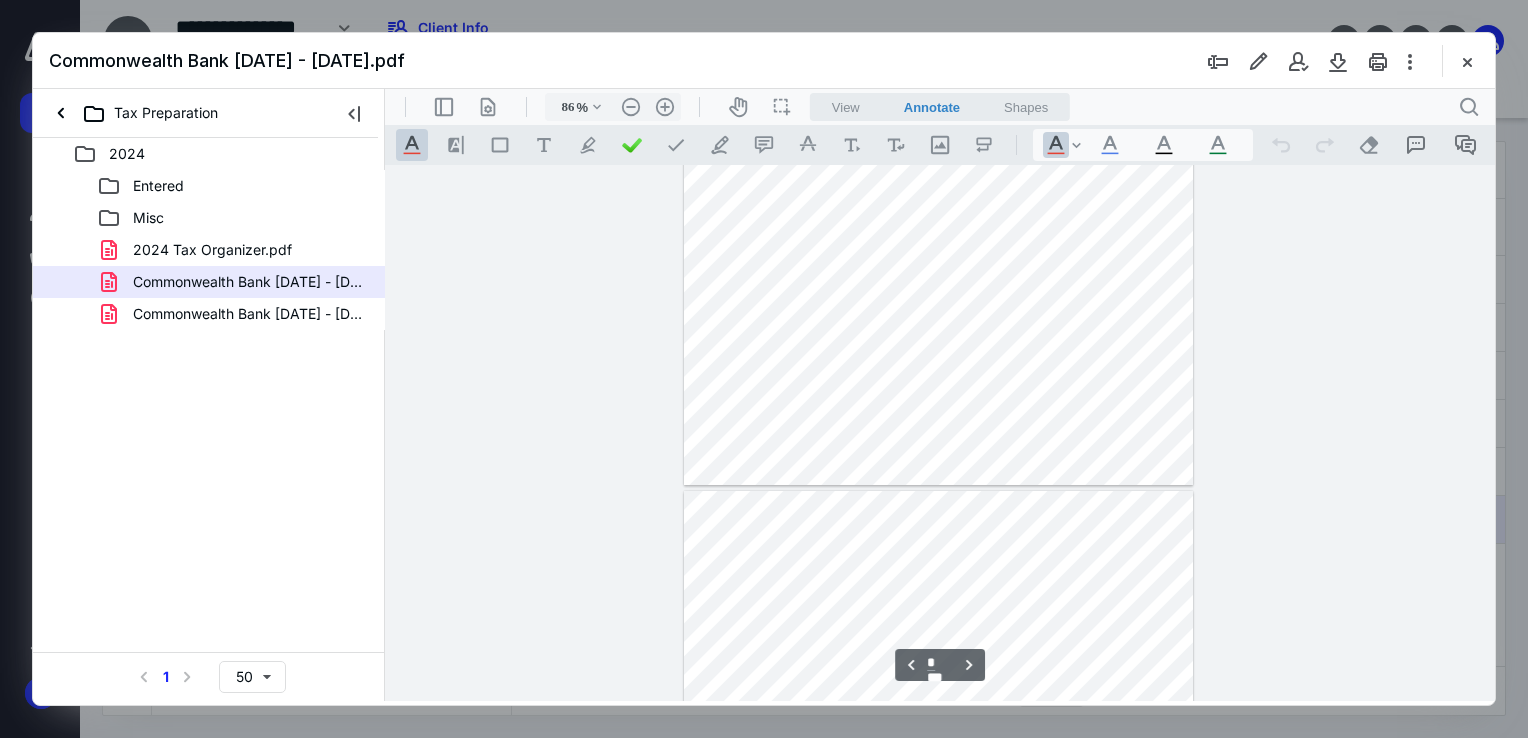 type on "*" 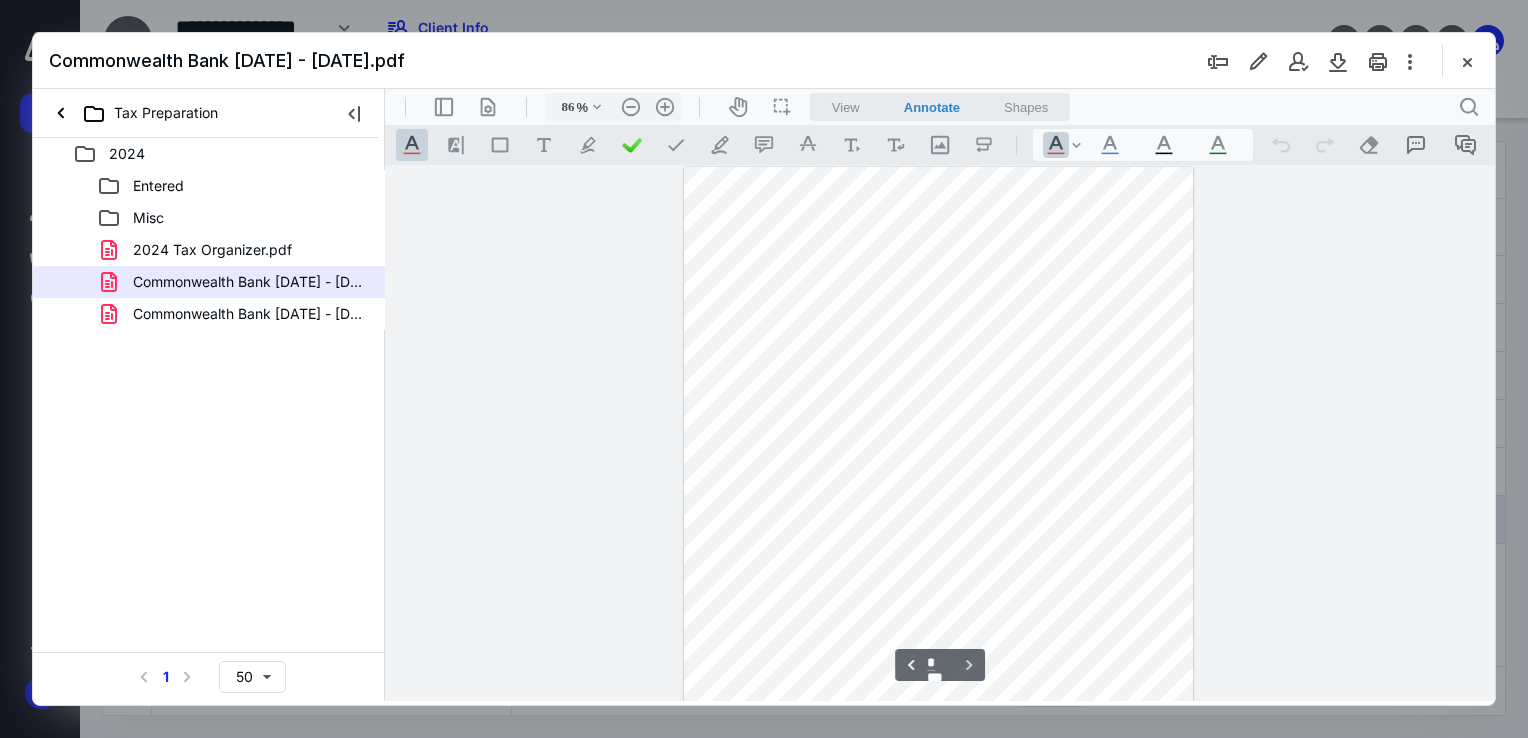 scroll, scrollTop: 3644, scrollLeft: 0, axis: vertical 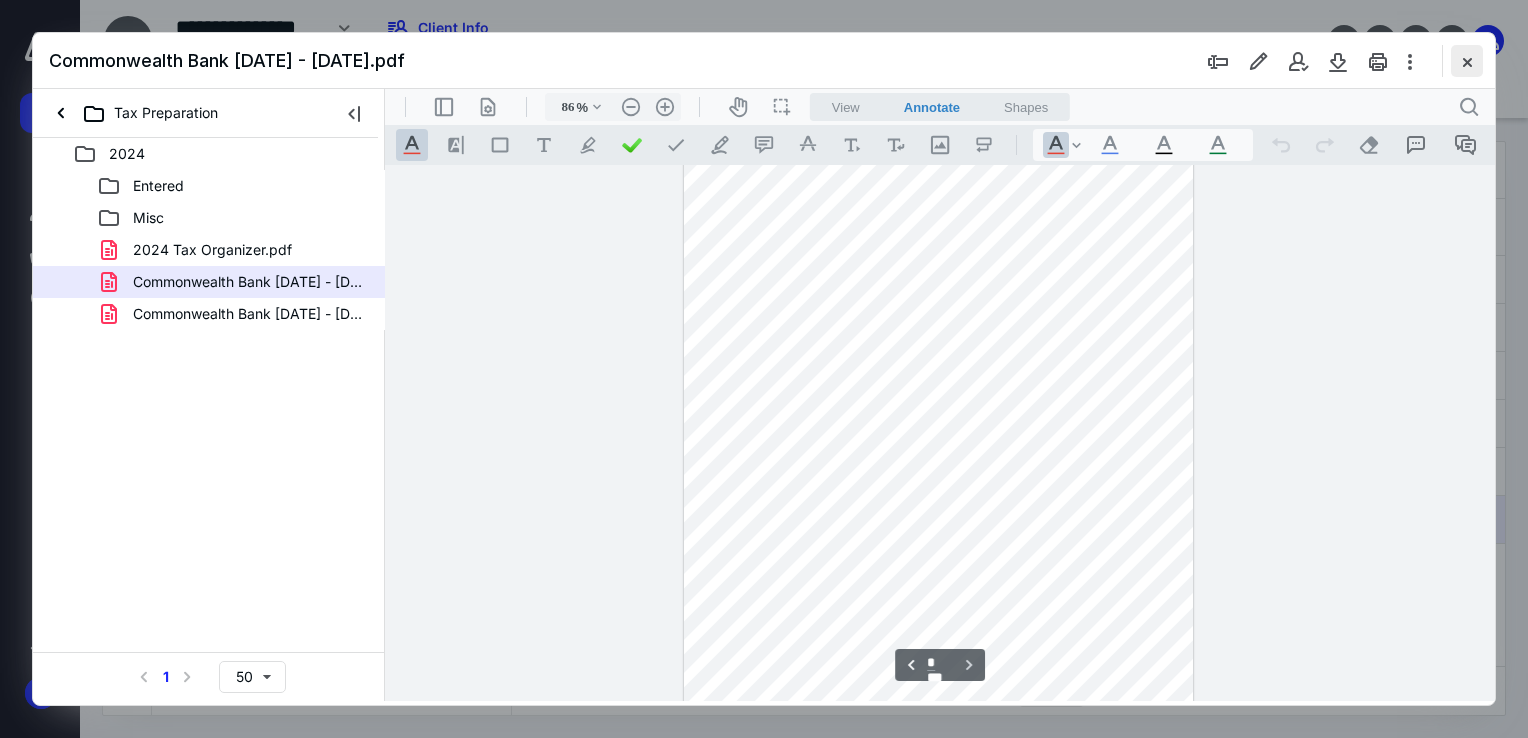 click at bounding box center [1467, 61] 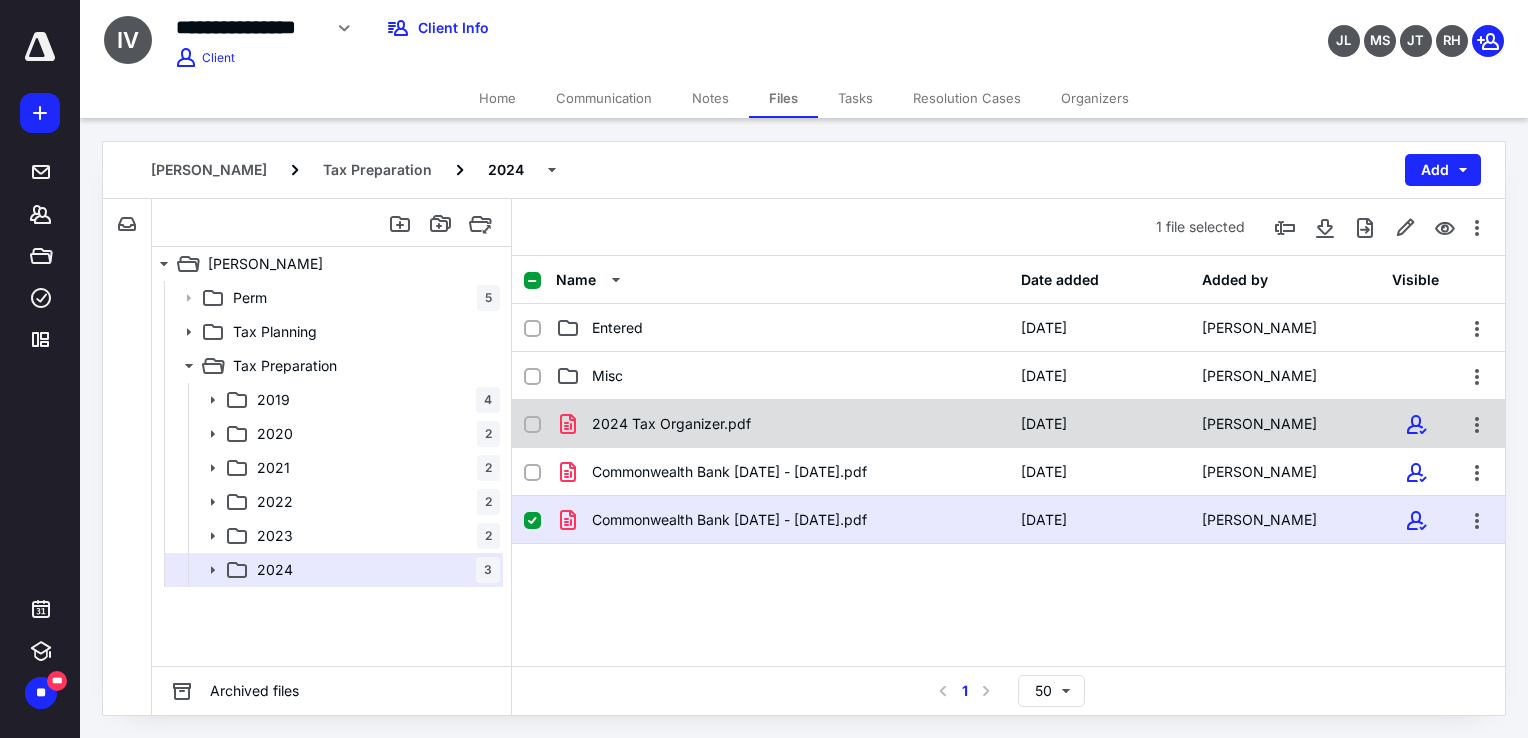 click on "2024 Tax Organizer.pdf" at bounding box center (671, 424) 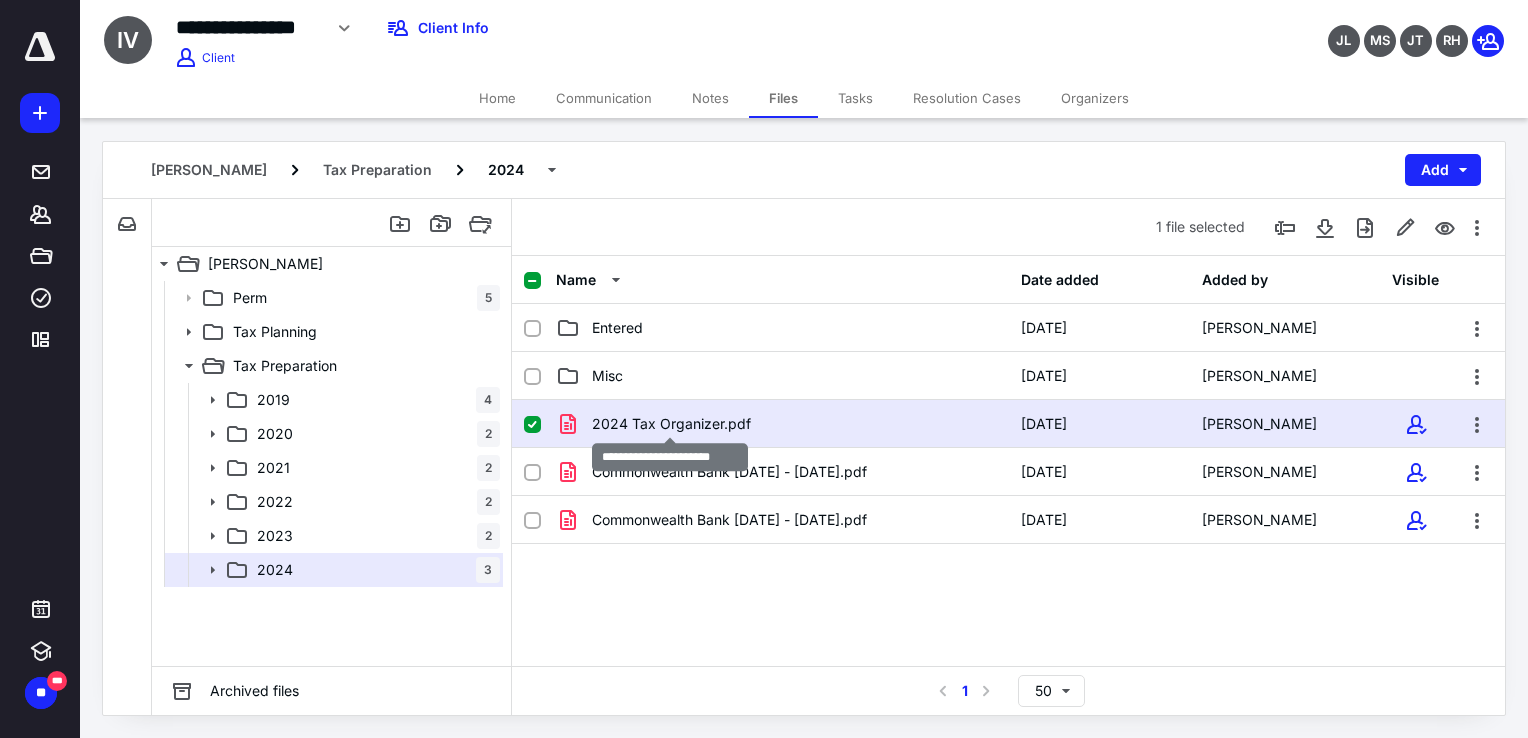 click on "2024 Tax Organizer.pdf" at bounding box center (671, 424) 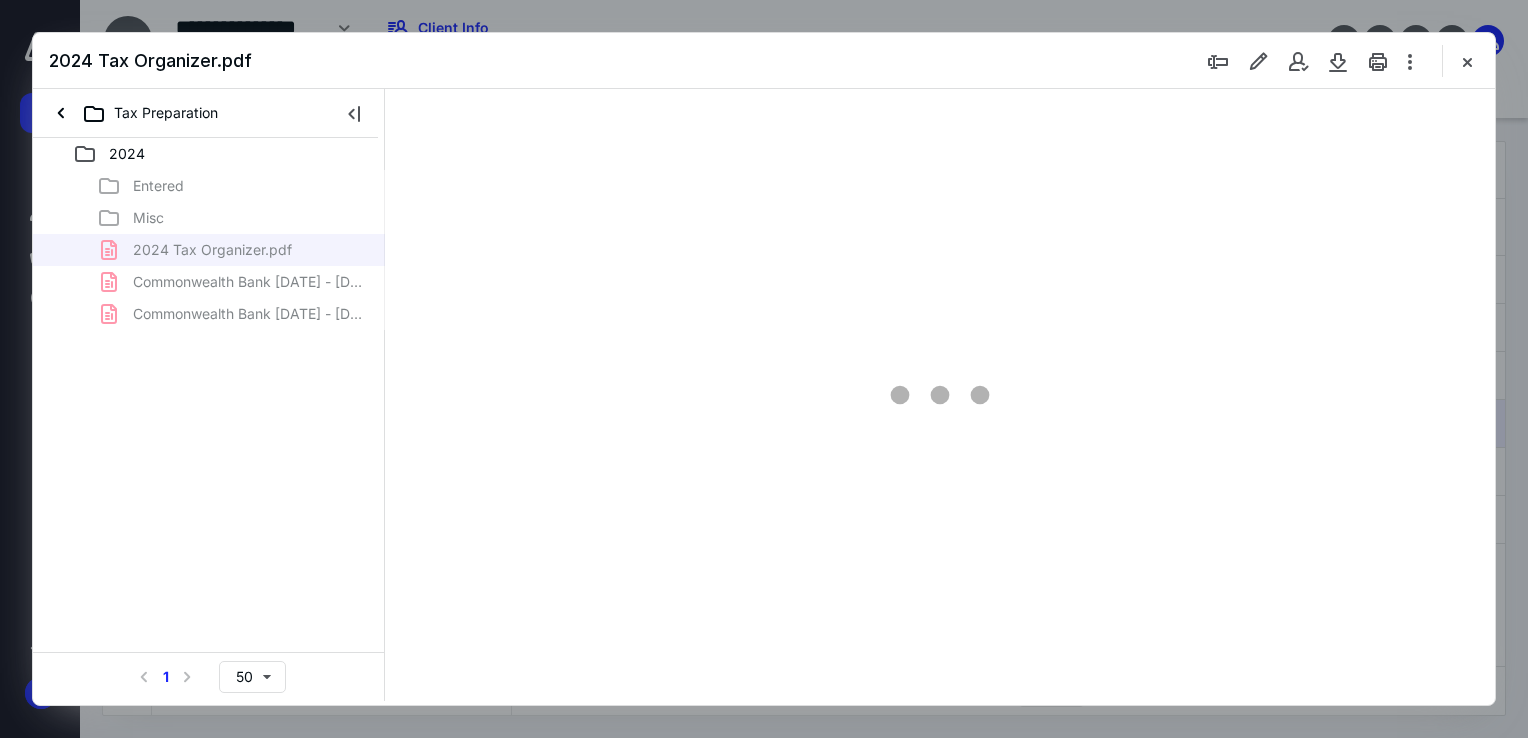 scroll, scrollTop: 0, scrollLeft: 0, axis: both 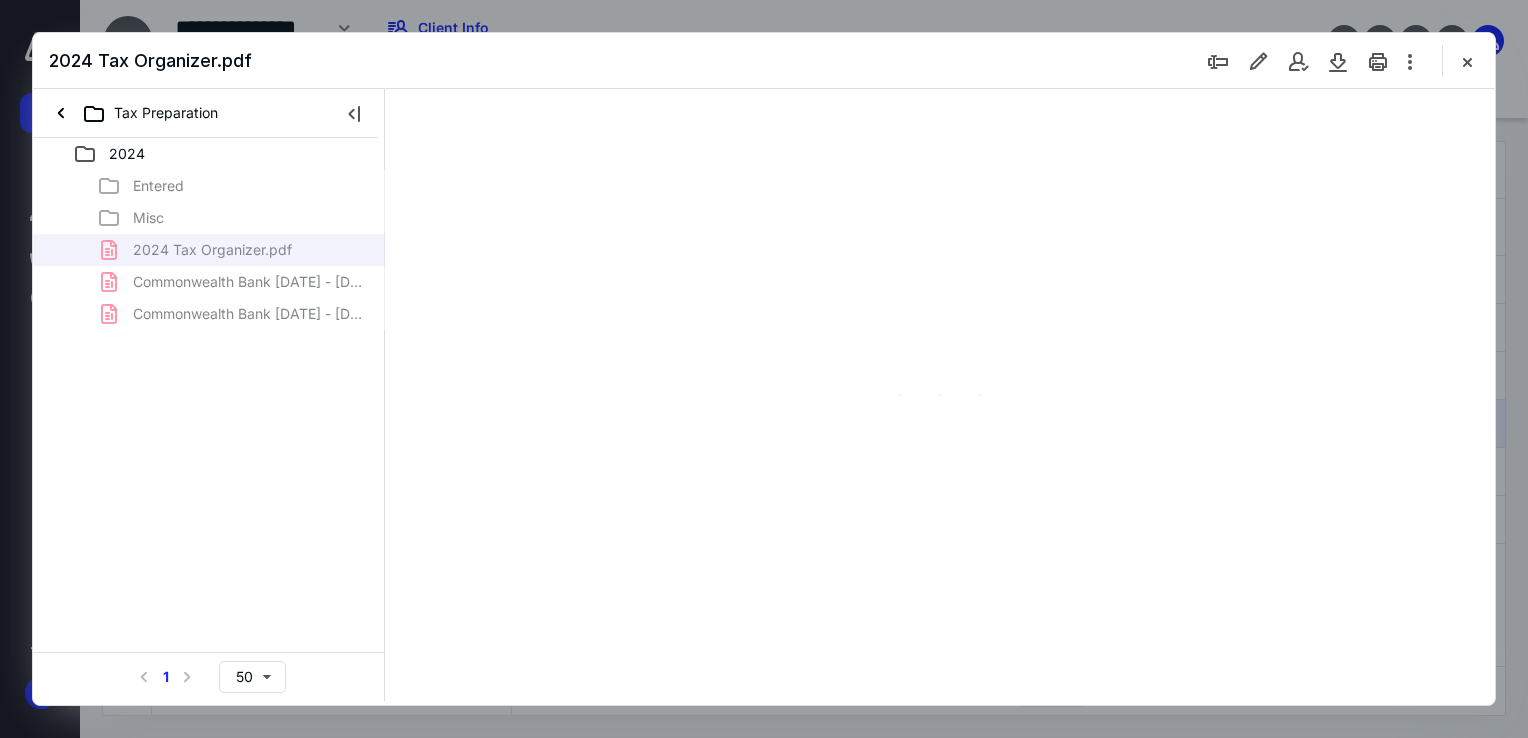click at bounding box center [940, 395] 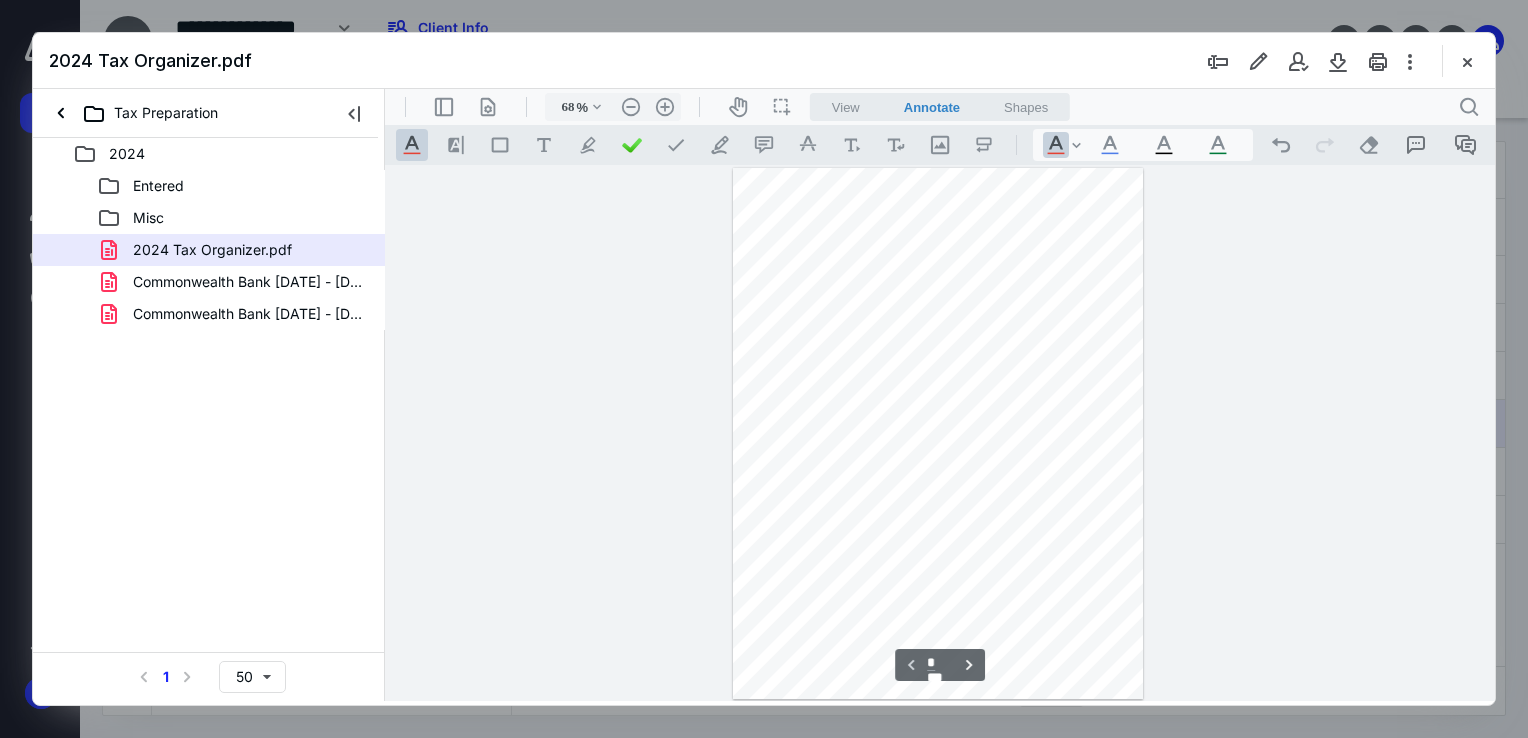 scroll, scrollTop: 79, scrollLeft: 0, axis: vertical 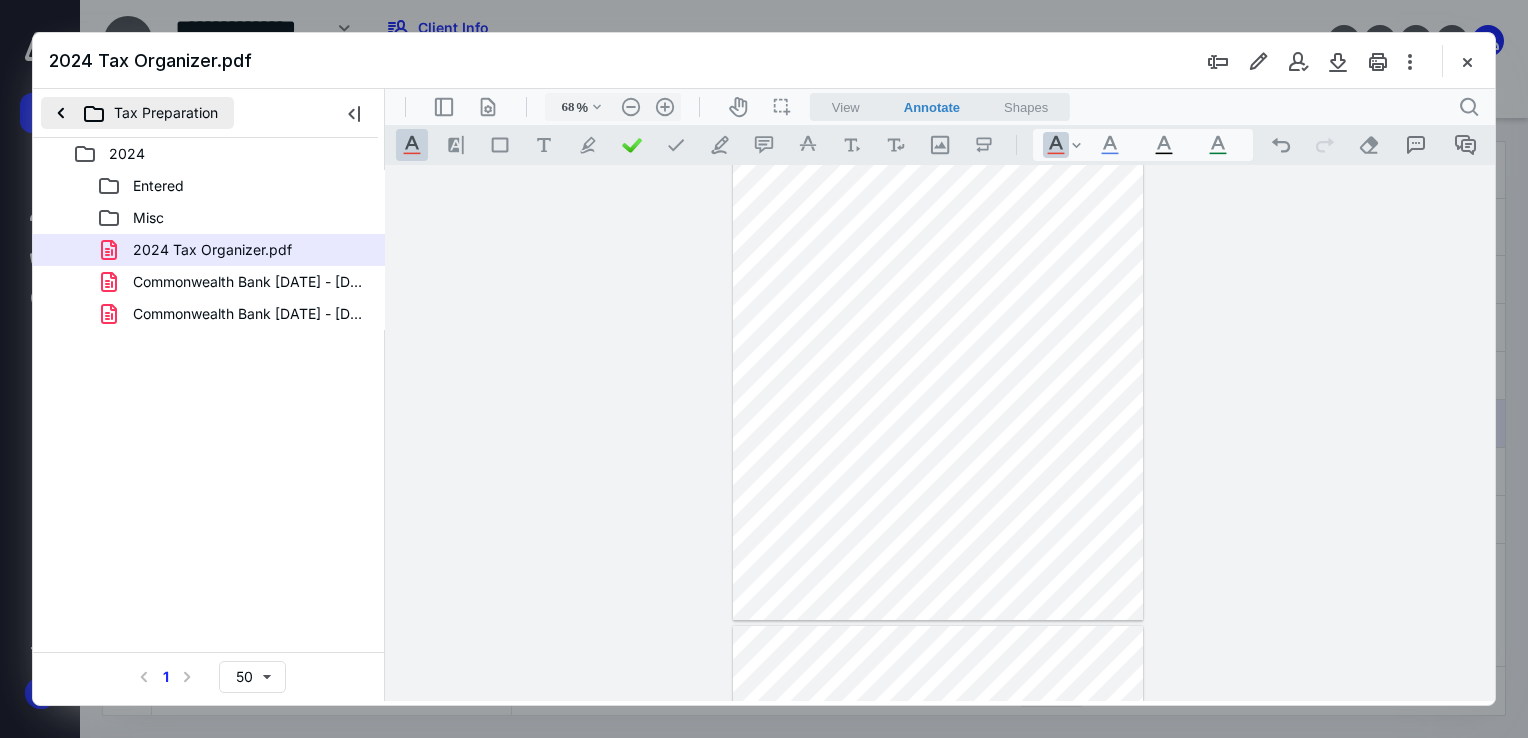 click on "Tax Preparation" at bounding box center [137, 113] 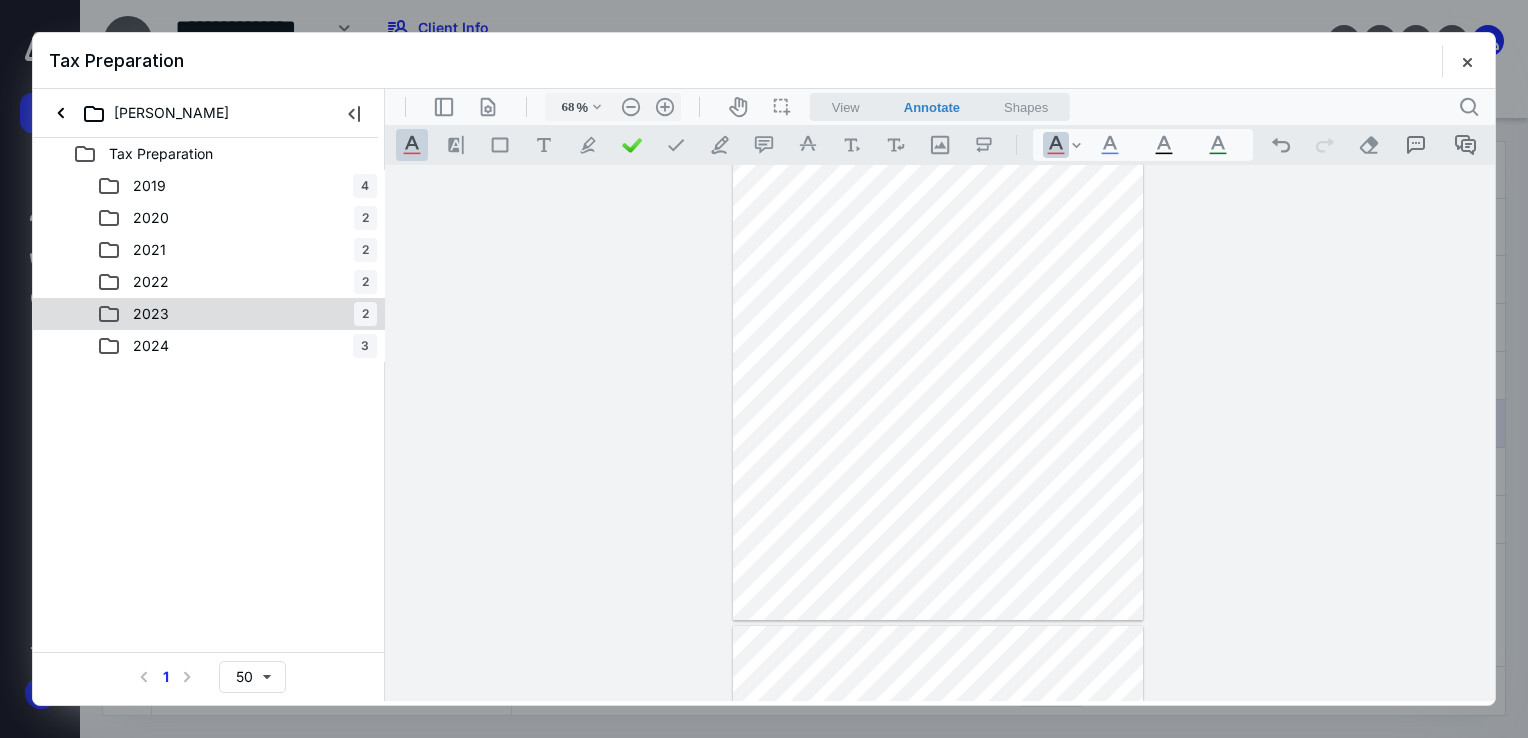 click on "2023 2" at bounding box center (237, 314) 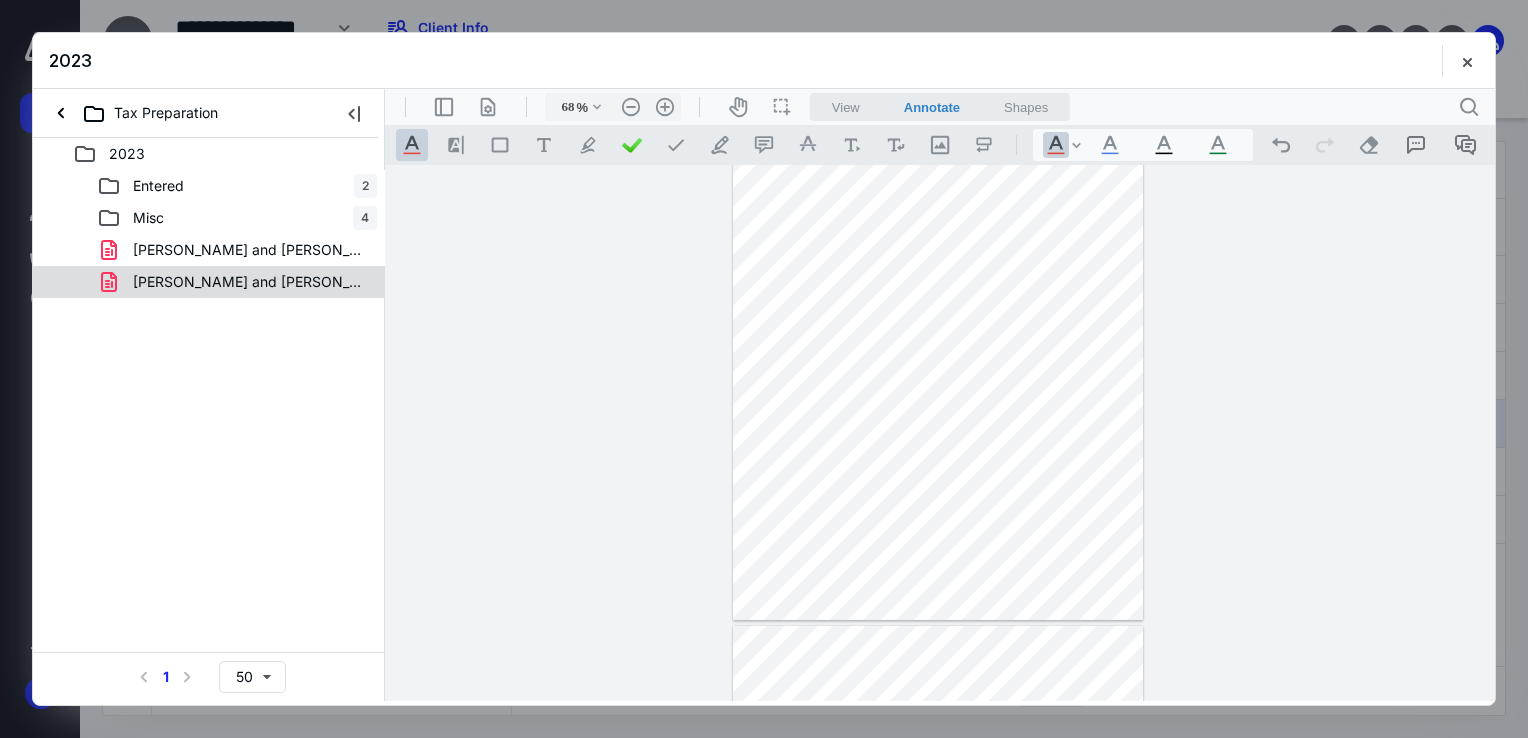 click on "[PERSON_NAME] and [PERSON_NAME]'s Tax Return (1040).pdf" at bounding box center [249, 282] 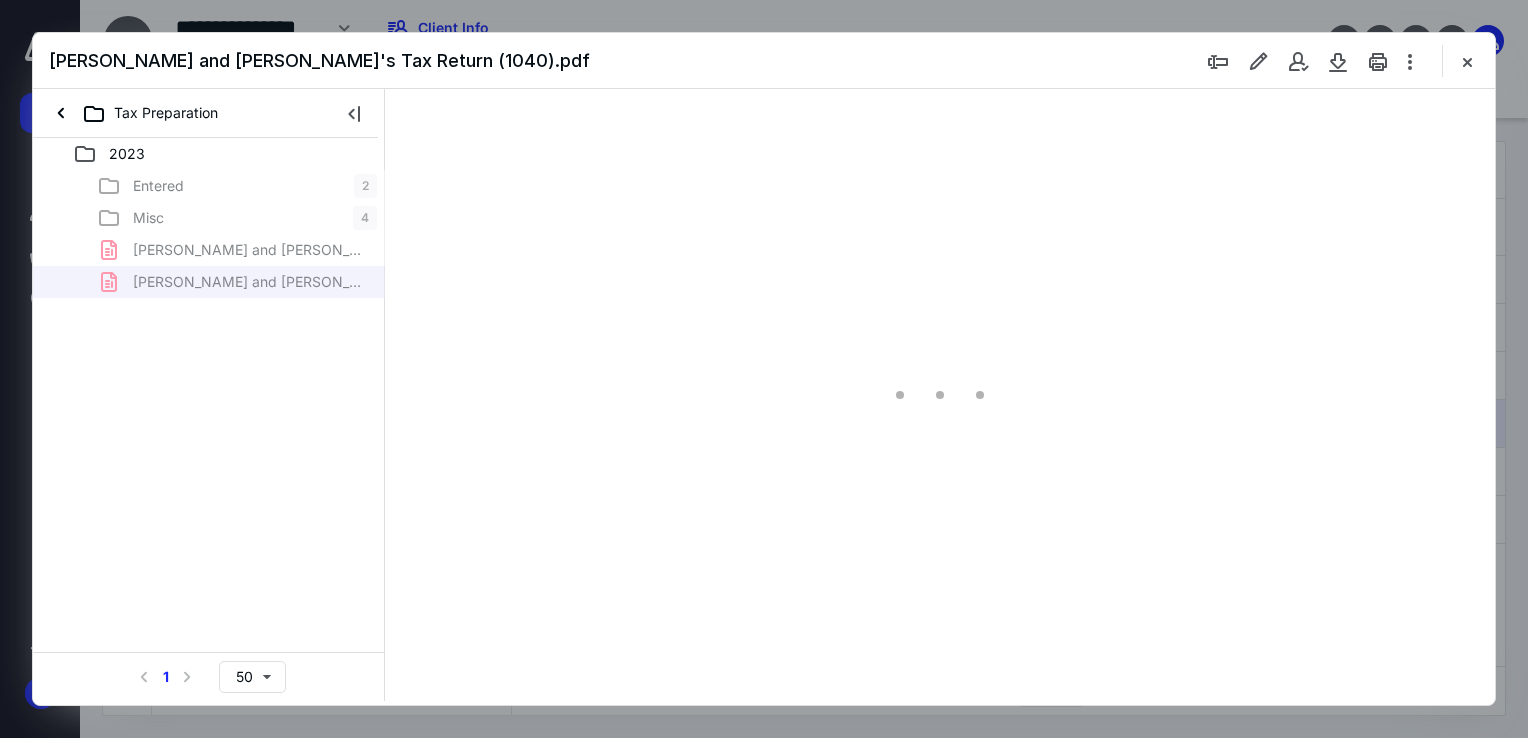 type on "68" 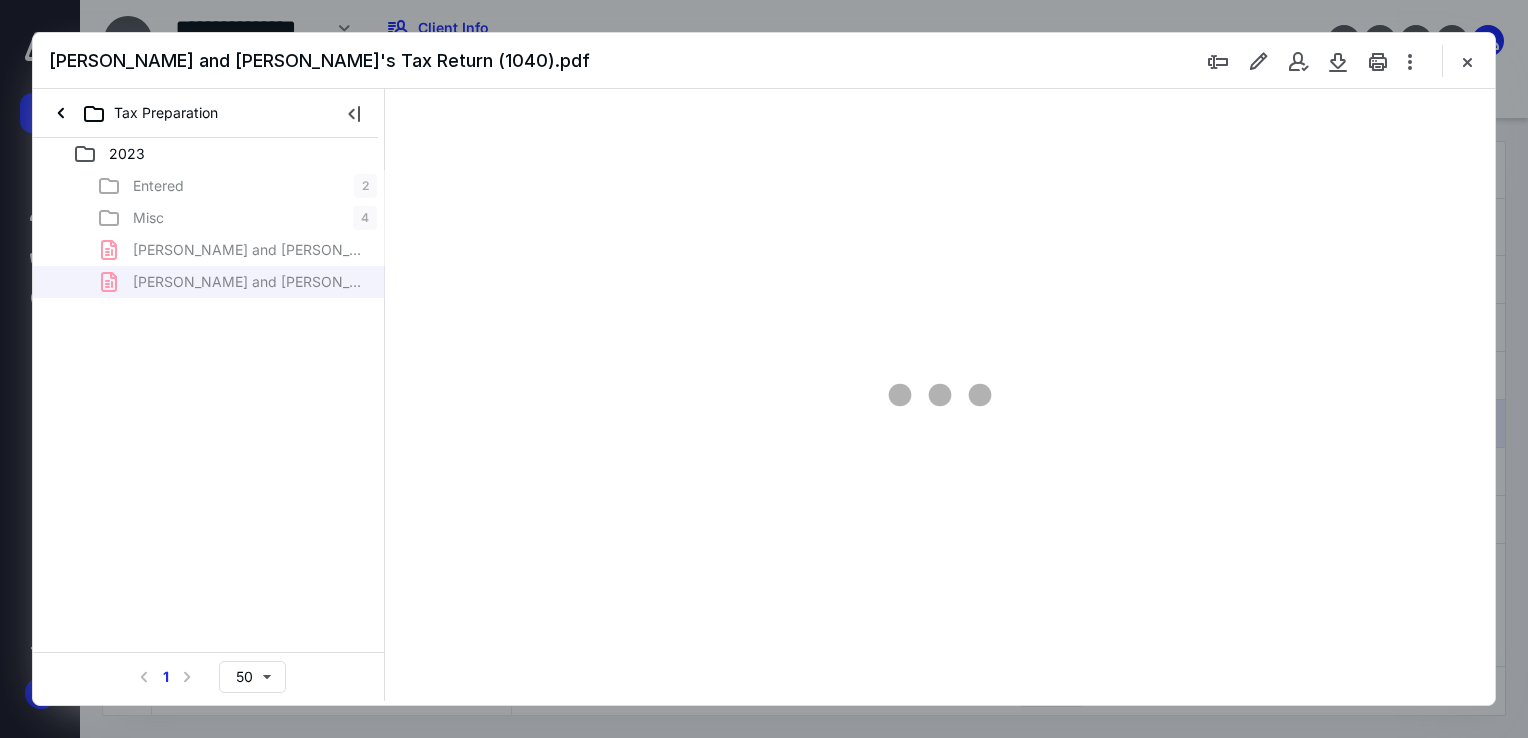 scroll, scrollTop: 79, scrollLeft: 0, axis: vertical 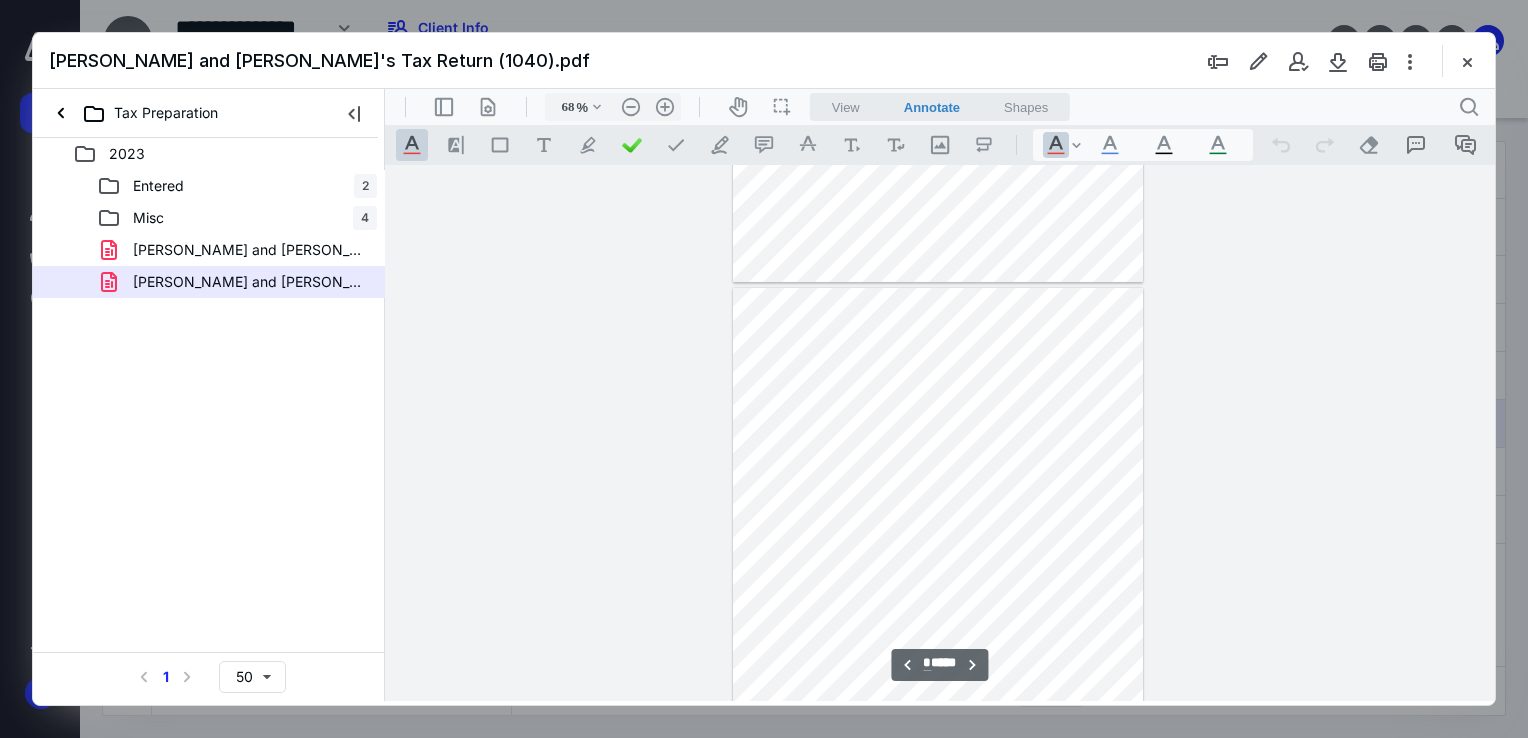 type on "*" 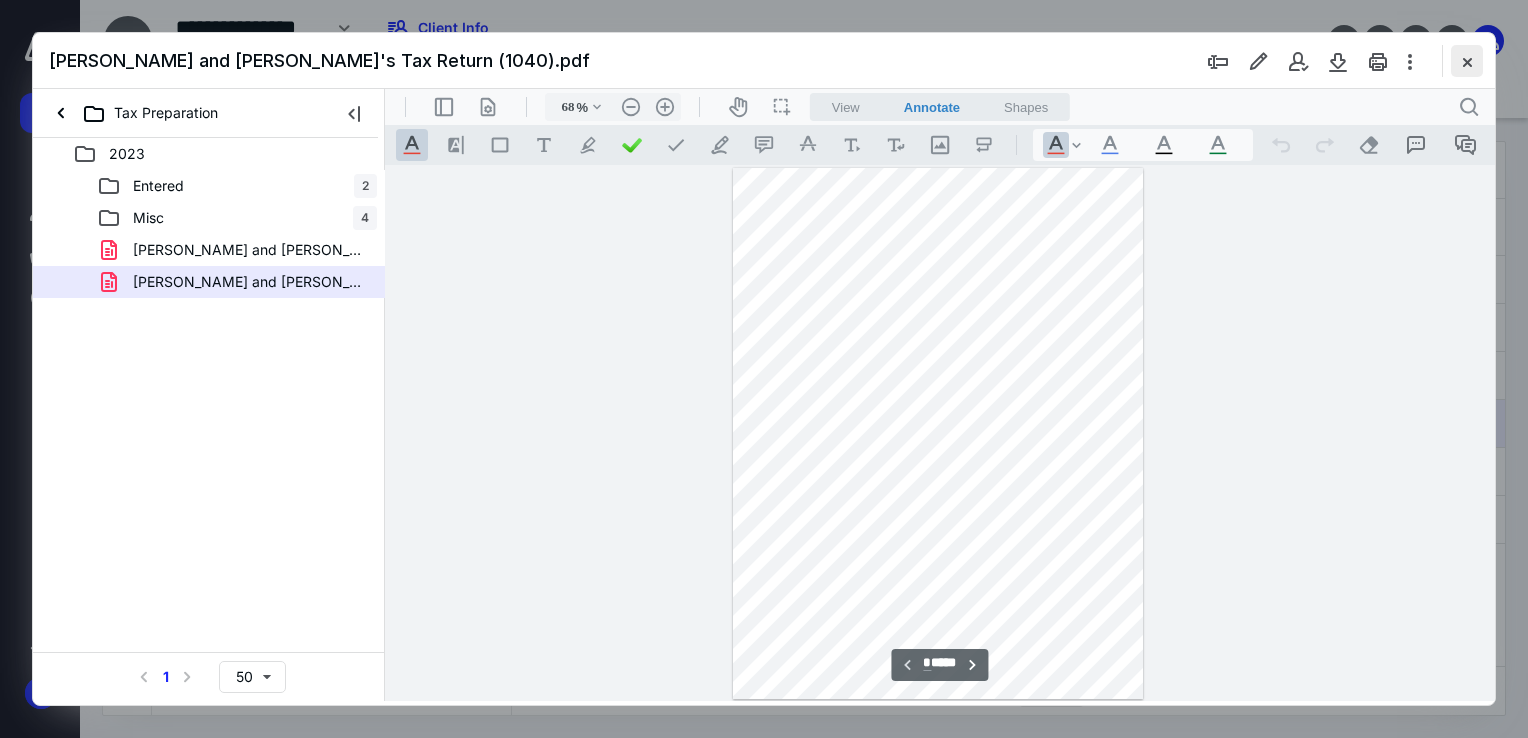 click at bounding box center [1467, 61] 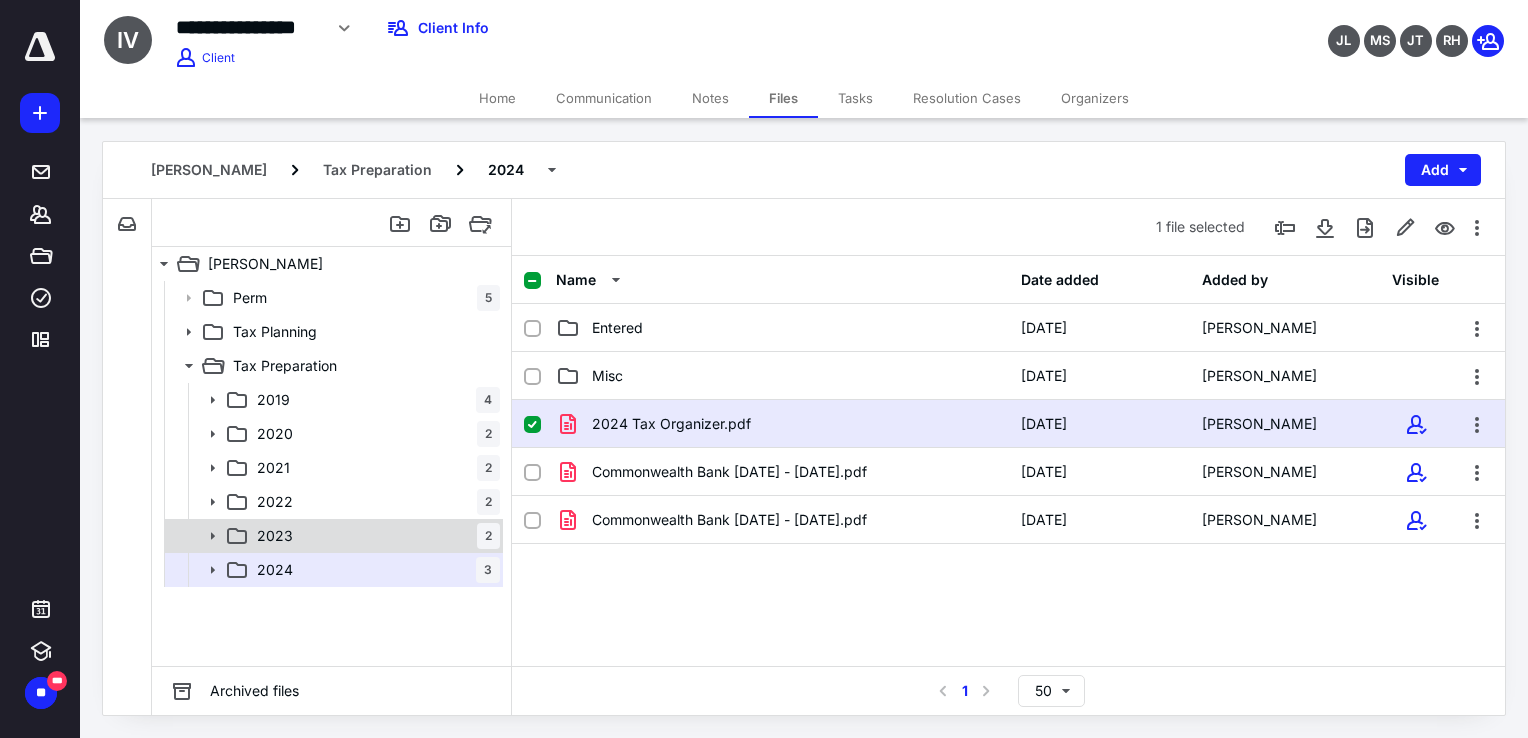 click on "2023 2" at bounding box center [374, 536] 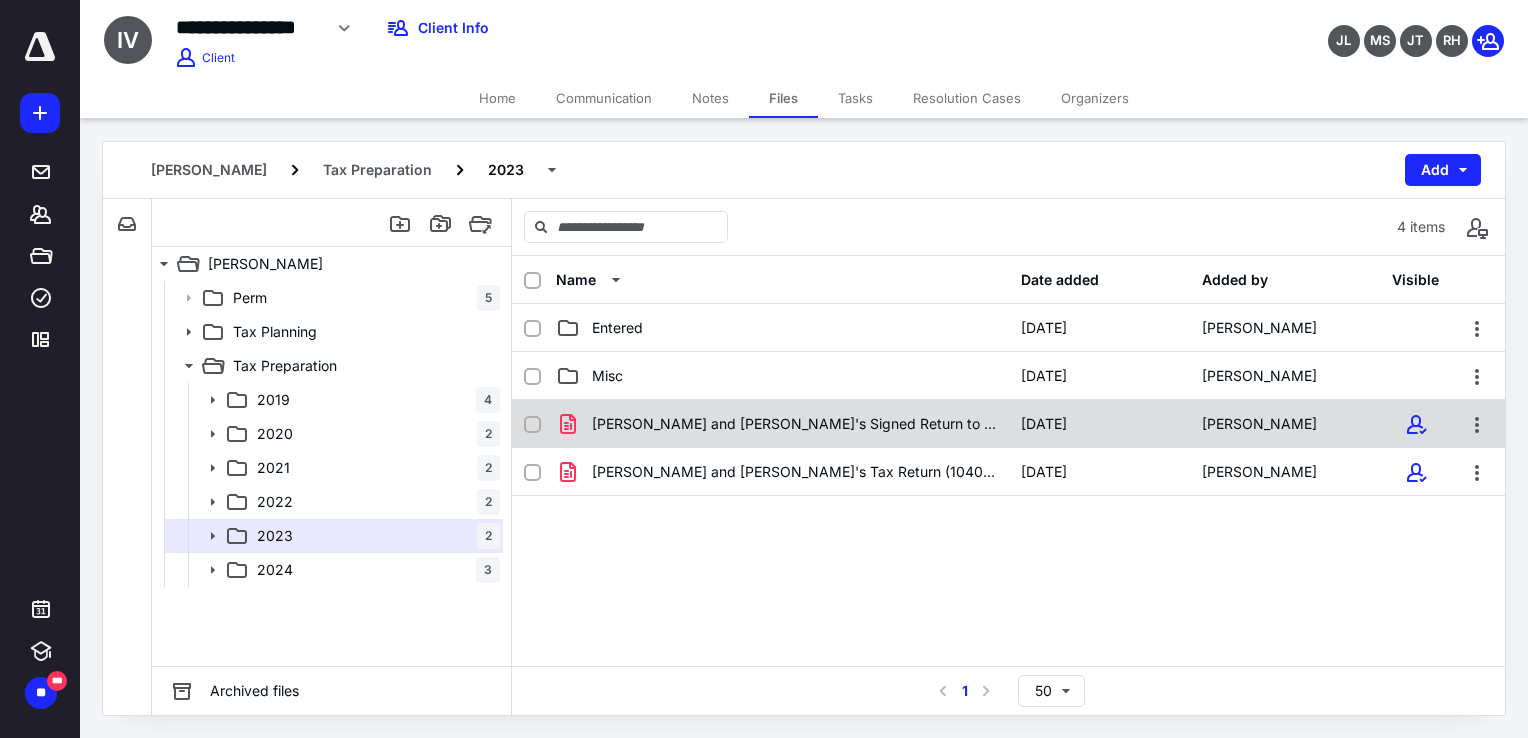 click on "[PERSON_NAME] and [PERSON_NAME]'s Signed Return to file.pdf" at bounding box center (782, 424) 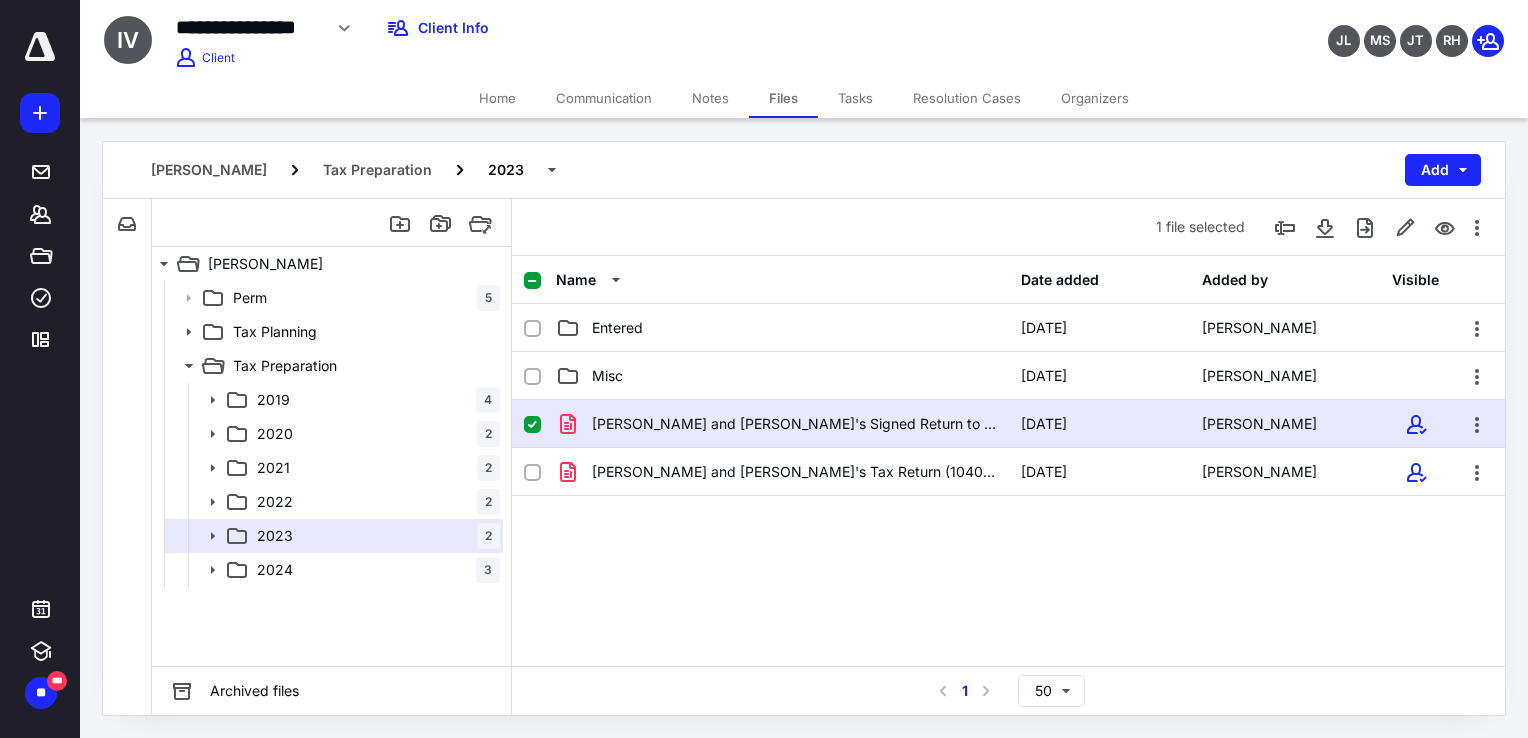 click on "[PERSON_NAME] and [PERSON_NAME]'s Signed Return to file.pdf" at bounding box center [782, 424] 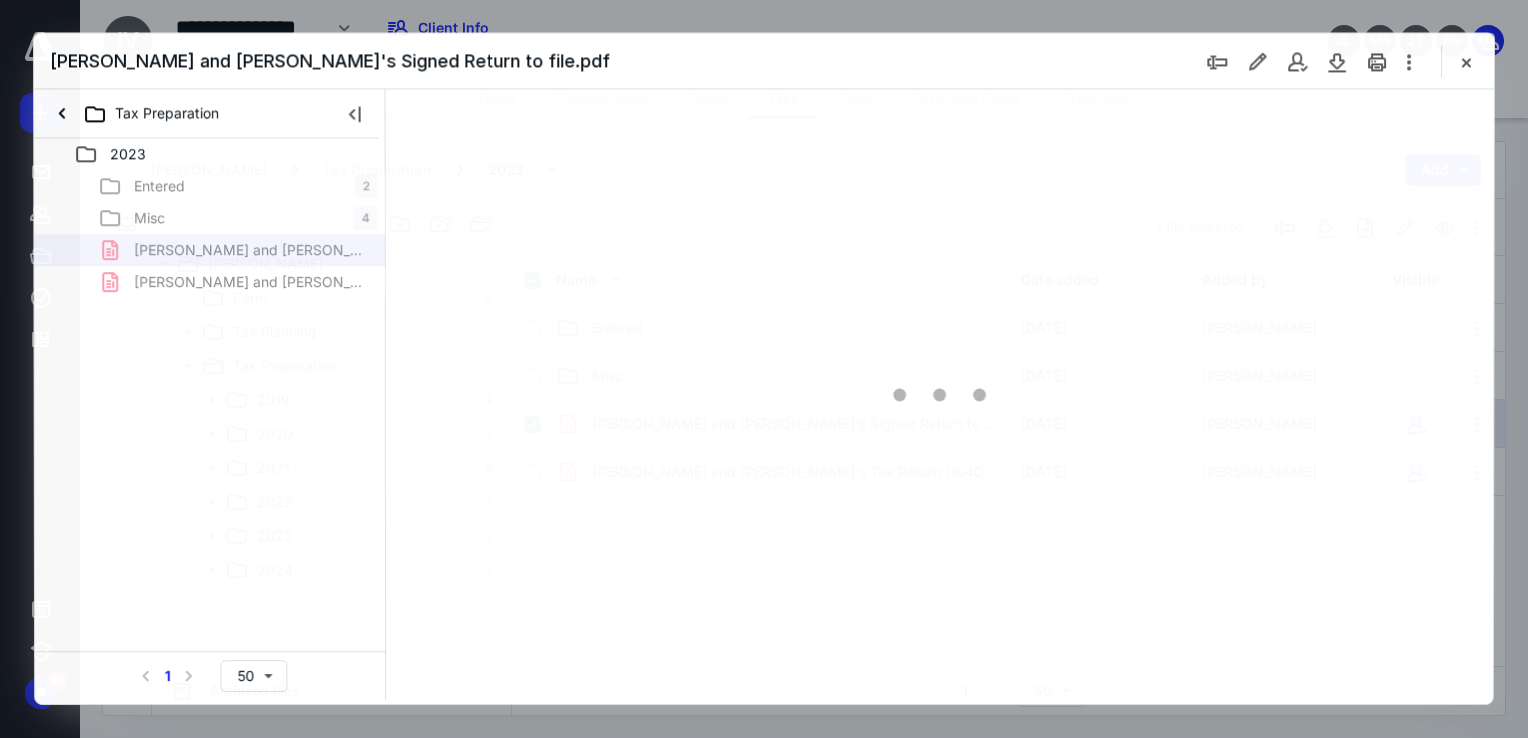 scroll, scrollTop: 0, scrollLeft: 0, axis: both 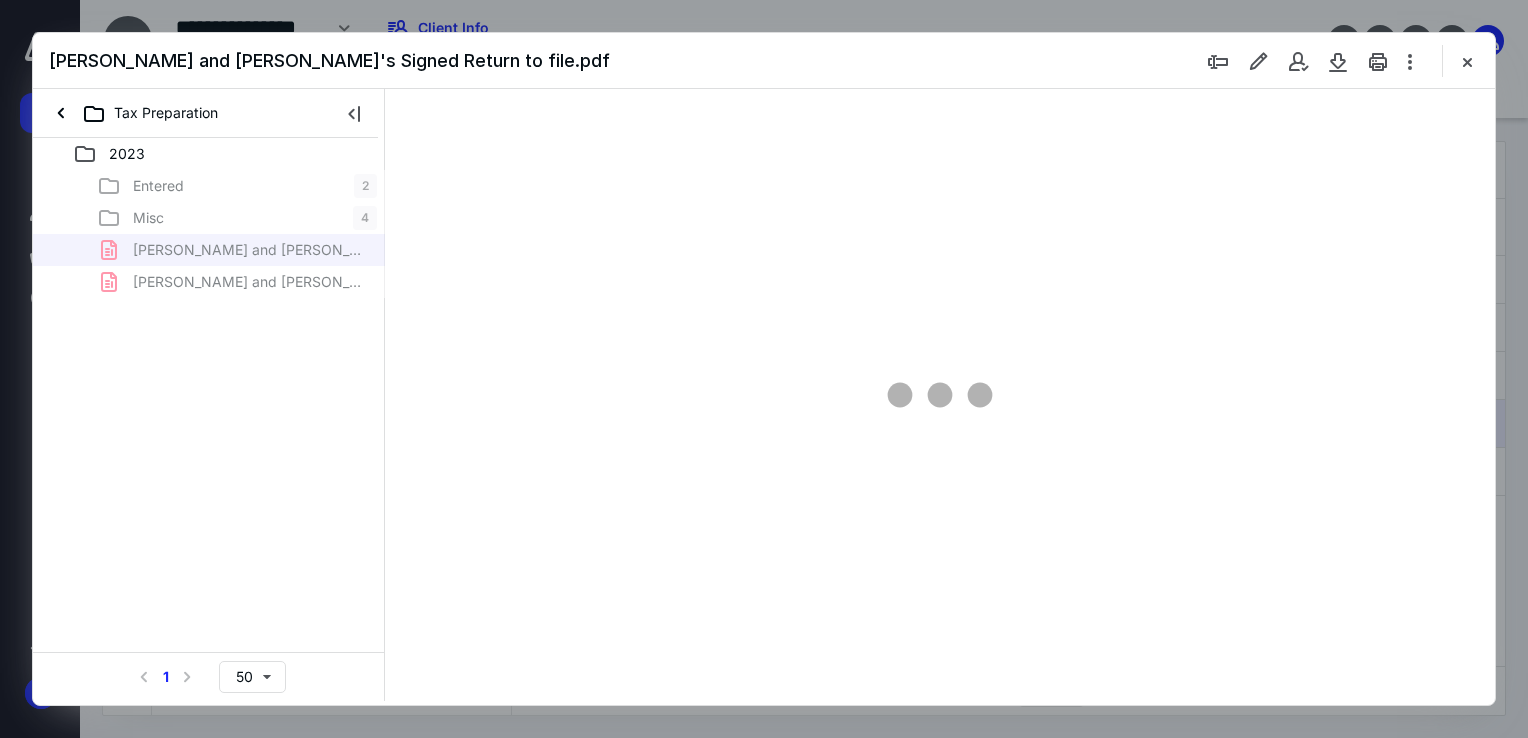 type on "68" 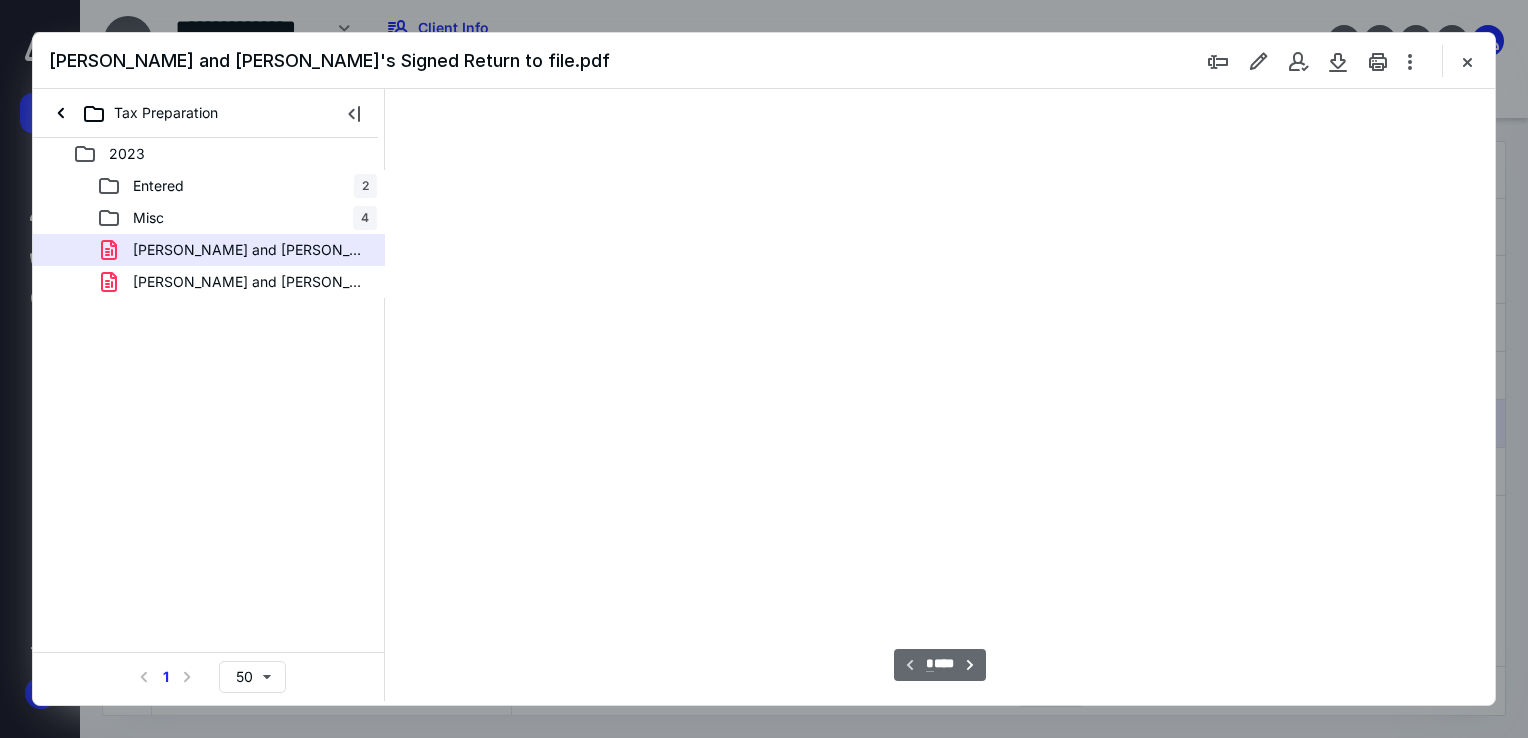 scroll, scrollTop: 79, scrollLeft: 0, axis: vertical 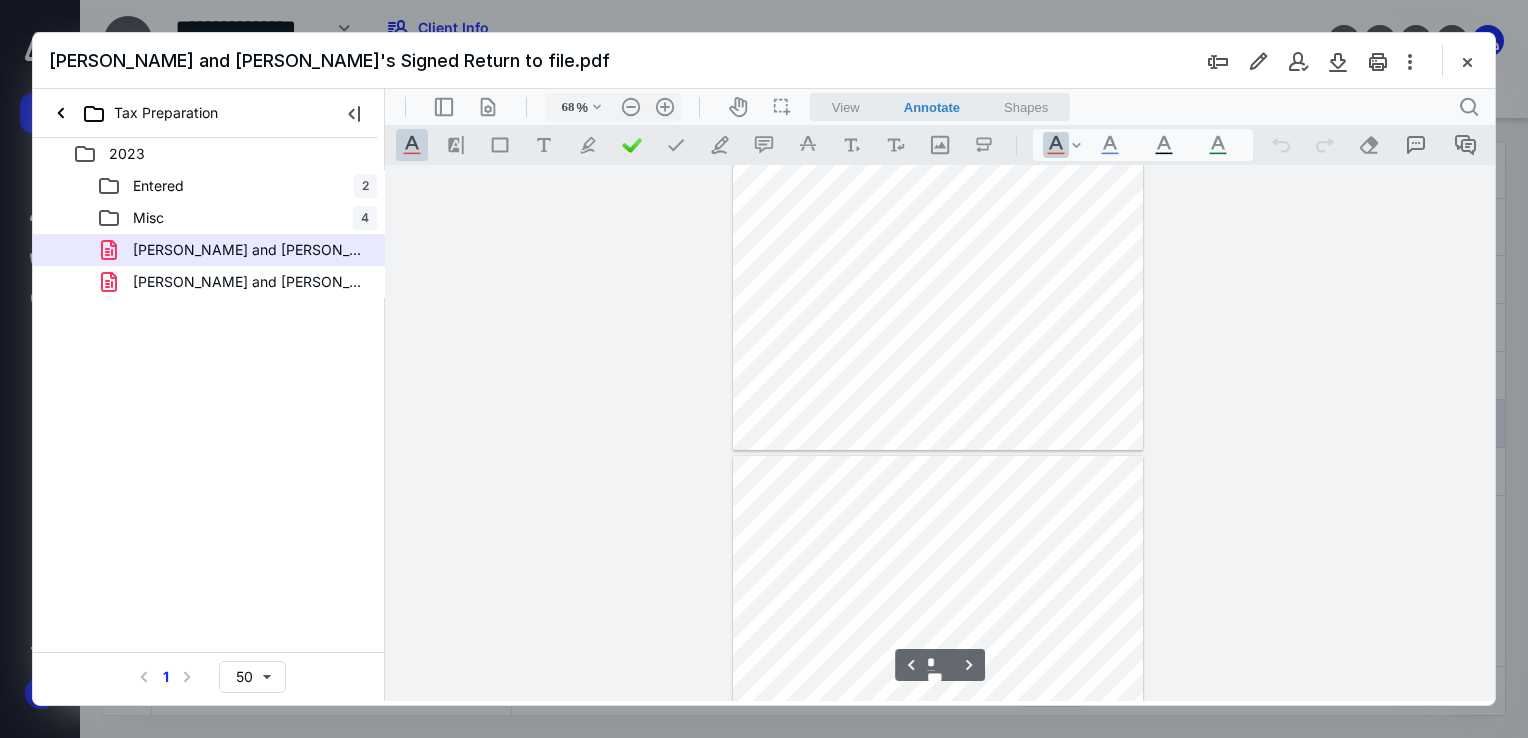 type on "*" 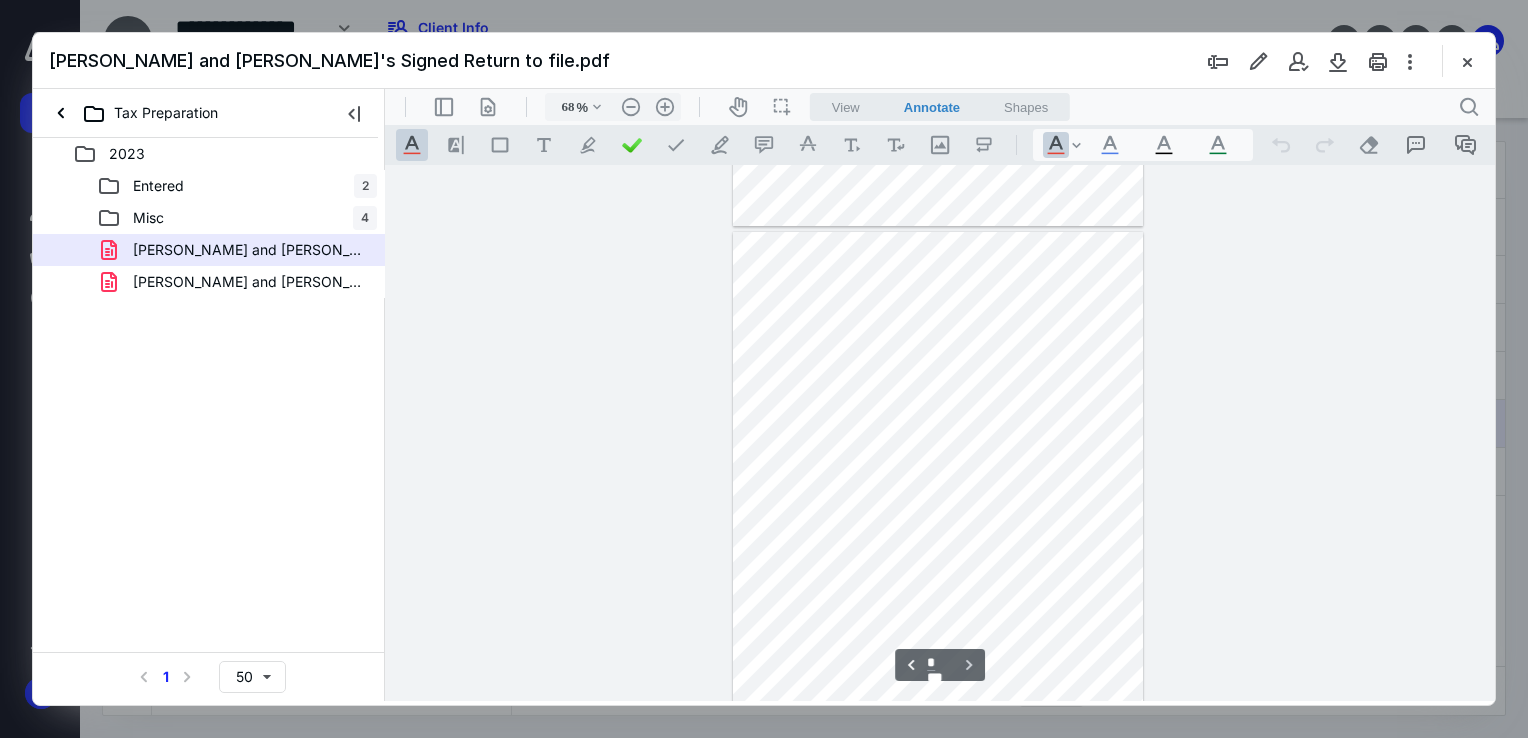 scroll, scrollTop: 2148, scrollLeft: 0, axis: vertical 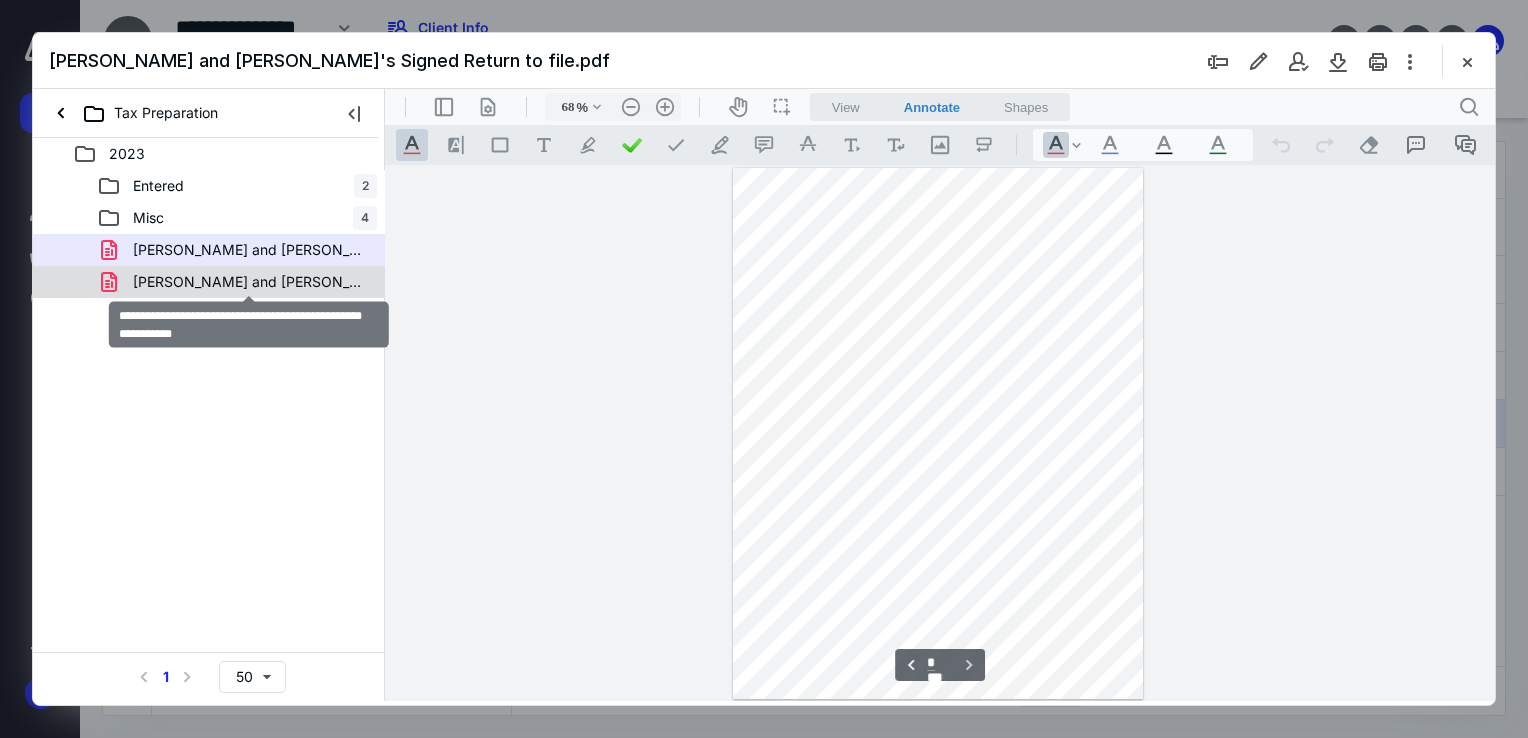 click on "[PERSON_NAME] and [PERSON_NAME]'s Tax Return (1040).pdf" at bounding box center (249, 282) 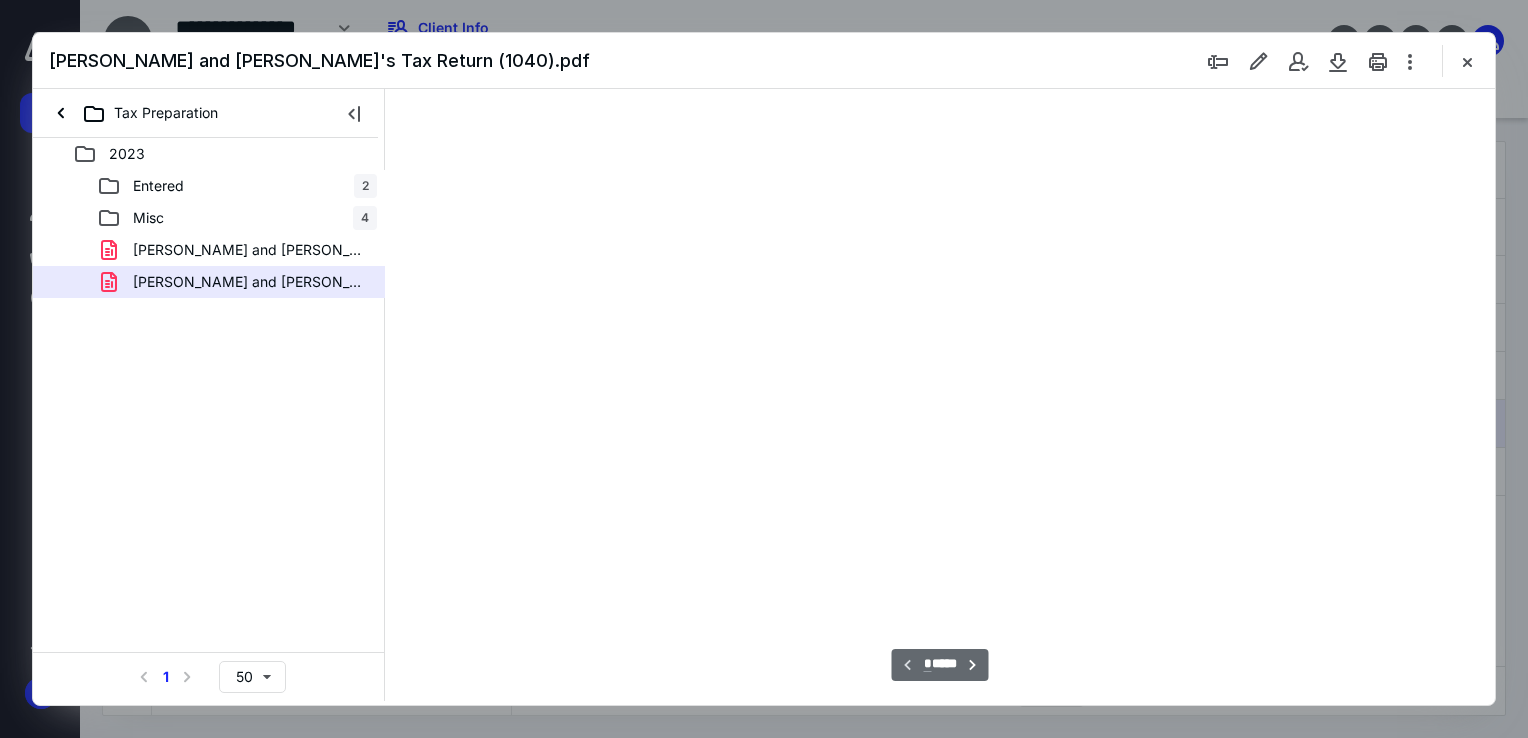 type on "68" 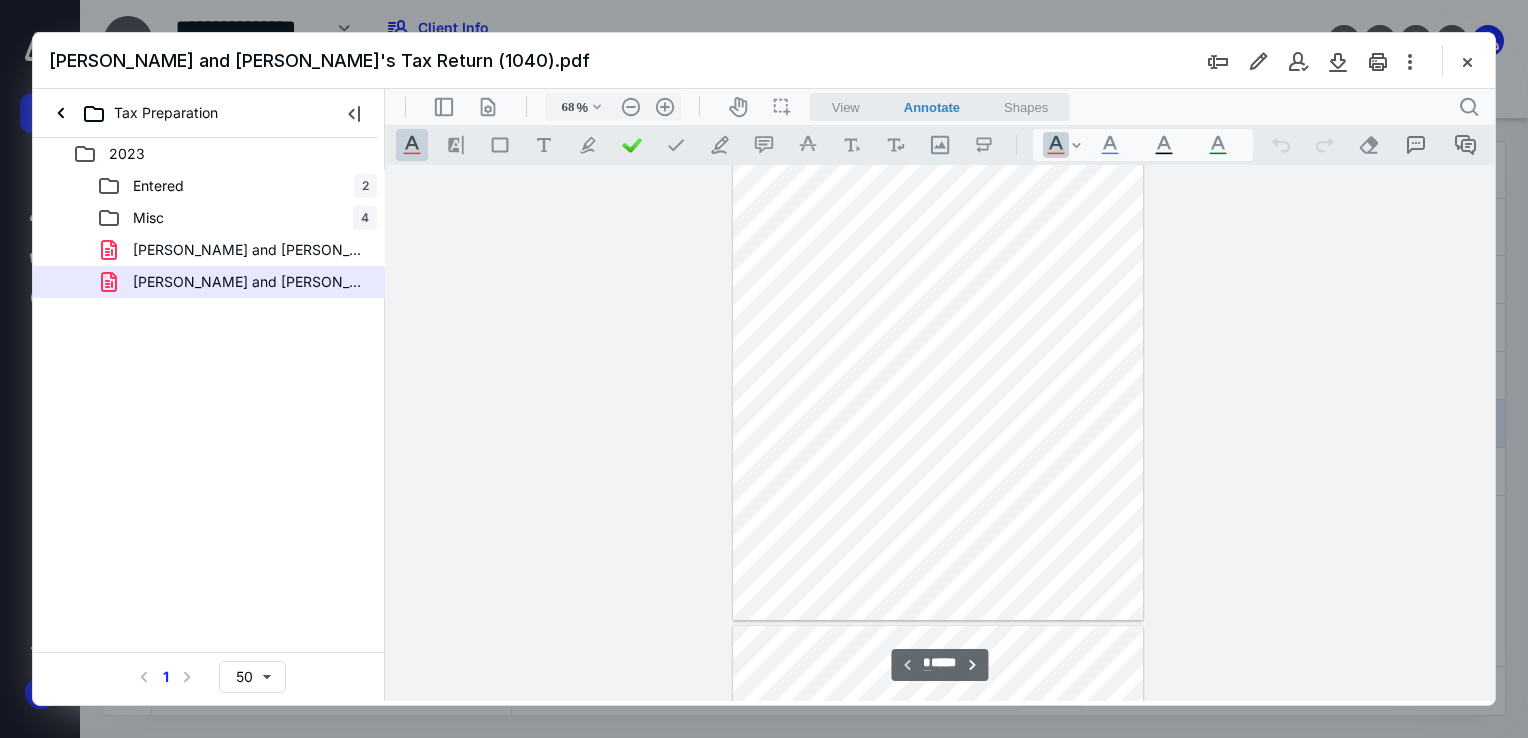 drag, startPoint x: 1492, startPoint y: 183, endPoint x: 1495, endPoint y: 234, distance: 51.088158 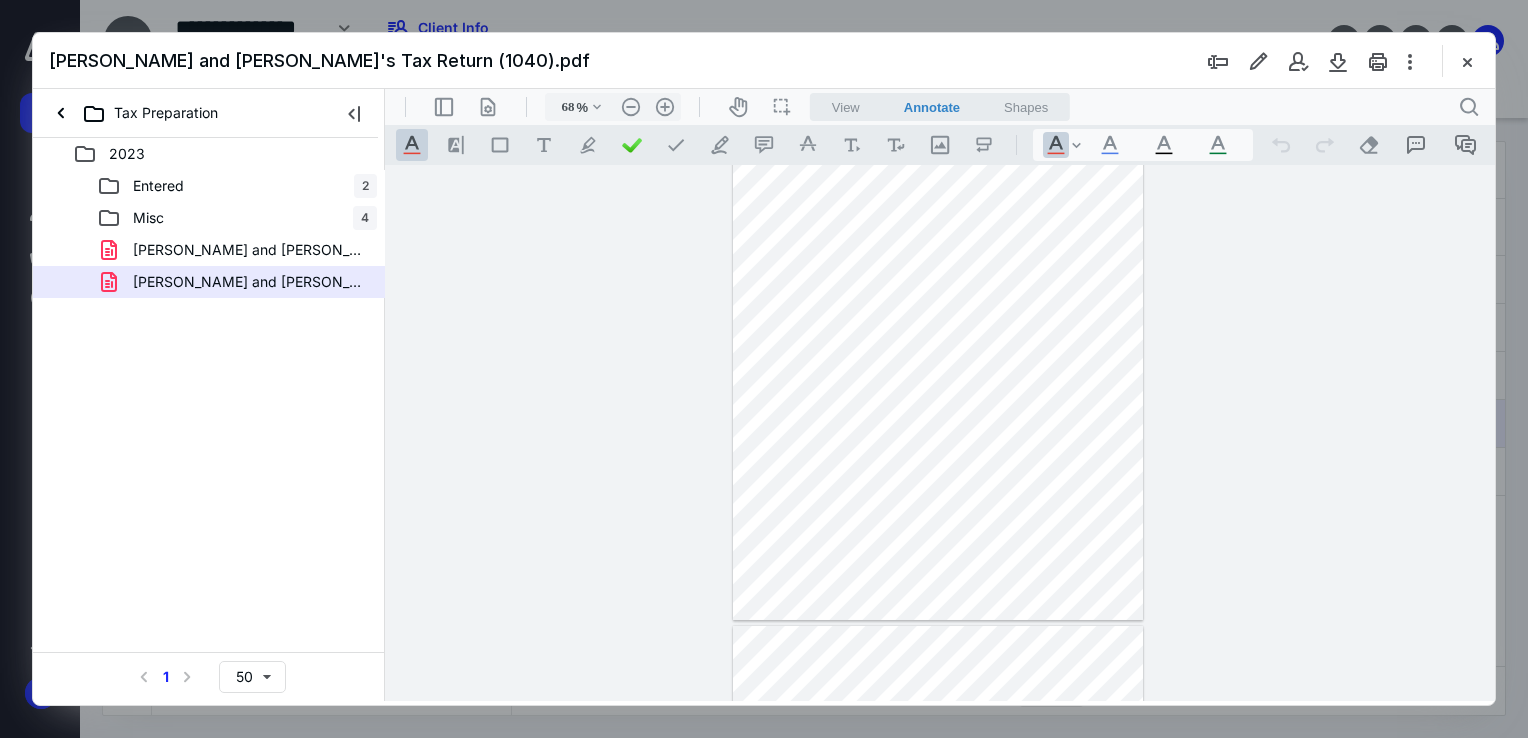 click on "**********" at bounding box center (940, 433) 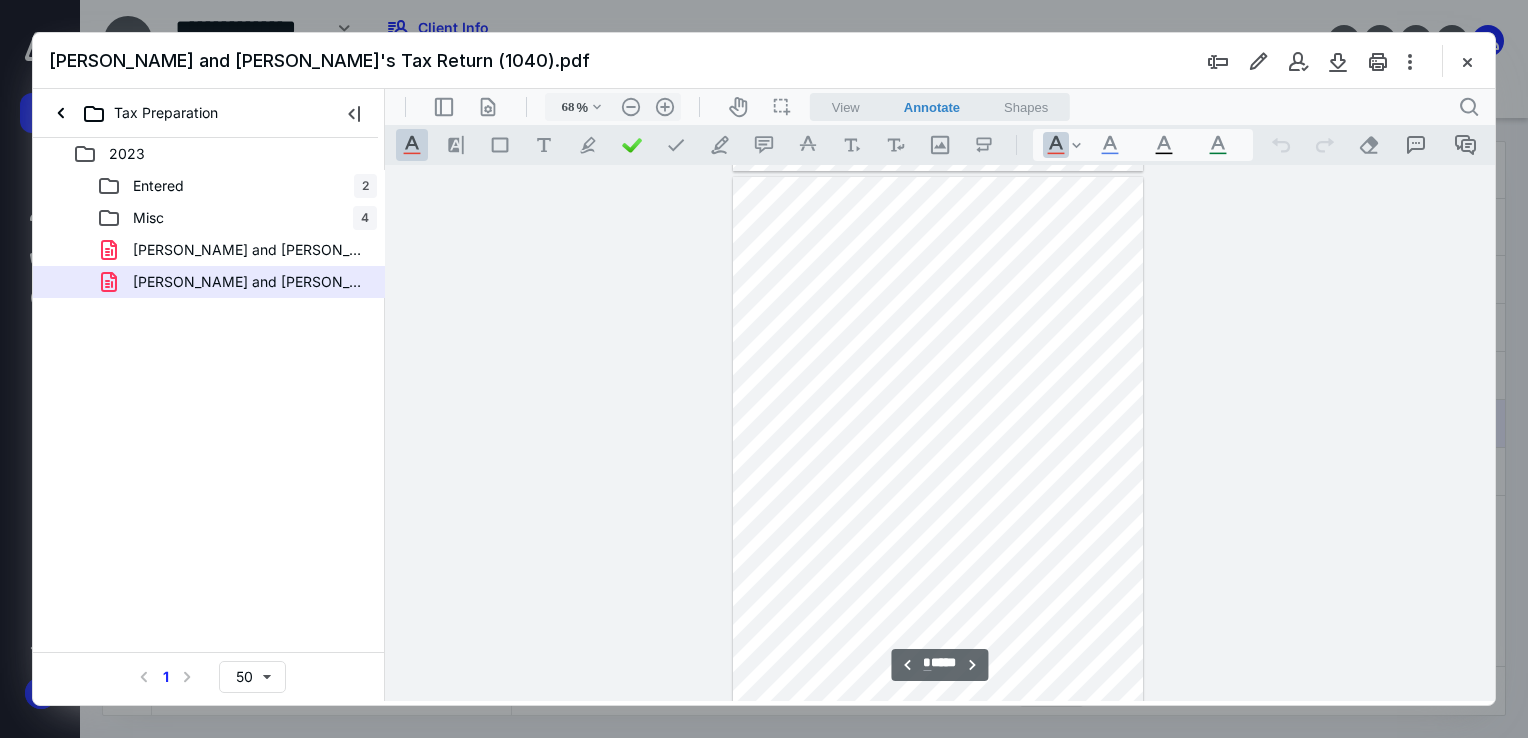 scroll, scrollTop: 4359, scrollLeft: 0, axis: vertical 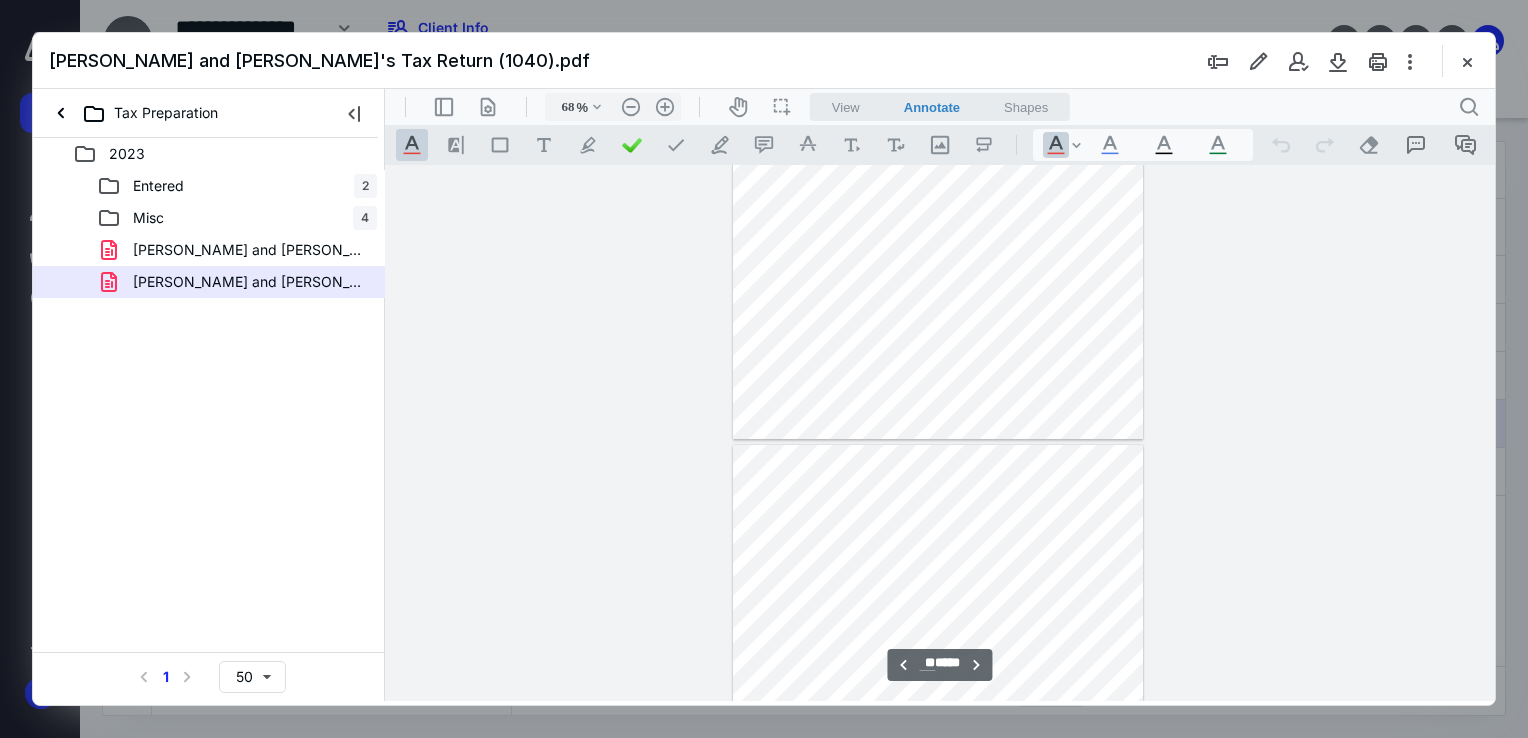 type on "**" 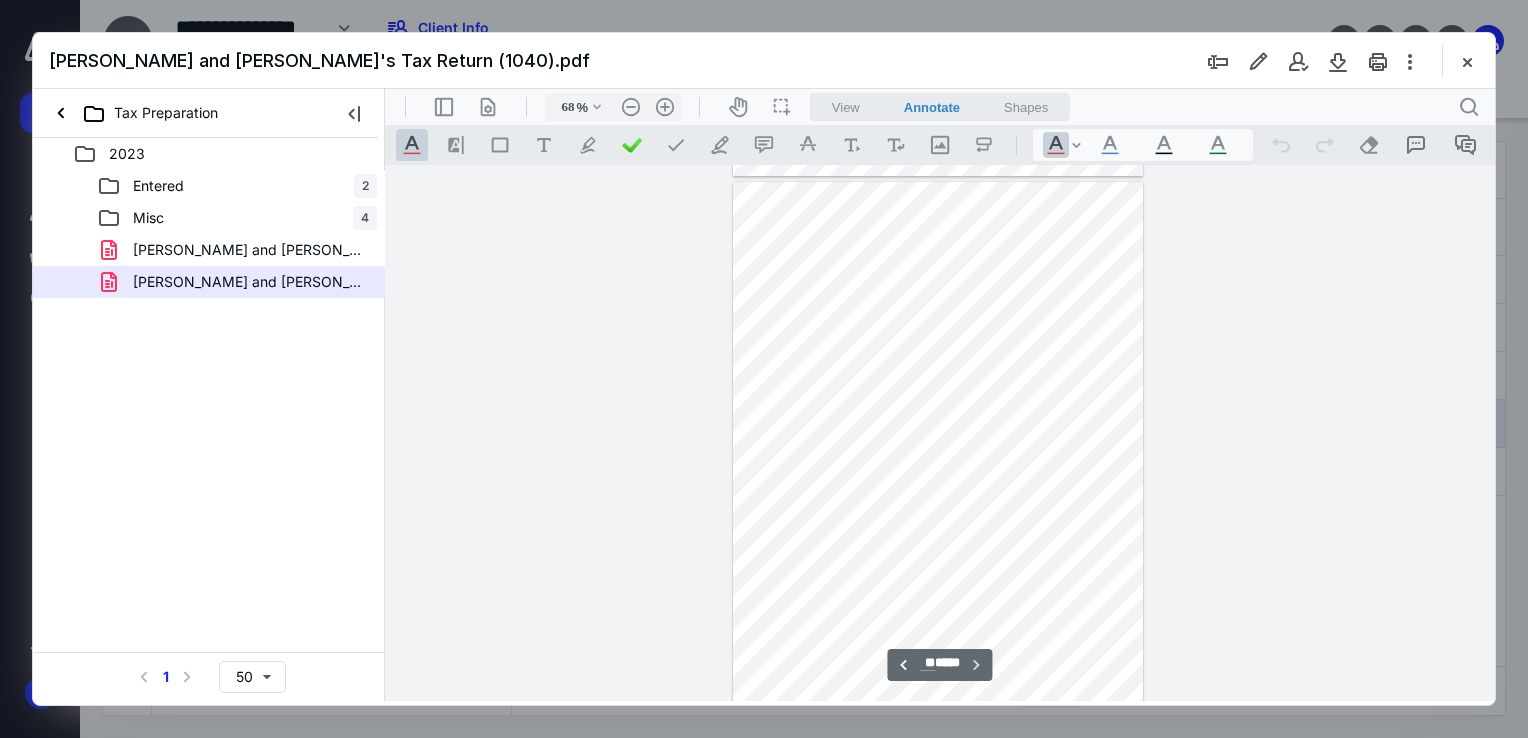 scroll, scrollTop: 9129, scrollLeft: 0, axis: vertical 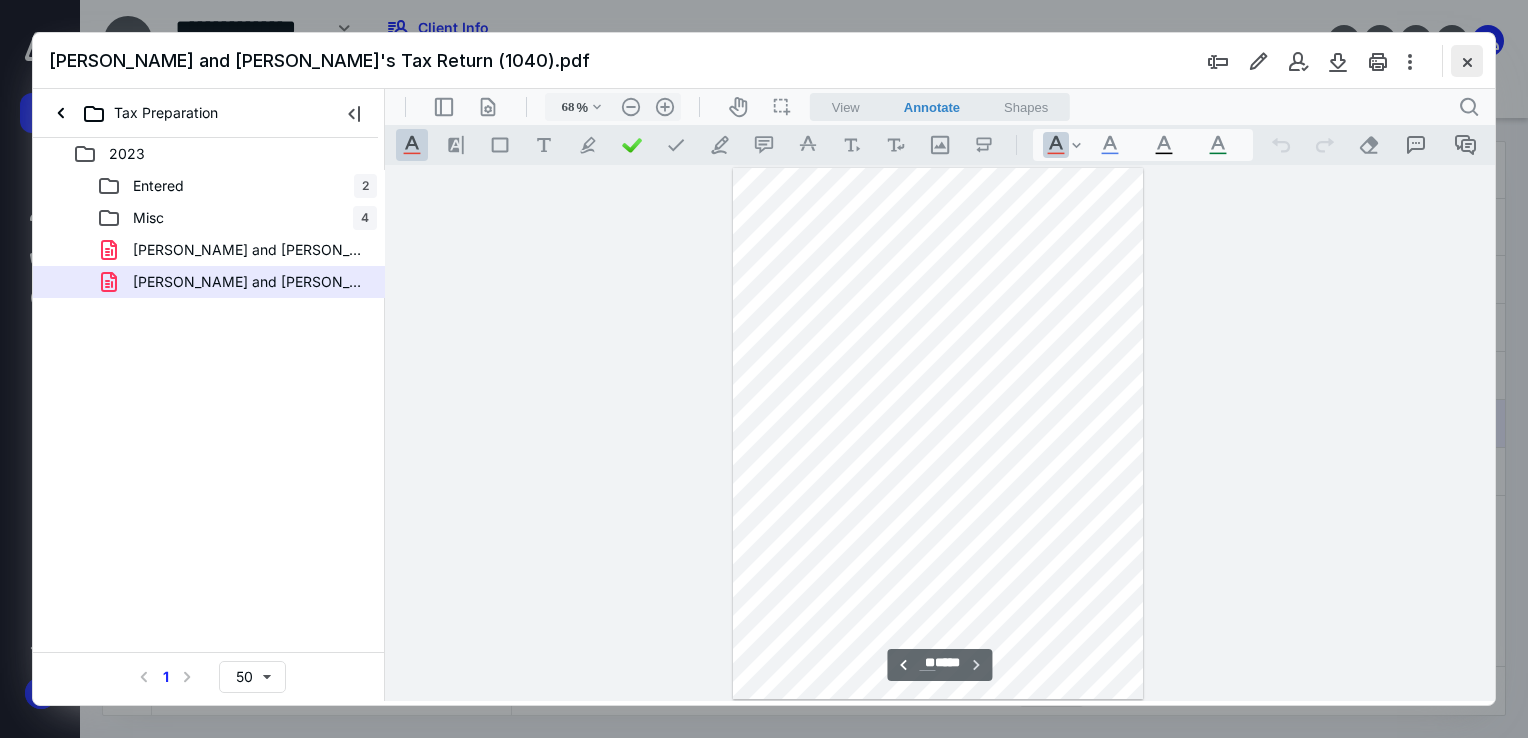 click at bounding box center (1467, 61) 